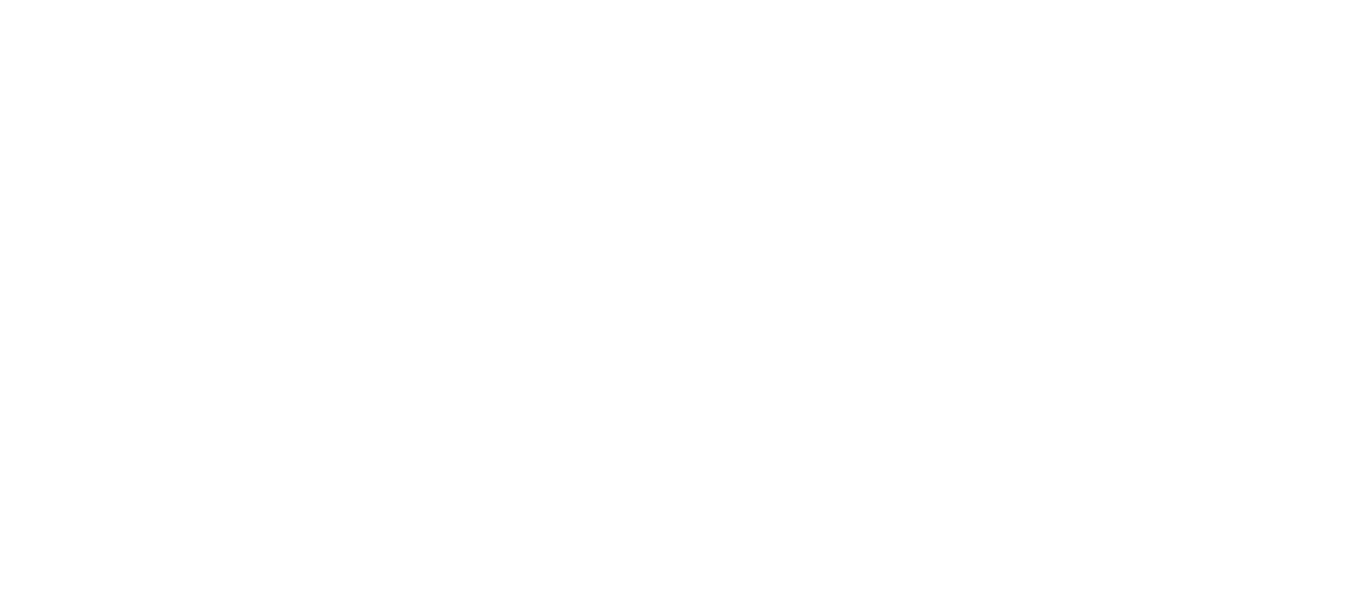 scroll, scrollTop: 0, scrollLeft: 0, axis: both 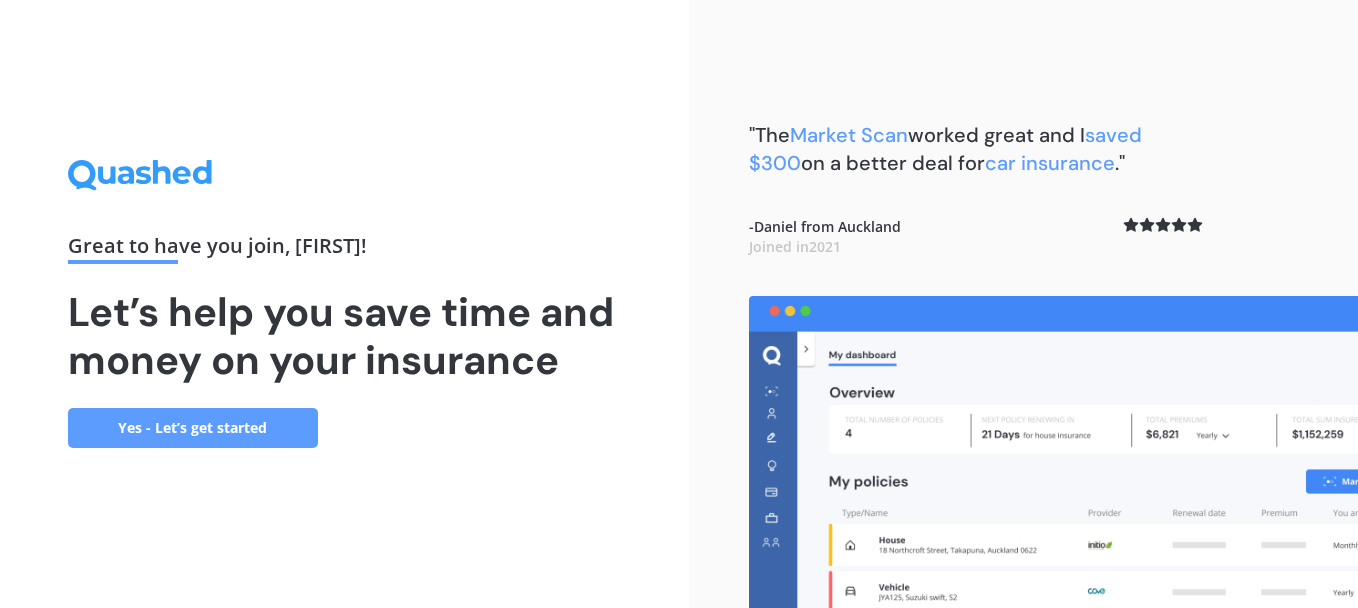 click on "Yes - Let’s get started" at bounding box center [193, 428] 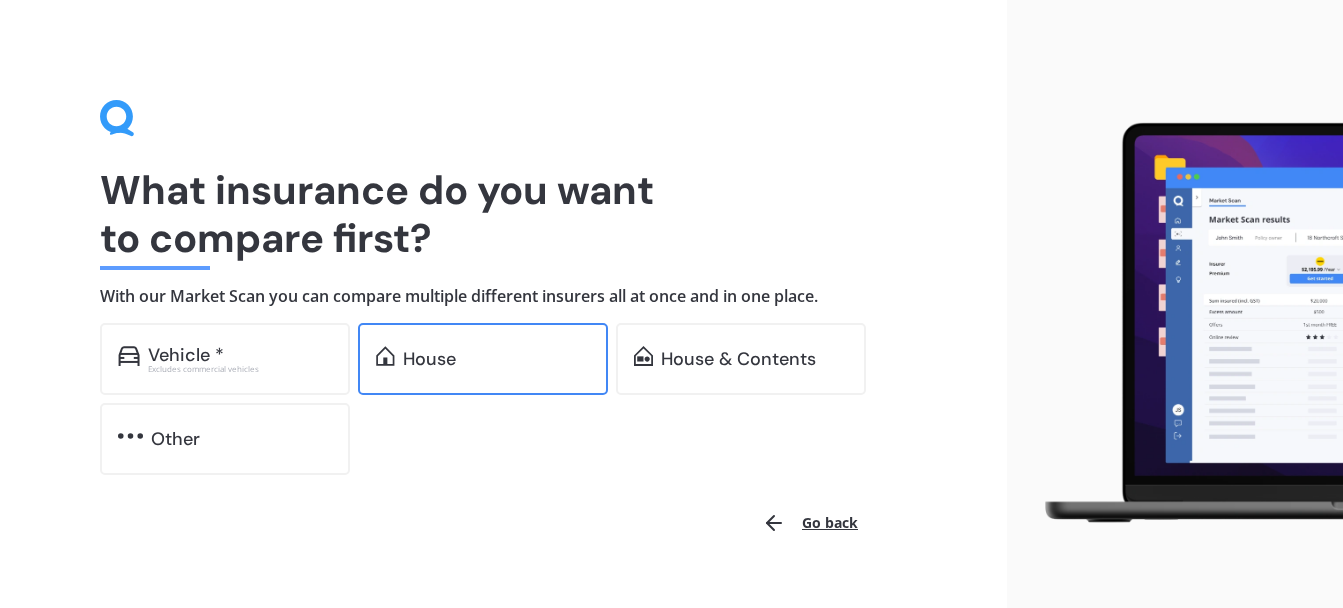 click on "House" at bounding box center (483, 359) 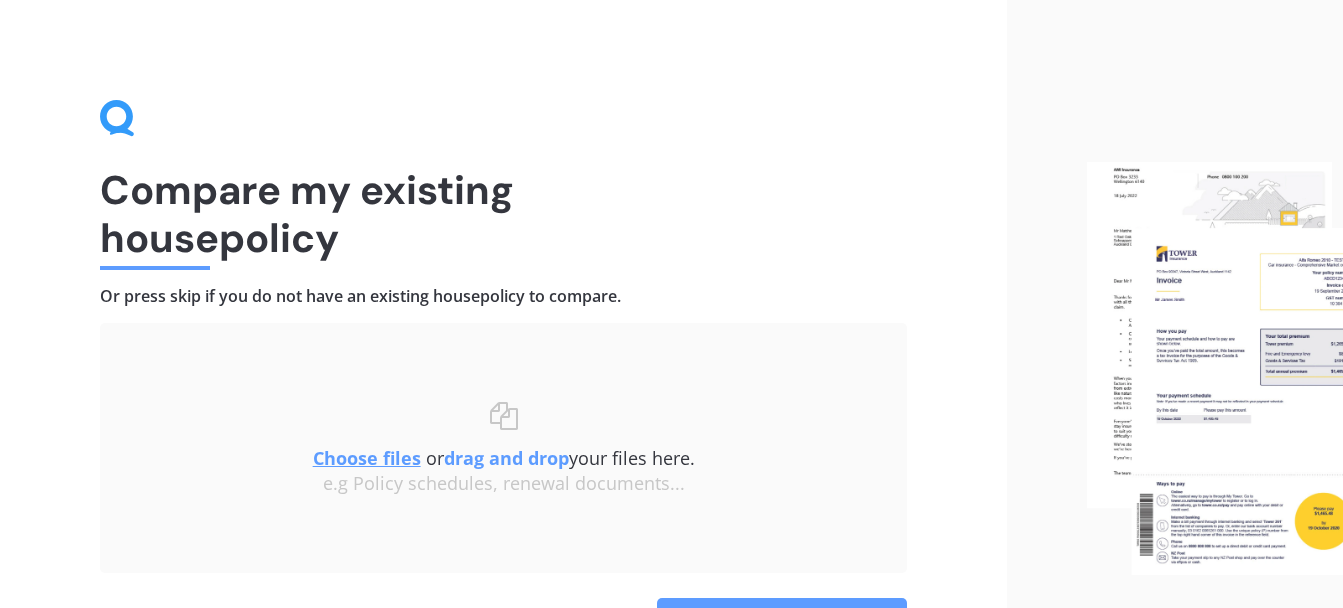 scroll, scrollTop: 100, scrollLeft: 0, axis: vertical 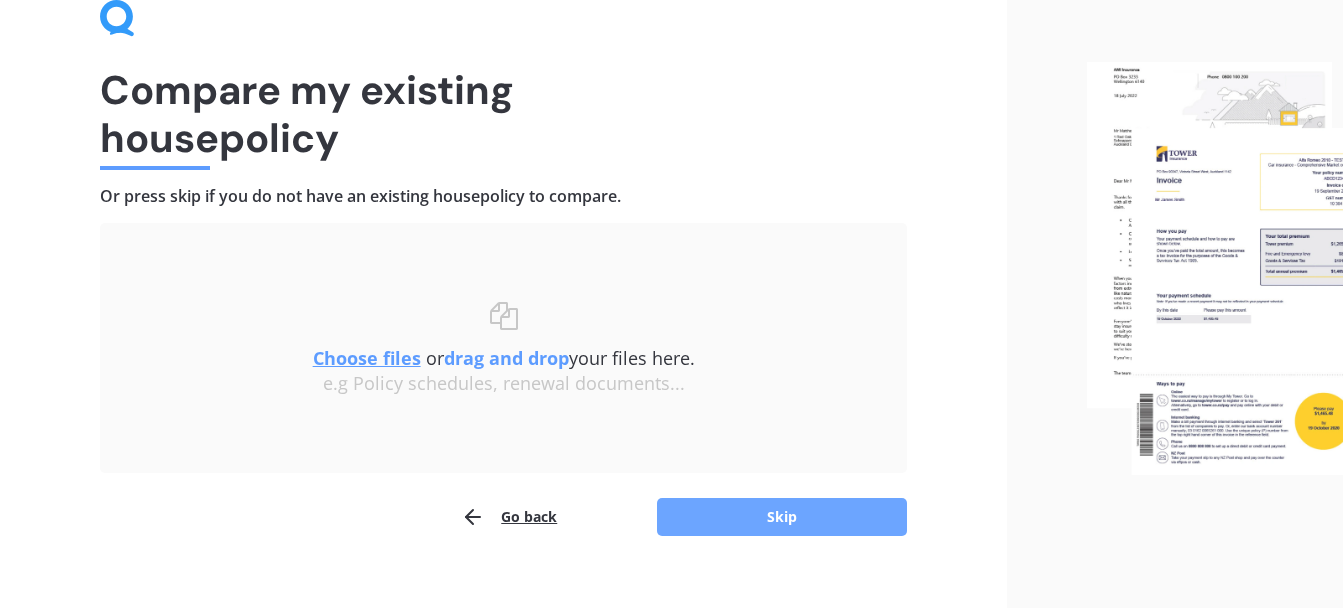 click on "Skip" at bounding box center (782, 517) 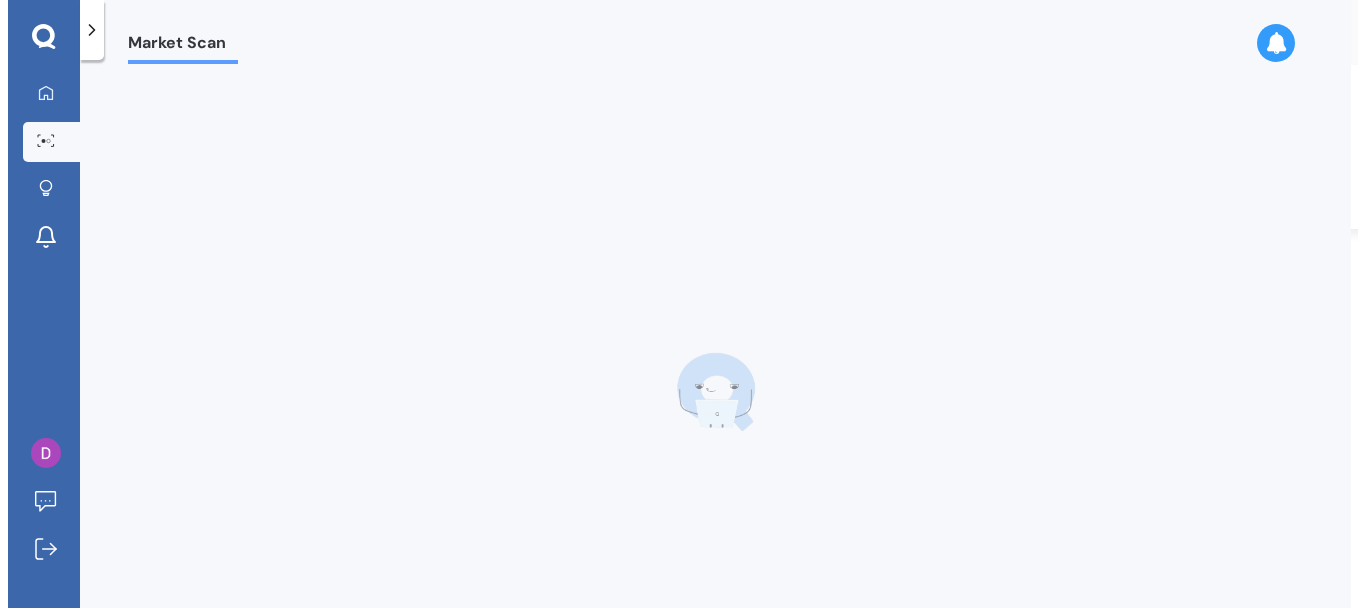 scroll, scrollTop: 0, scrollLeft: 0, axis: both 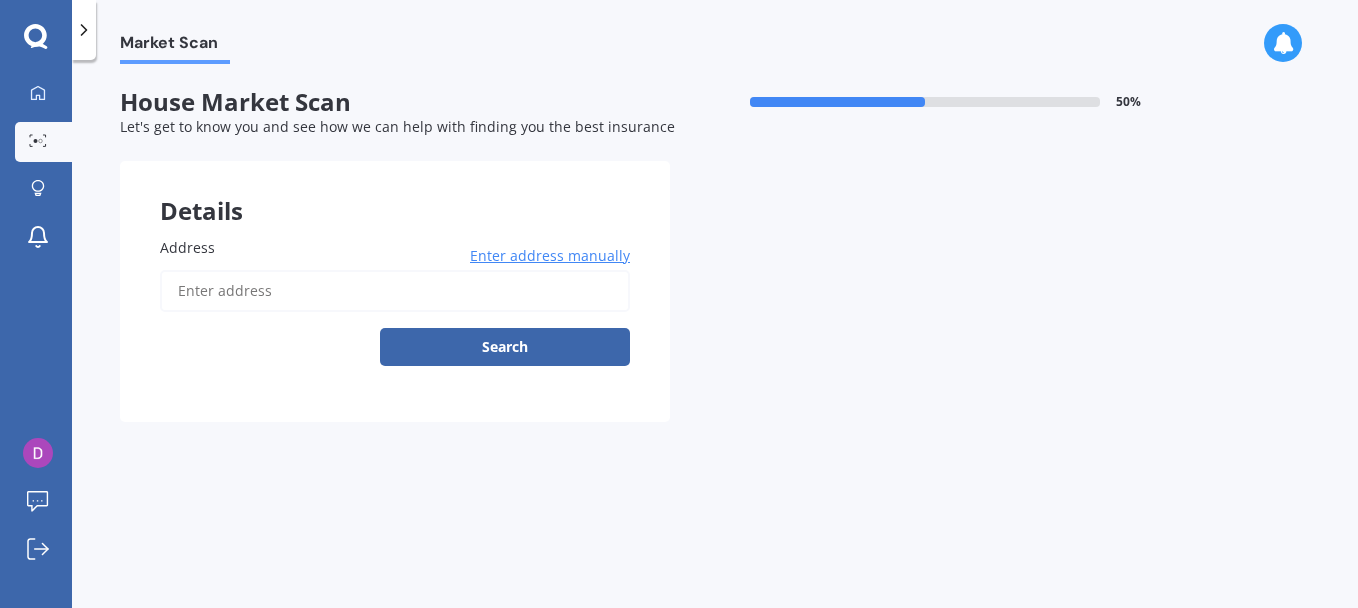 click on "Enter address manually" at bounding box center (550, 256) 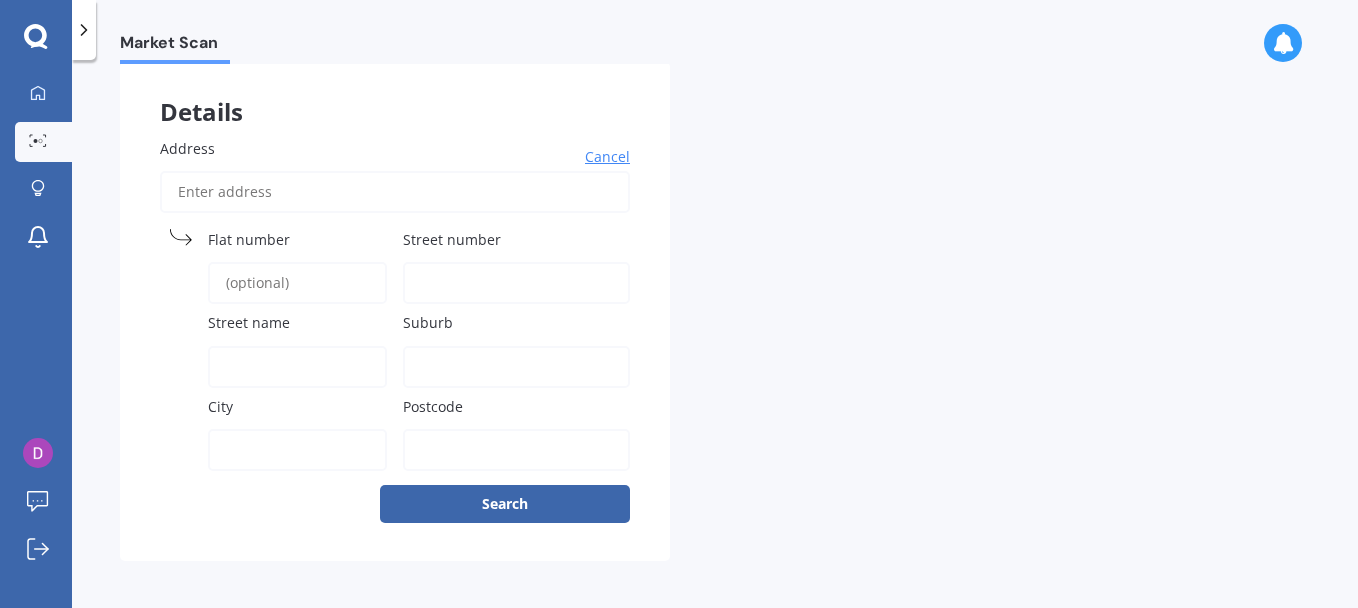 scroll, scrollTop: 104, scrollLeft: 0, axis: vertical 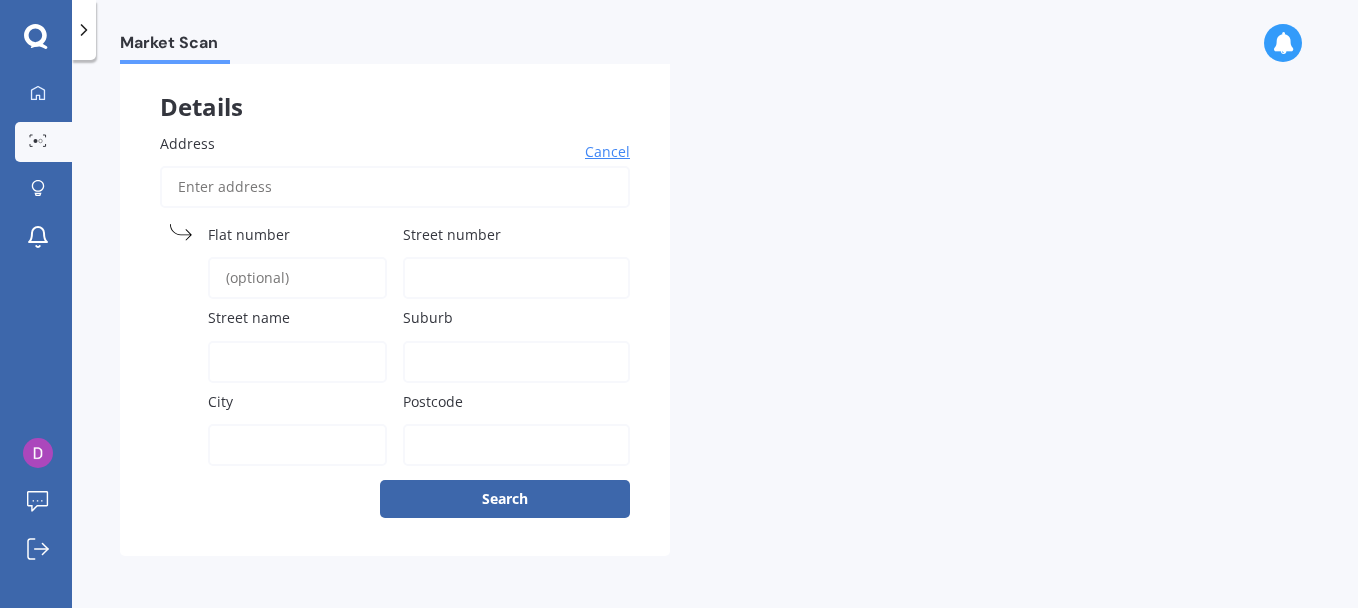 click on "Address" at bounding box center (395, 187) 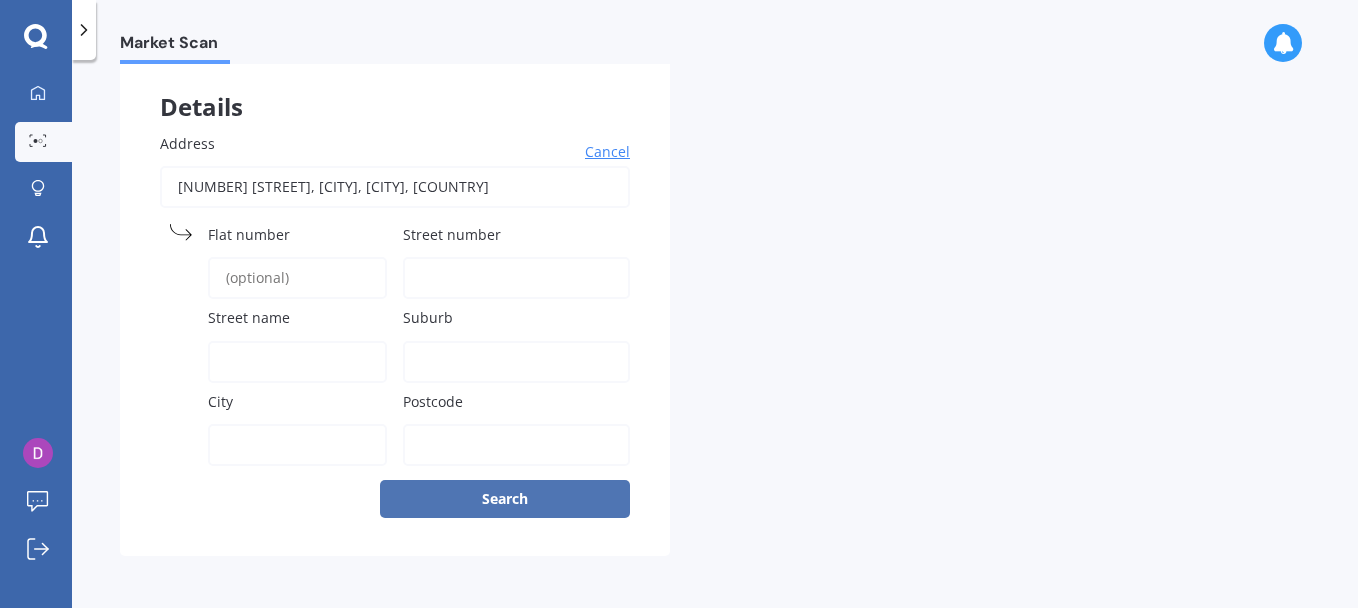 click on "Search" at bounding box center (505, 499) 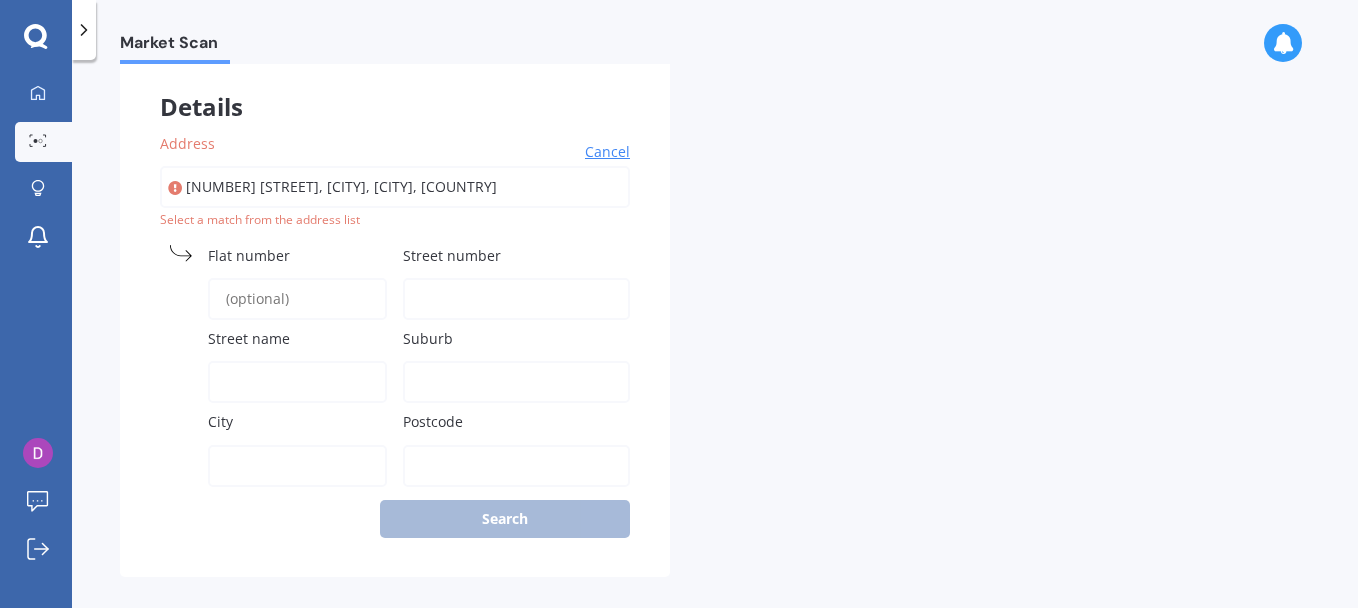 click on "[NUMBER] [STREET], [CITY], [CITY], [COUNTRY]" at bounding box center [395, 187] 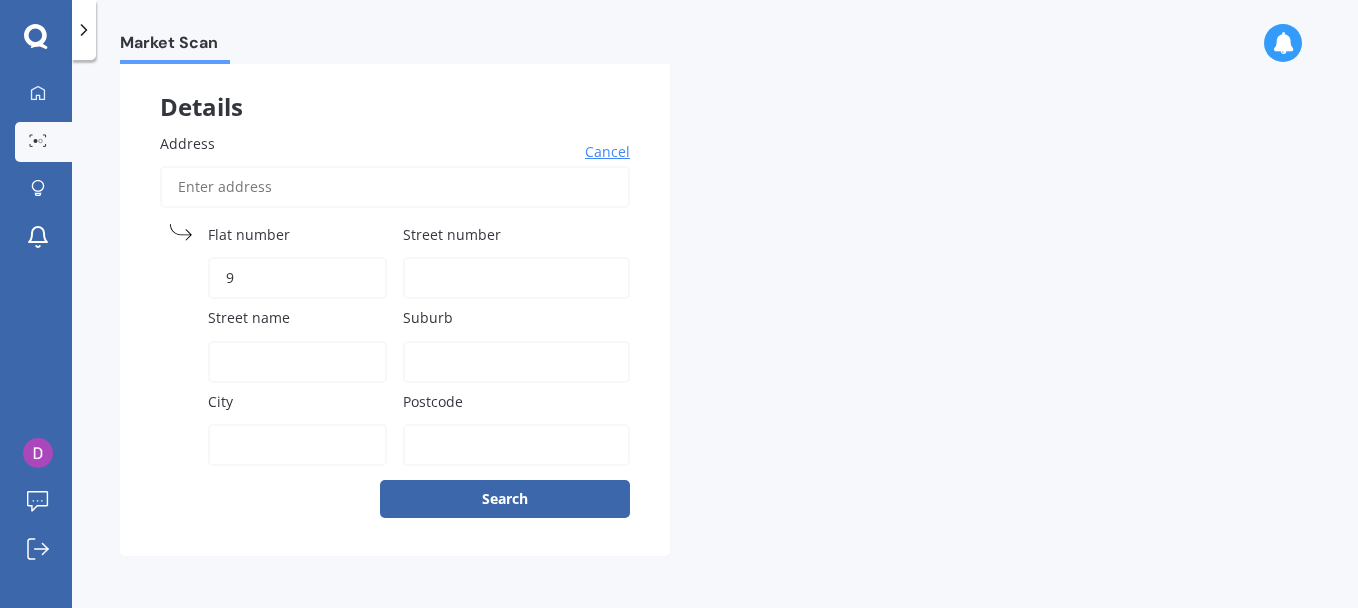 click on "9" at bounding box center (297, 278) 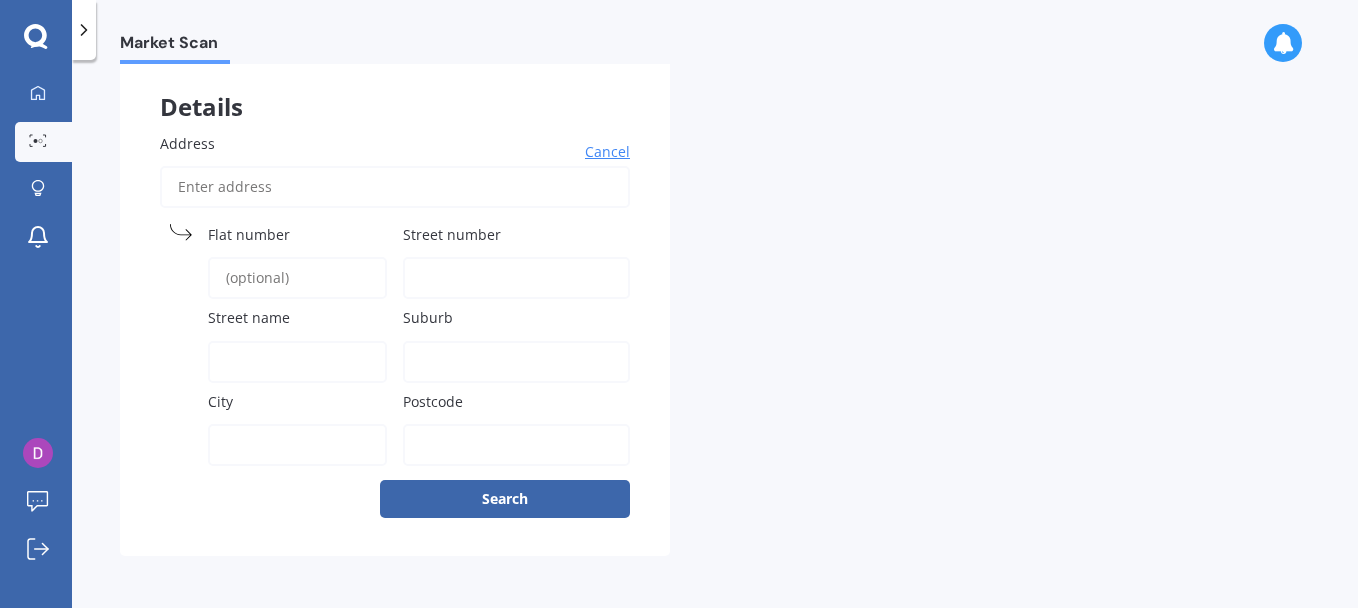 click on "Street number" at bounding box center (516, 278) 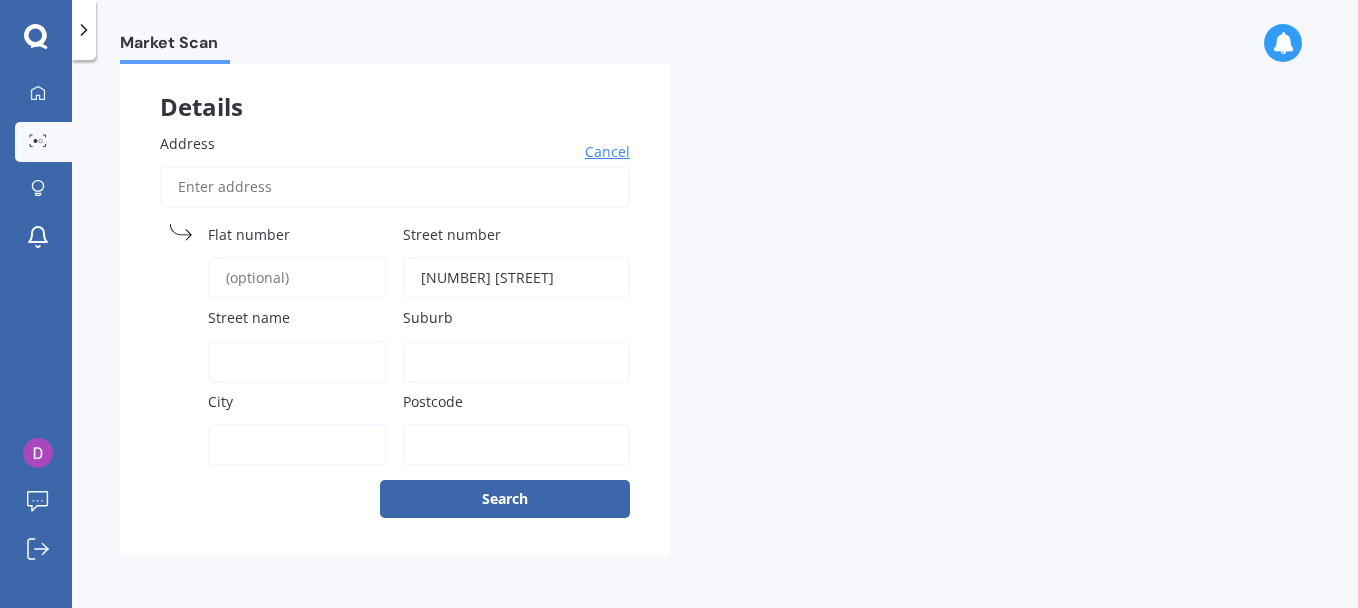 type on "[CITY]" 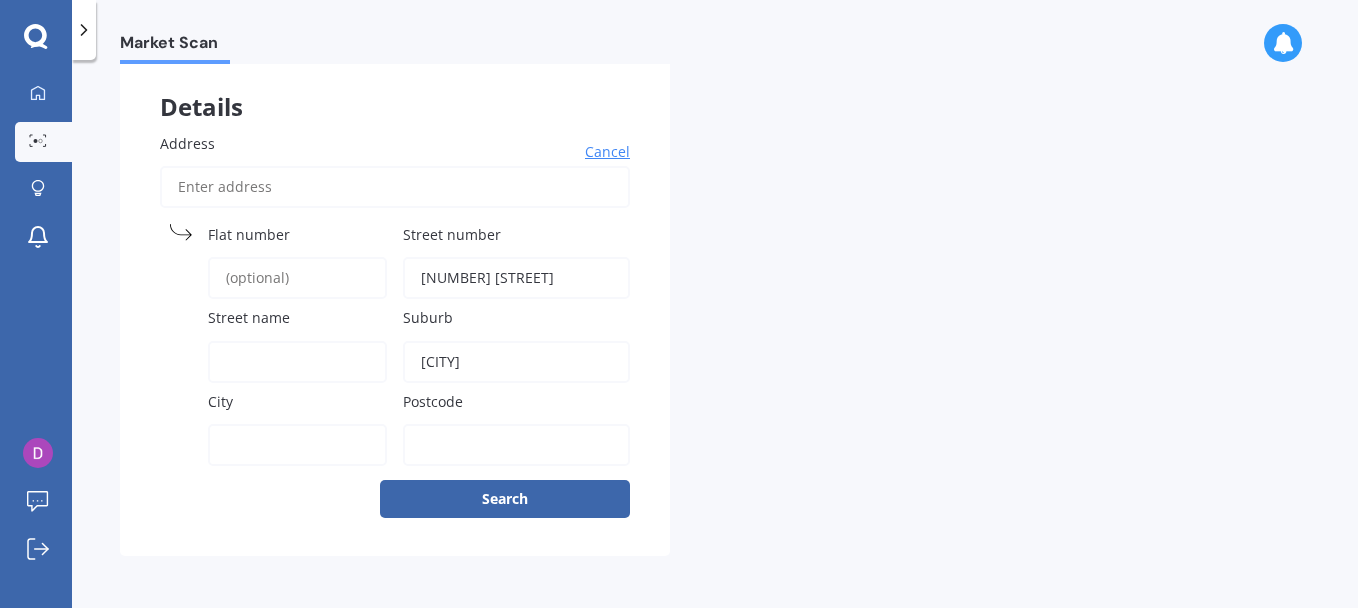 type on "[CITY]" 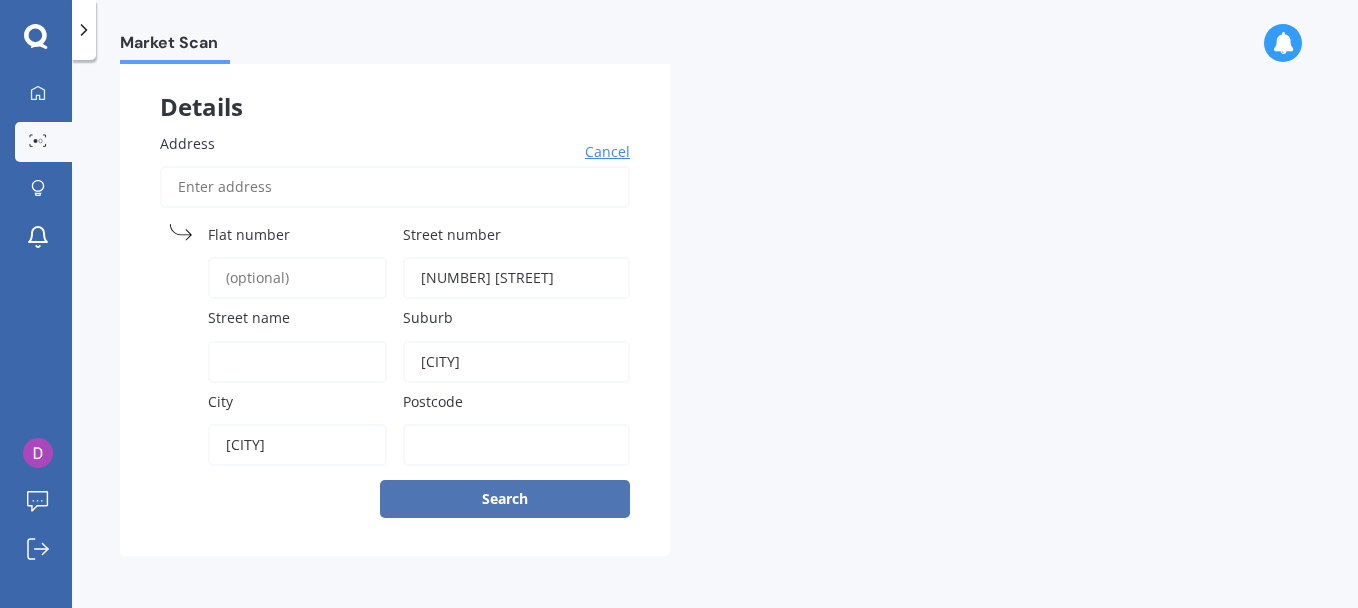 click on "Search" at bounding box center [505, 499] 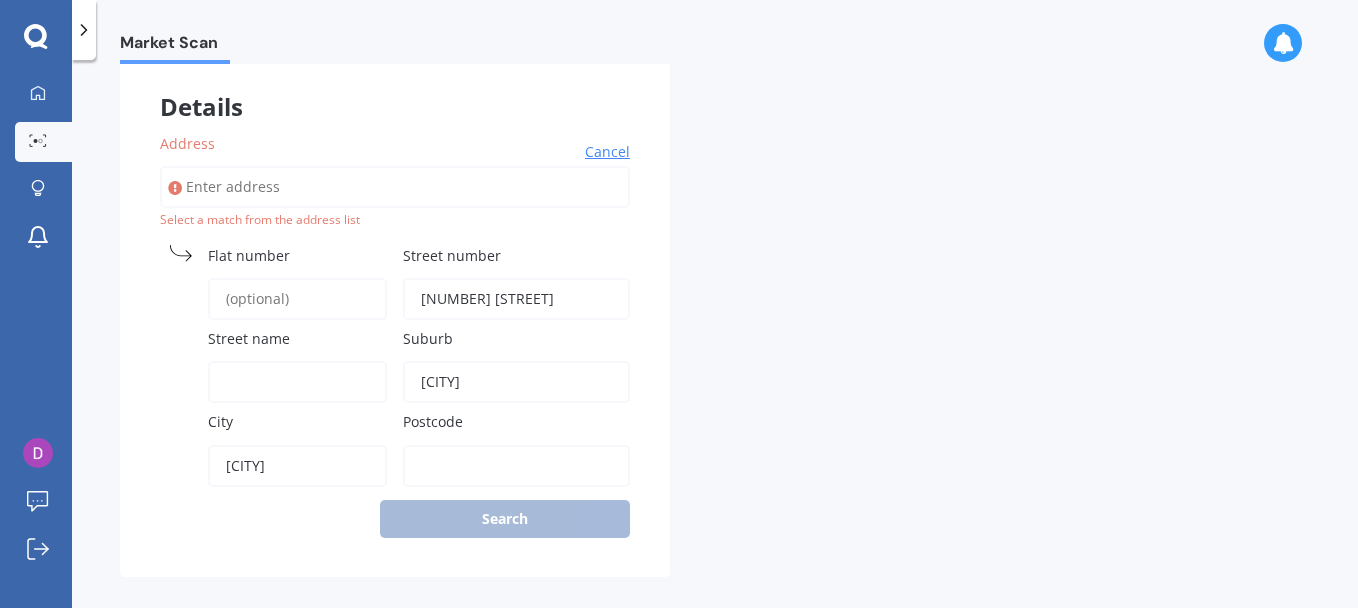 click on "[CITY]" at bounding box center (516, 382) 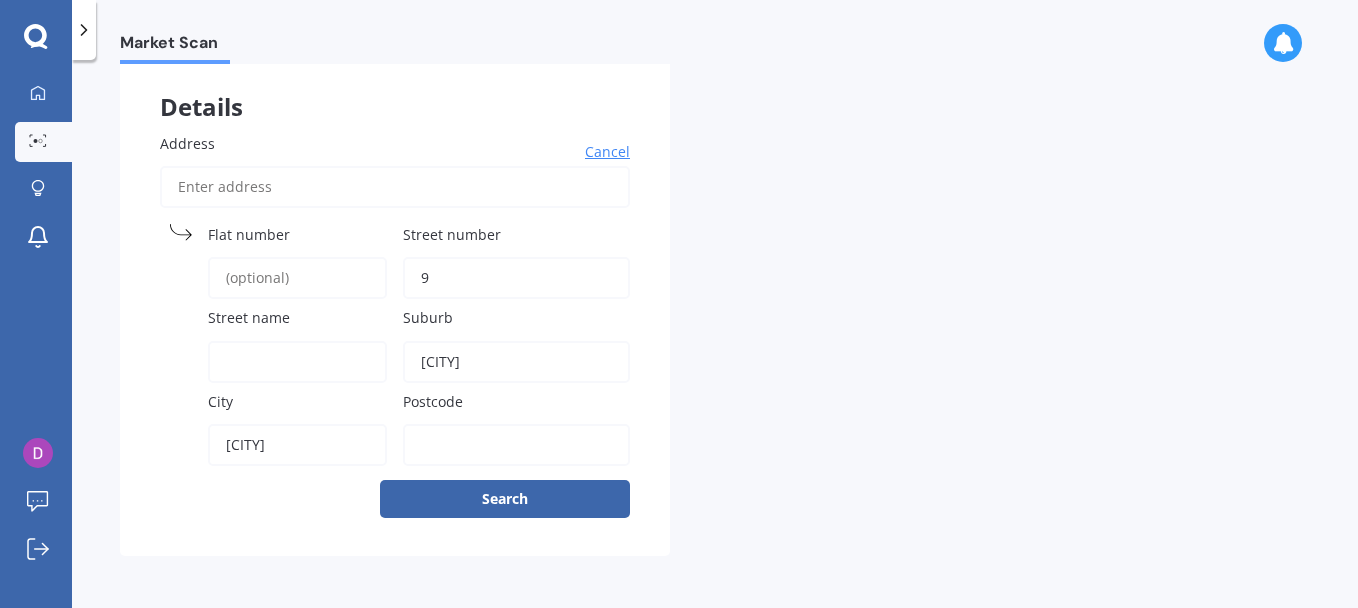 type on "9" 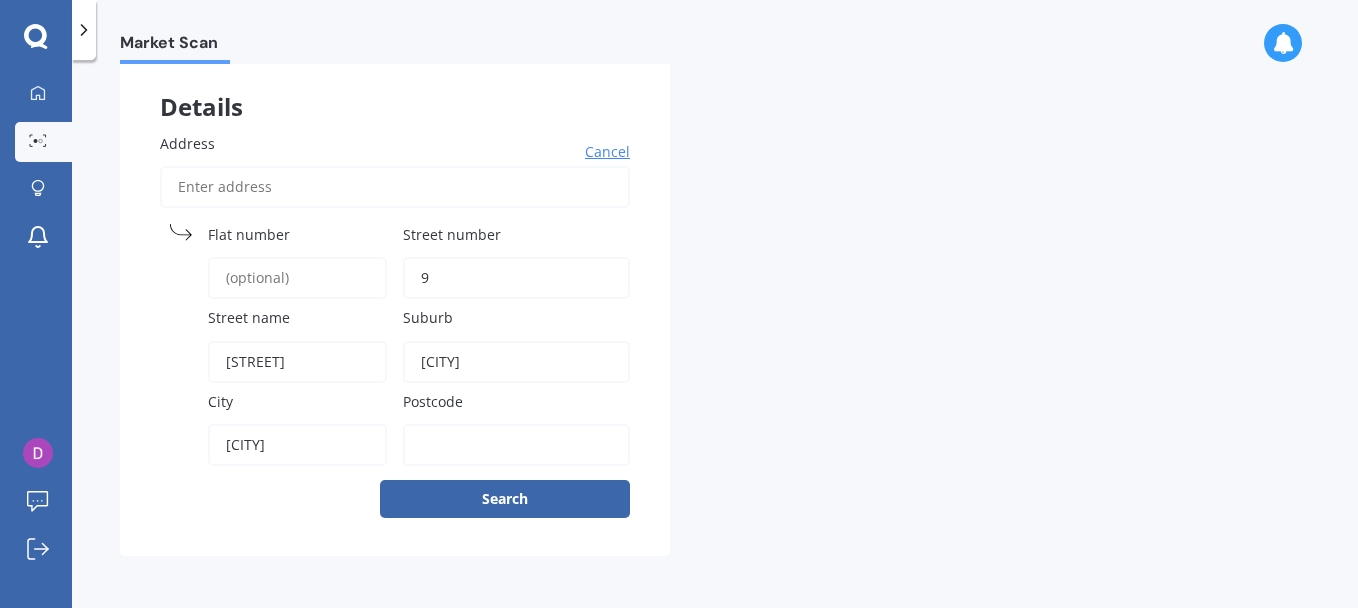 type on "[STREET]" 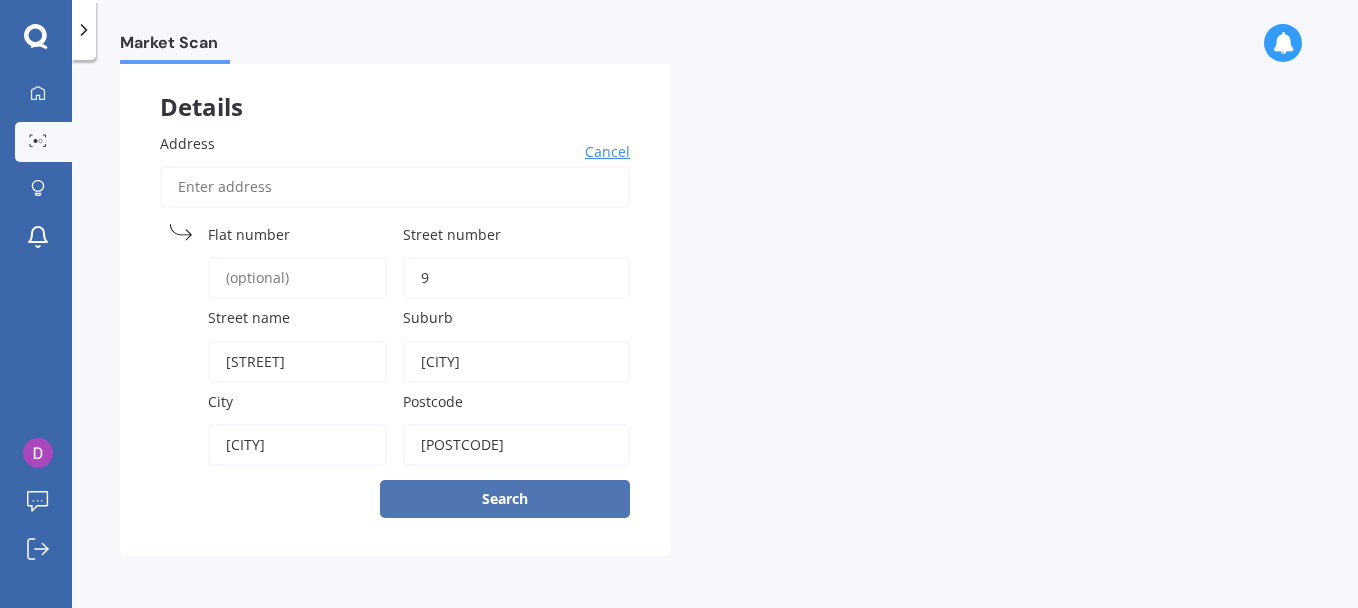type on "[POSTCODE]" 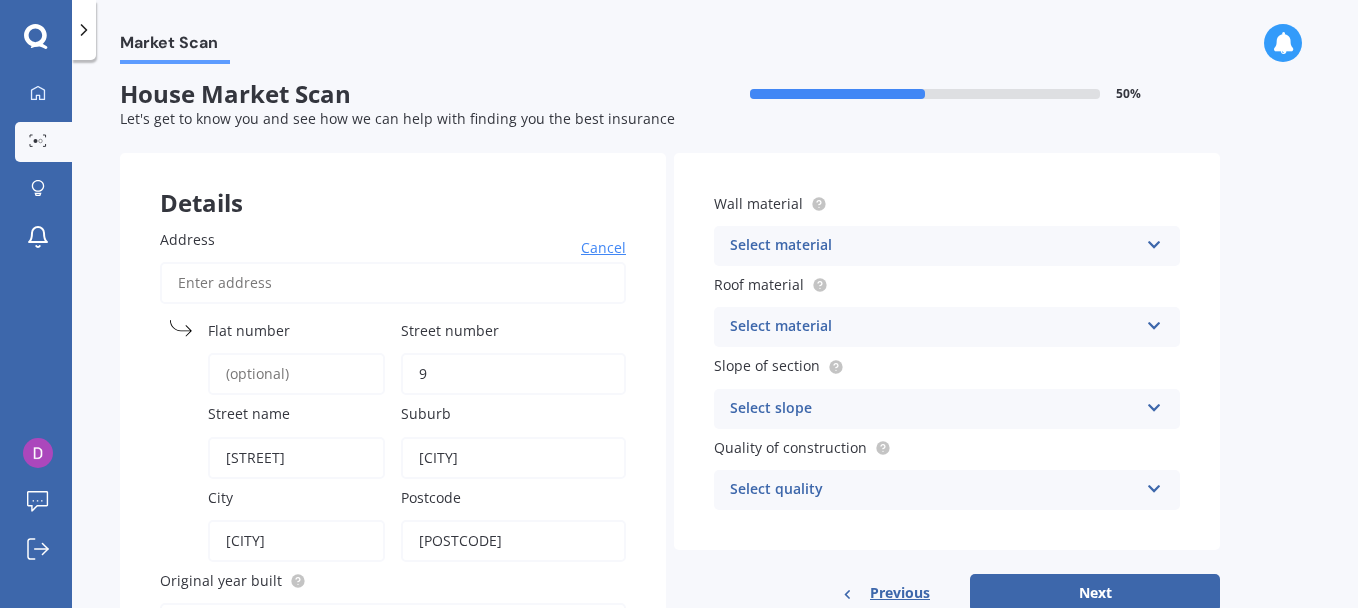 scroll, scrollTop: 0, scrollLeft: 0, axis: both 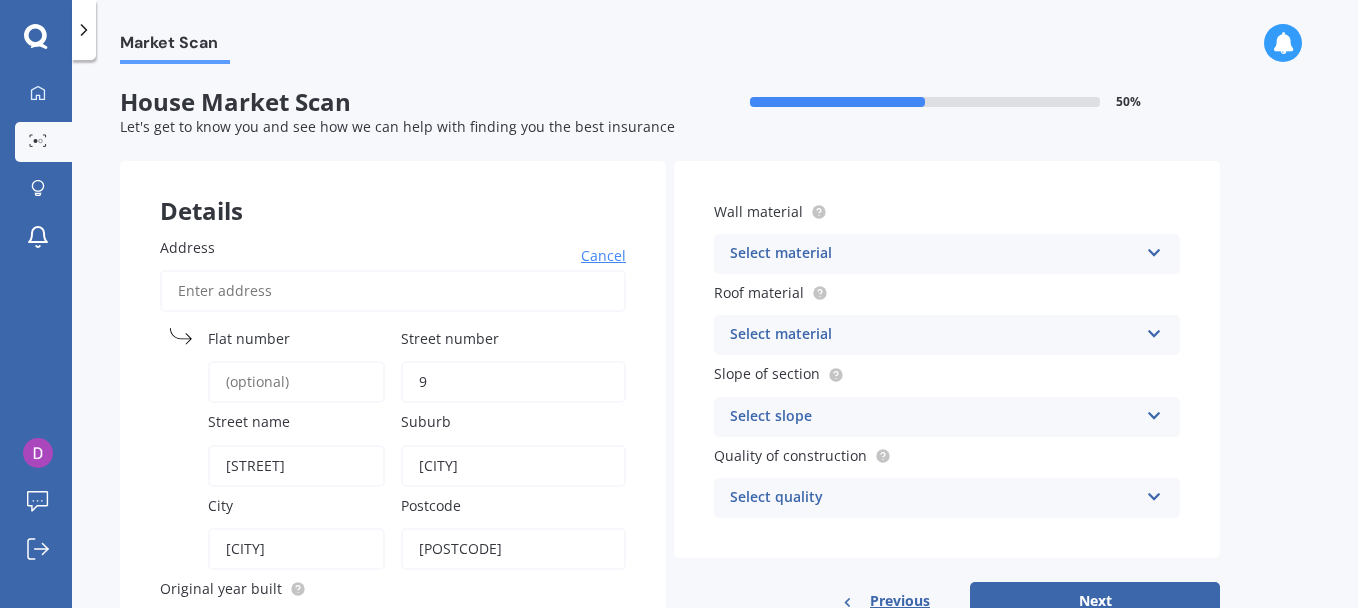 click on "Address" at bounding box center (393, 291) 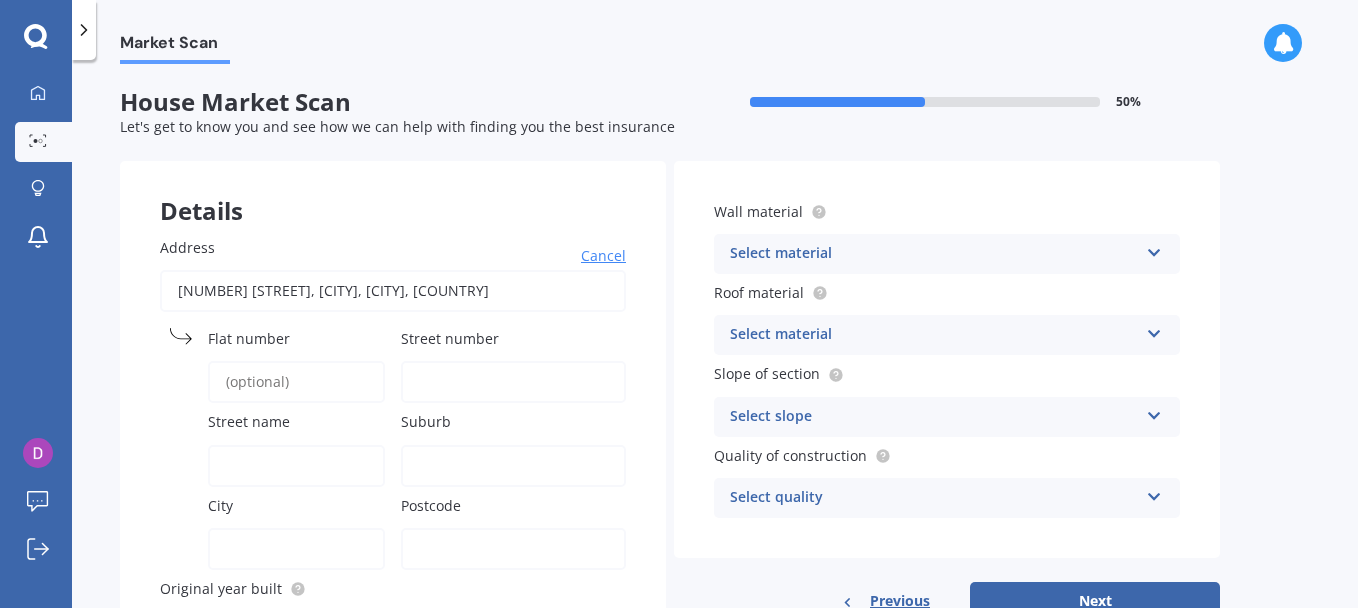 click on "Search" at bounding box center [0, 0] 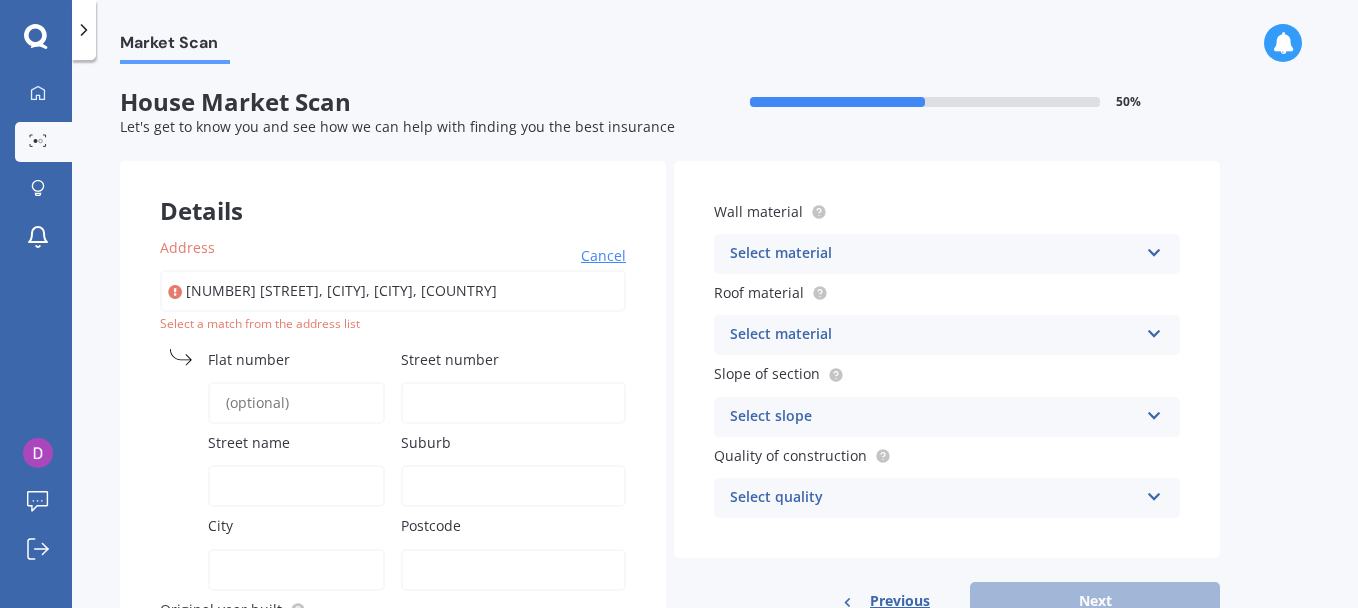 click on "[NUMBER] [STREET], [CITY], [CITY], [COUNTRY]" at bounding box center (393, 291) 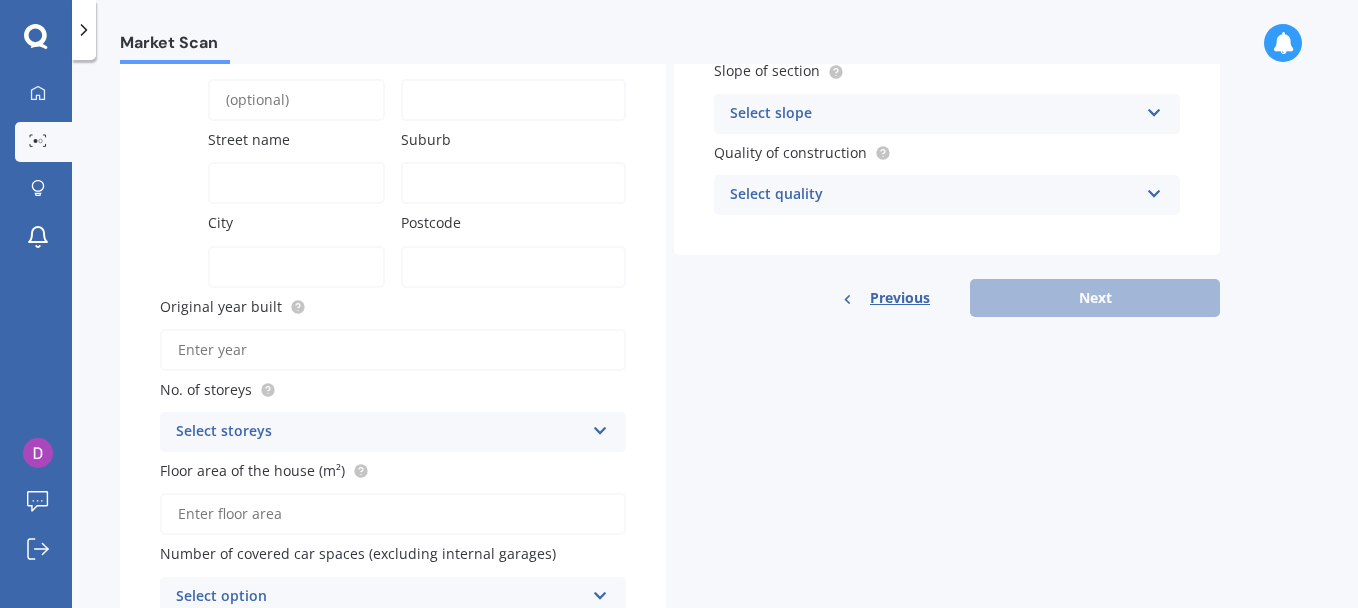 scroll, scrollTop: 400, scrollLeft: 0, axis: vertical 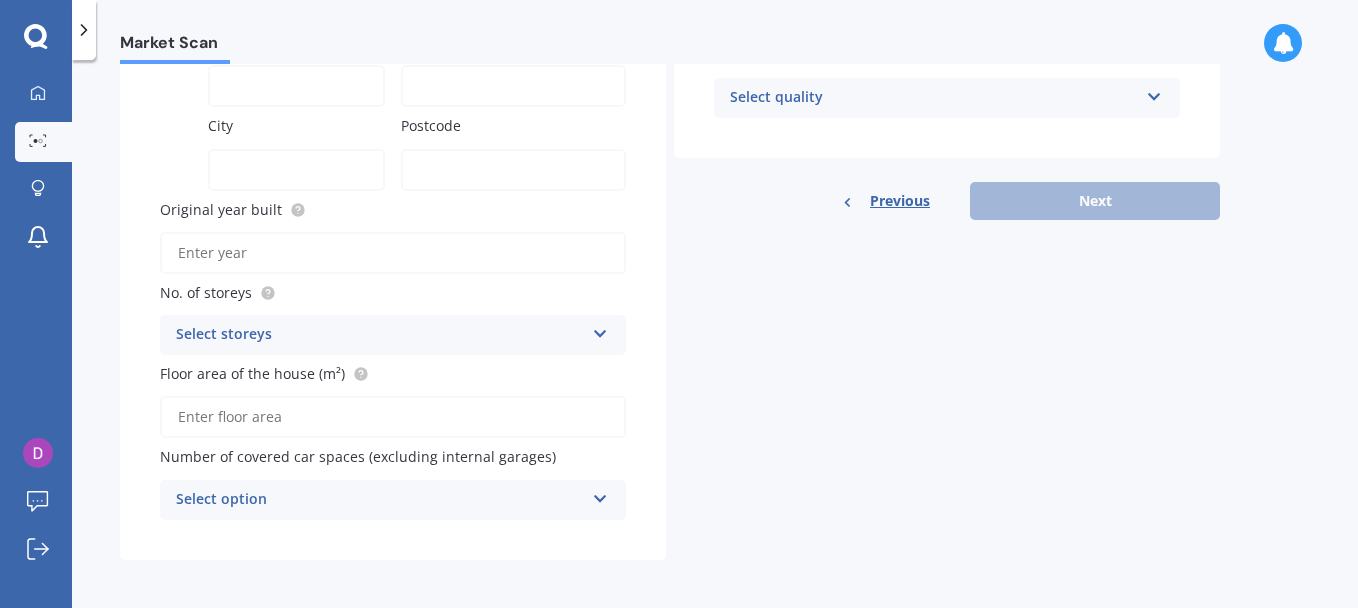 click on "Original year built" at bounding box center [233, 209] 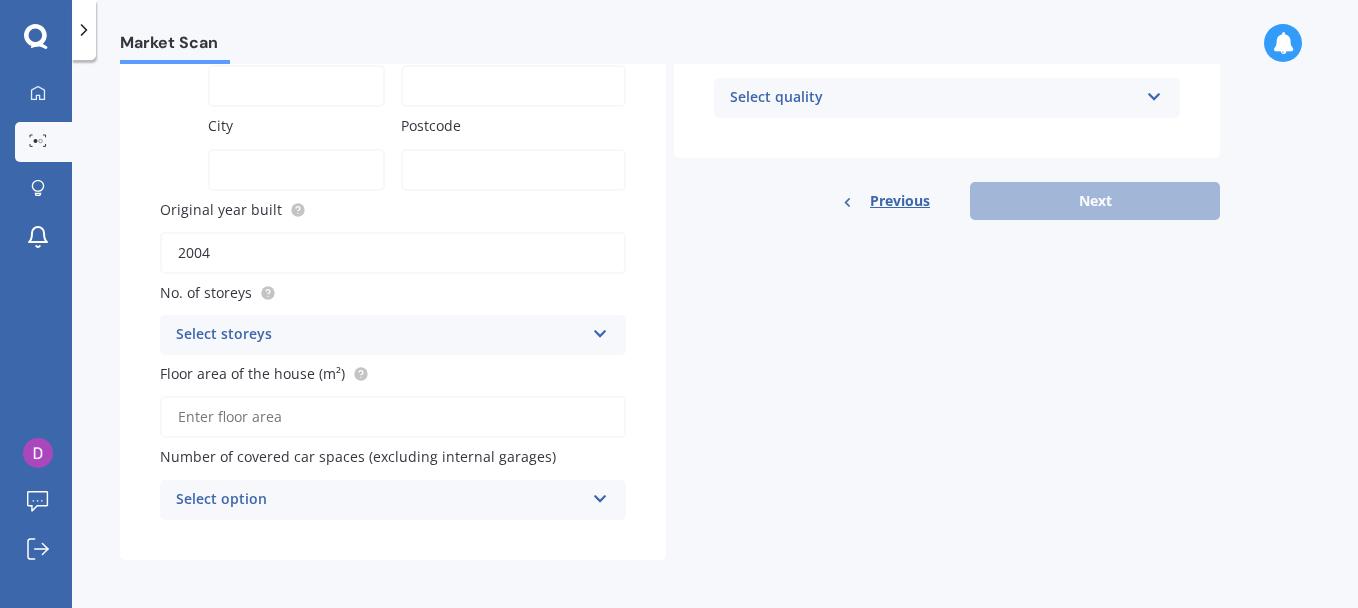 type on "2004" 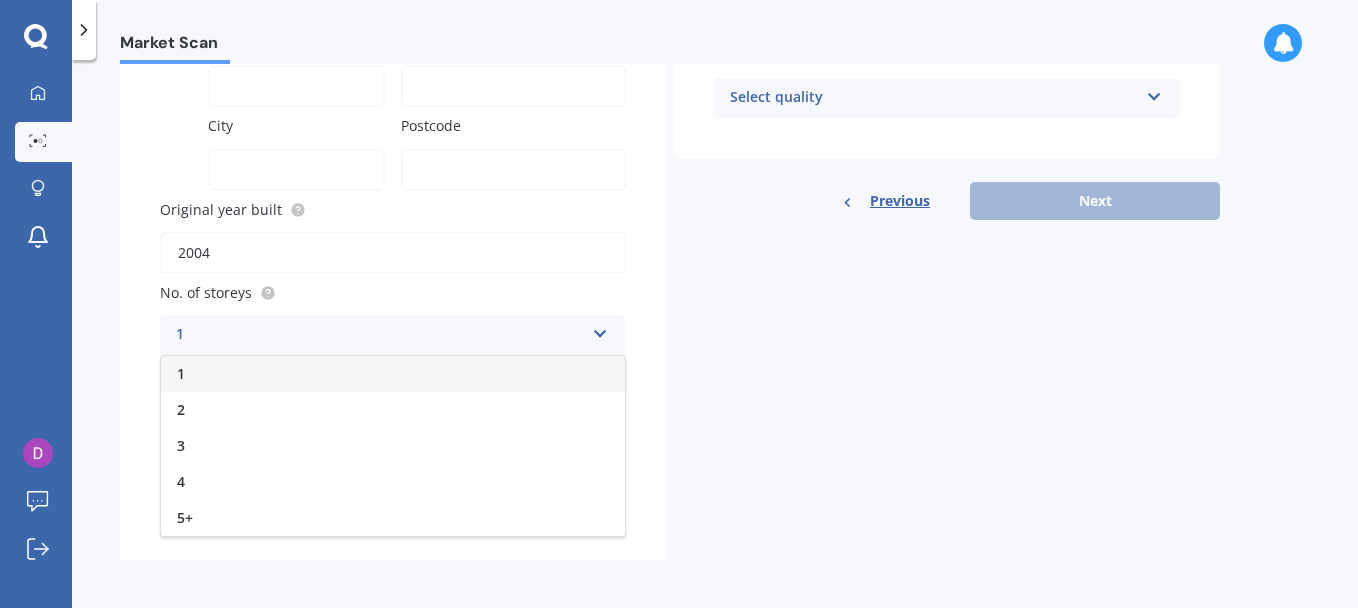 click on "1" at bounding box center (393, 374) 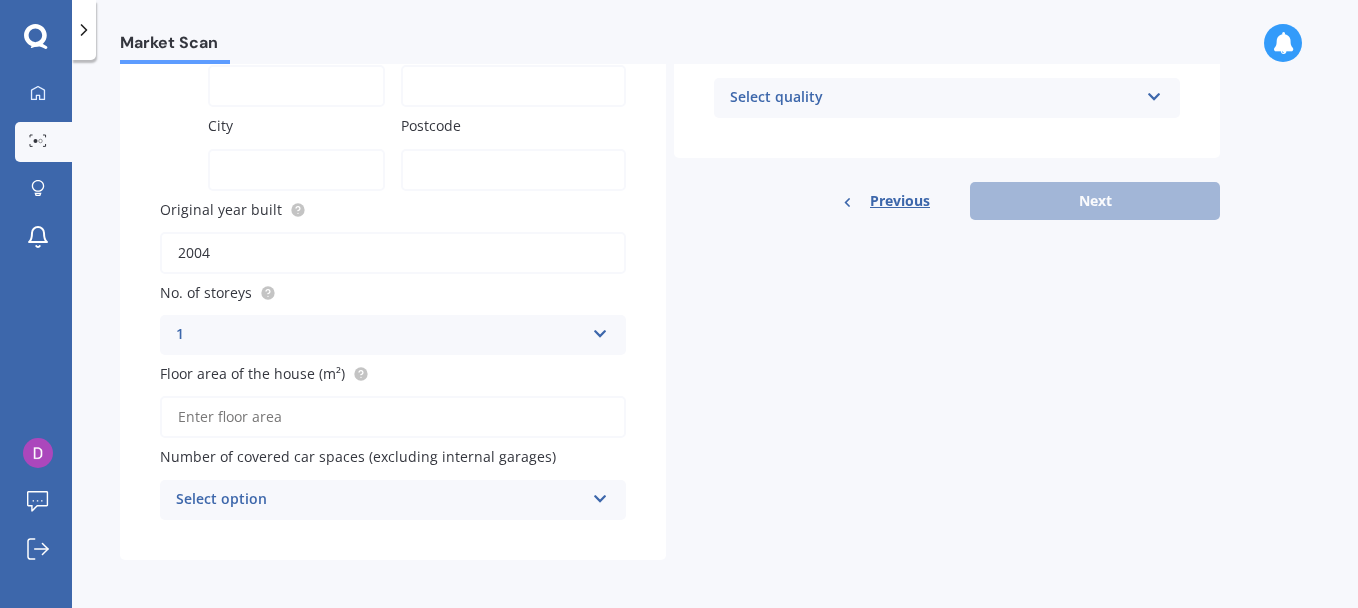 click on "Floor area of the house (m²)" at bounding box center (393, 417) 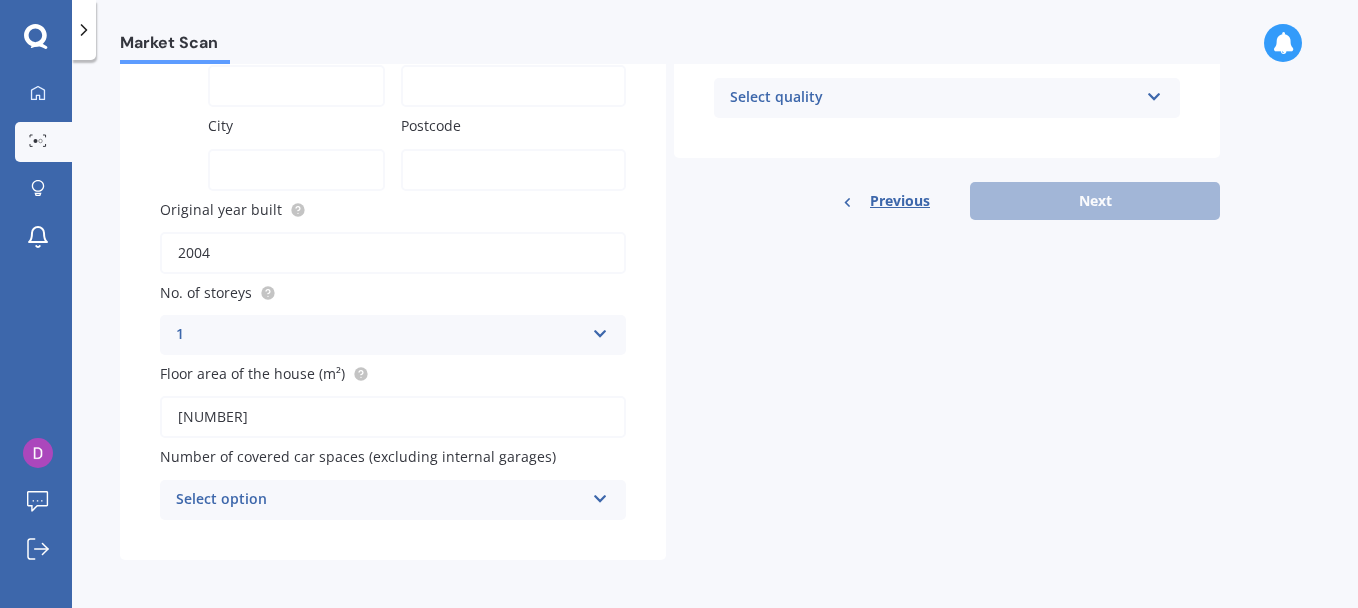 type on "[NUMBER]" 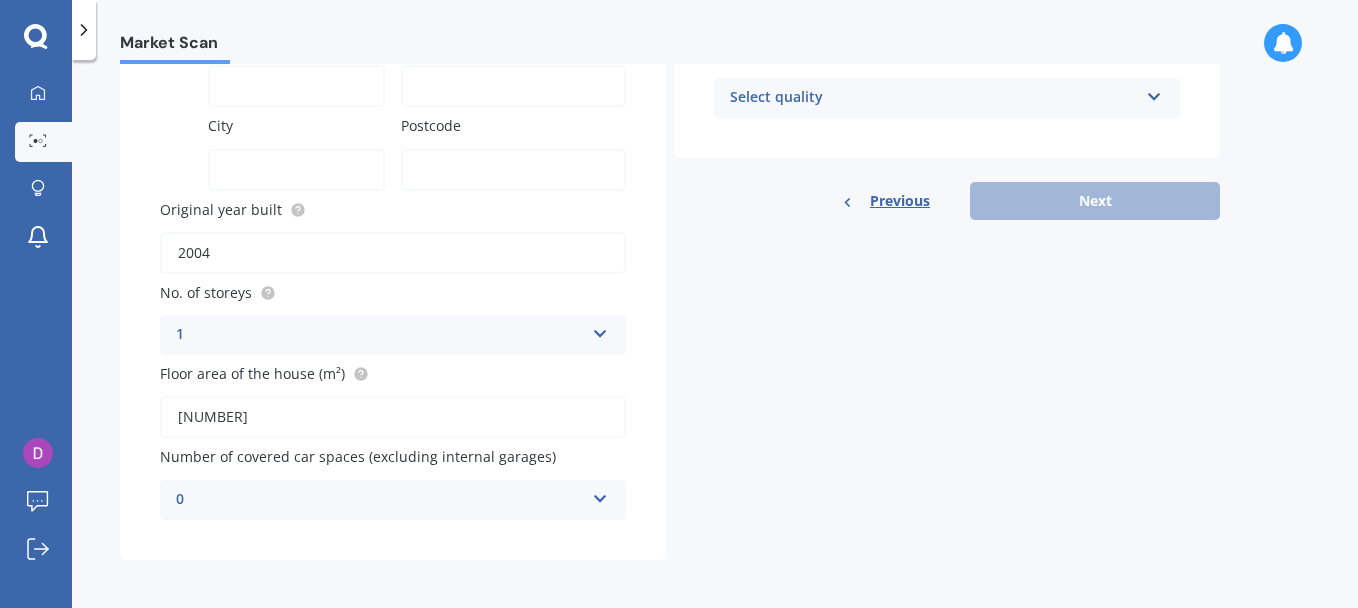 drag, startPoint x: 816, startPoint y: 405, endPoint x: 758, endPoint y: 408, distance: 58.077534 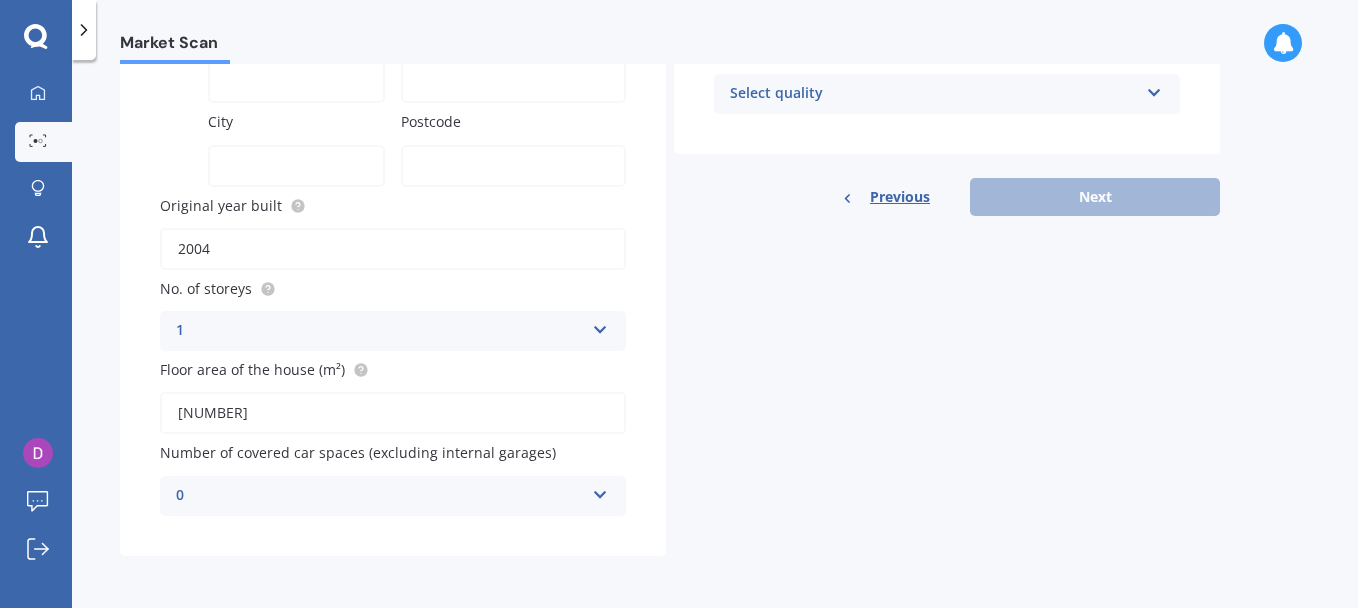 click at bounding box center [600, 491] 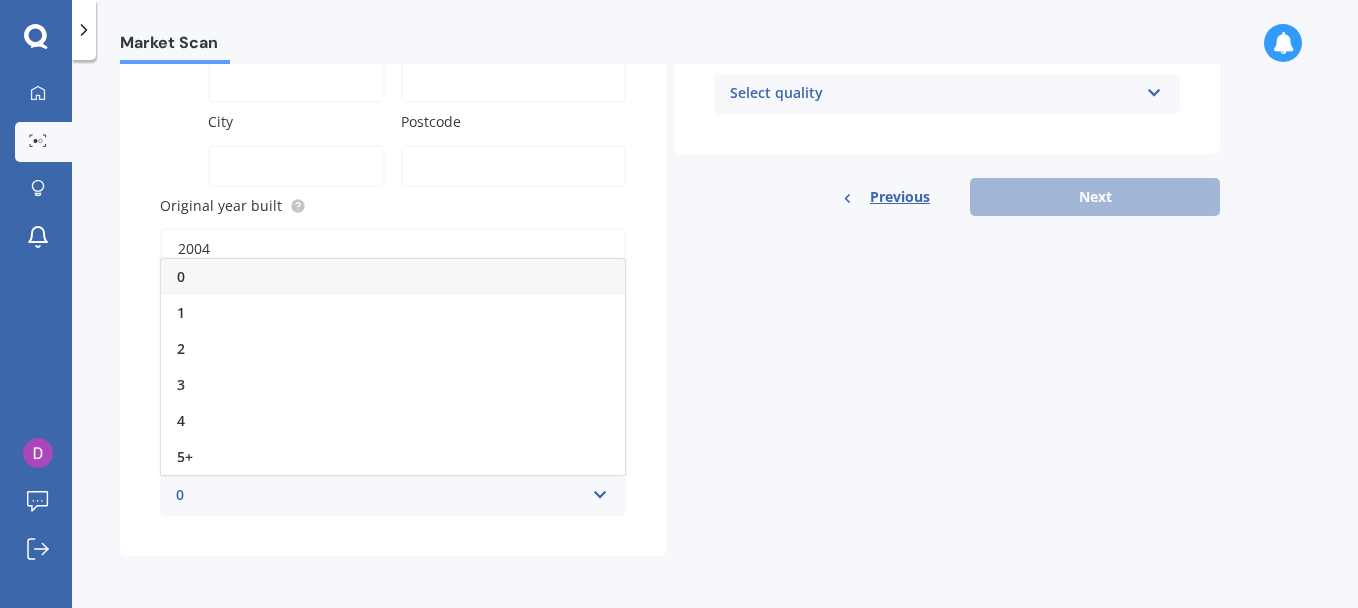 drag, startPoint x: 233, startPoint y: 351, endPoint x: 259, endPoint y: 366, distance: 30.016663 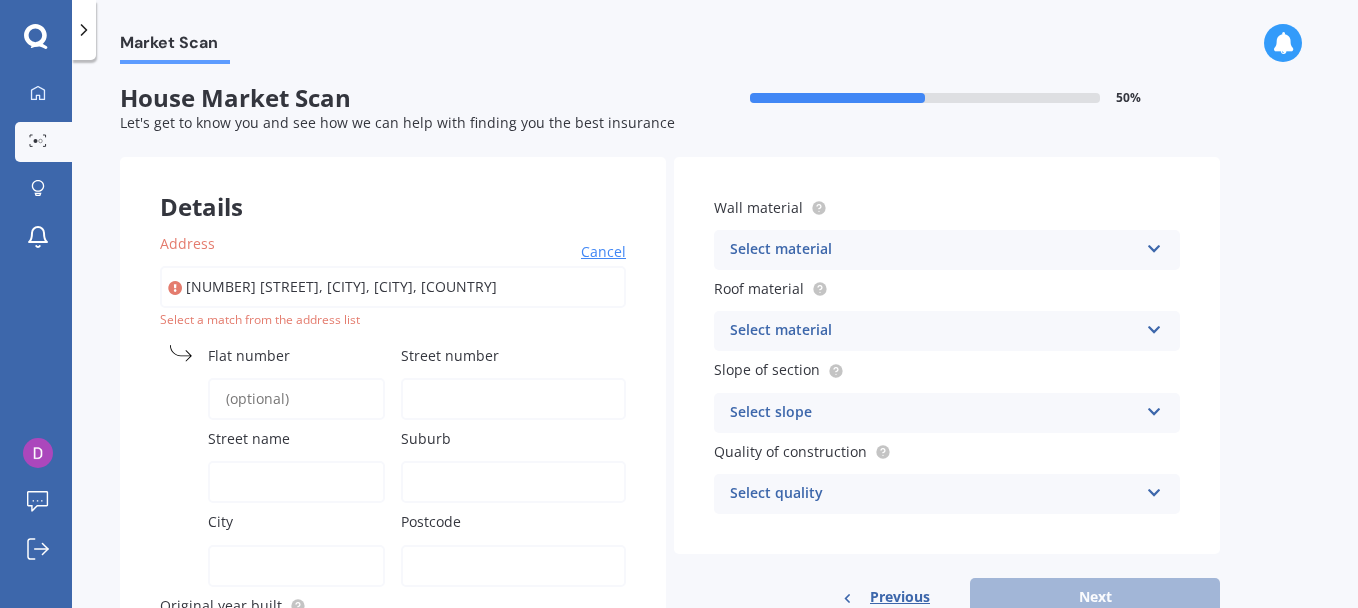 scroll, scrollTop: 0, scrollLeft: 0, axis: both 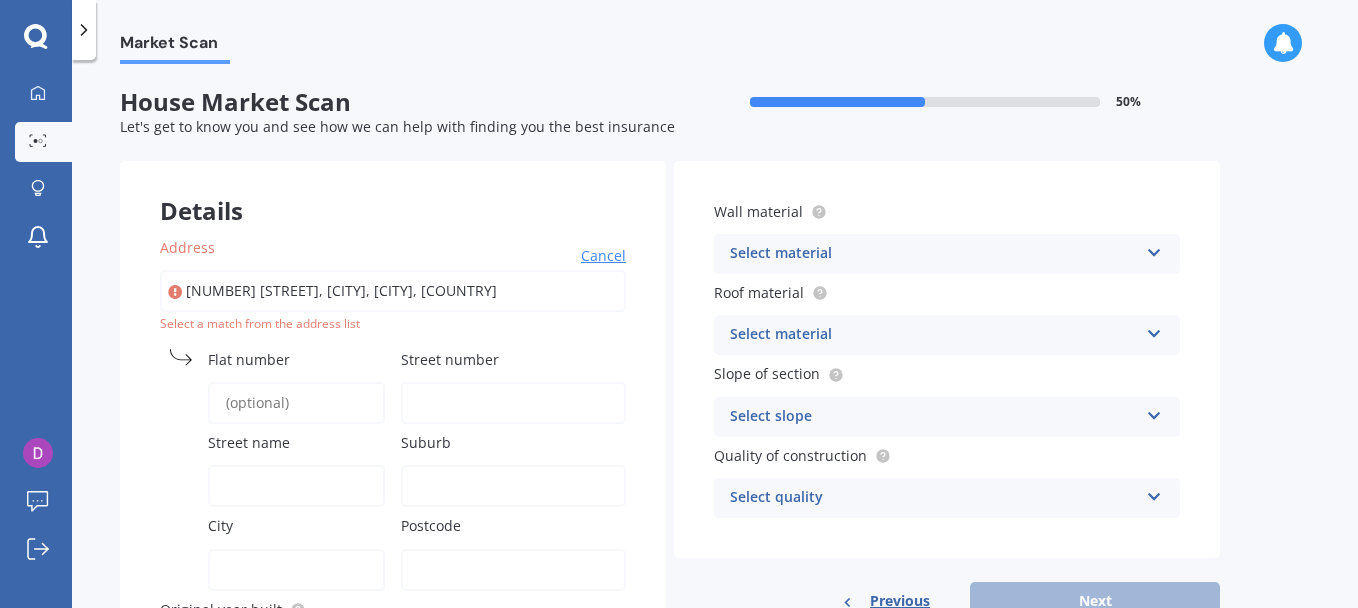 click at bounding box center (600, 730) 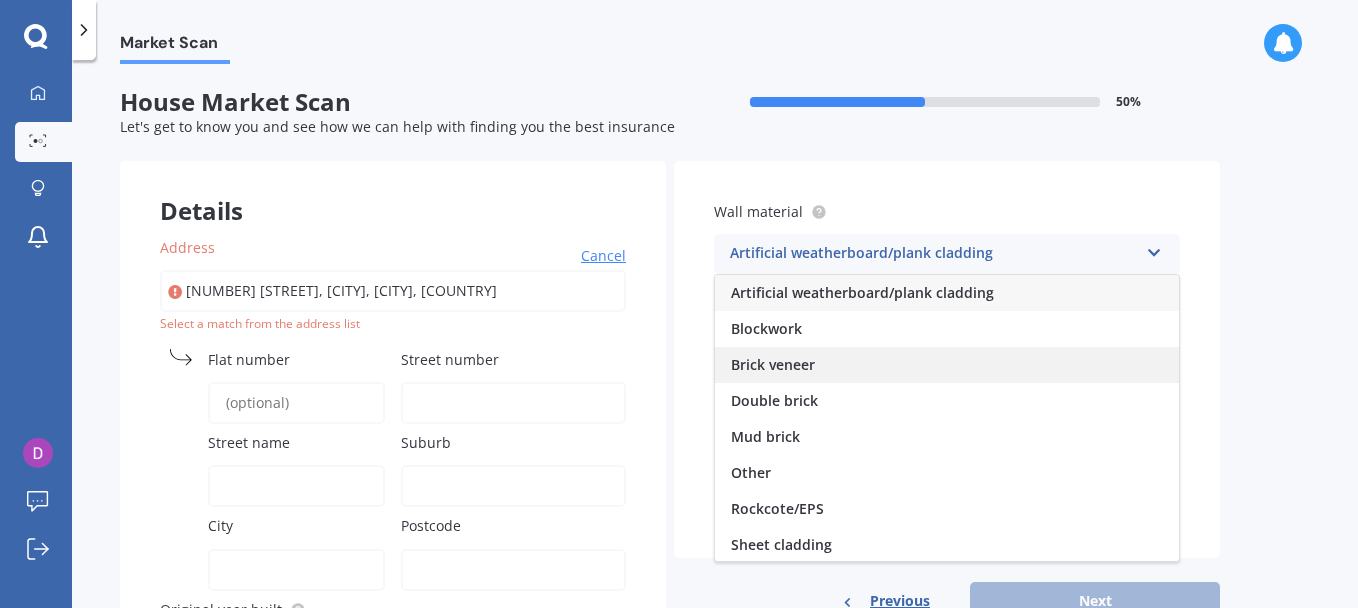 click on "Brick veneer" at bounding box center (947, 365) 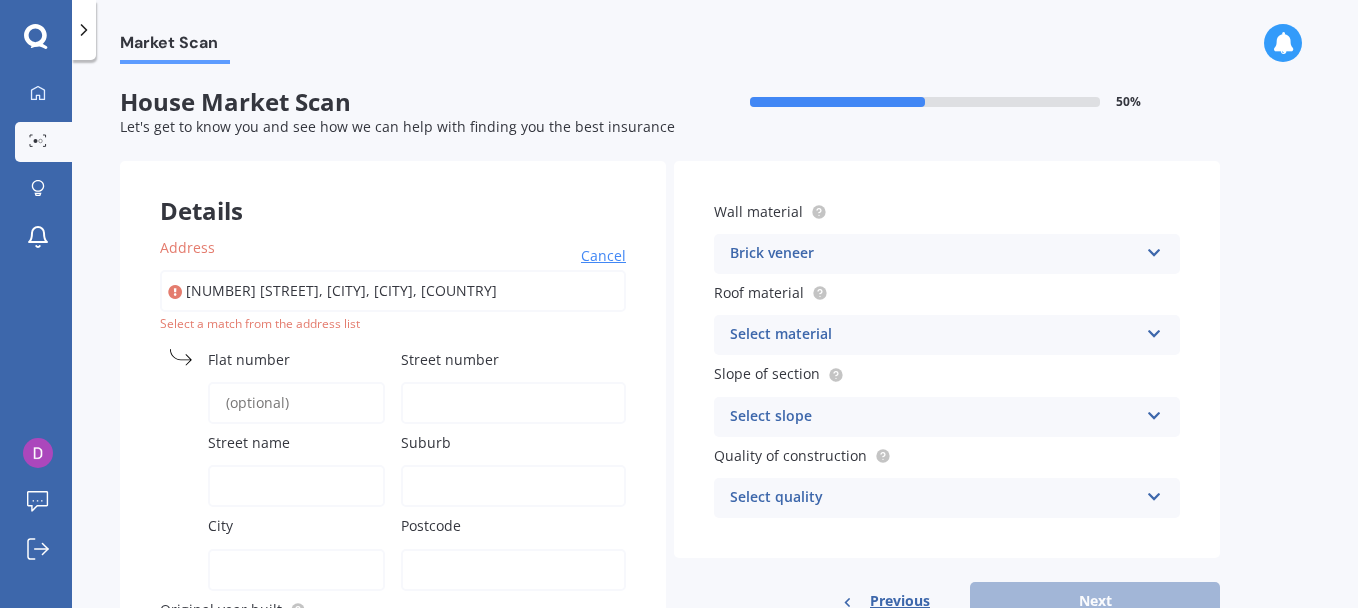 click at bounding box center [600, 730] 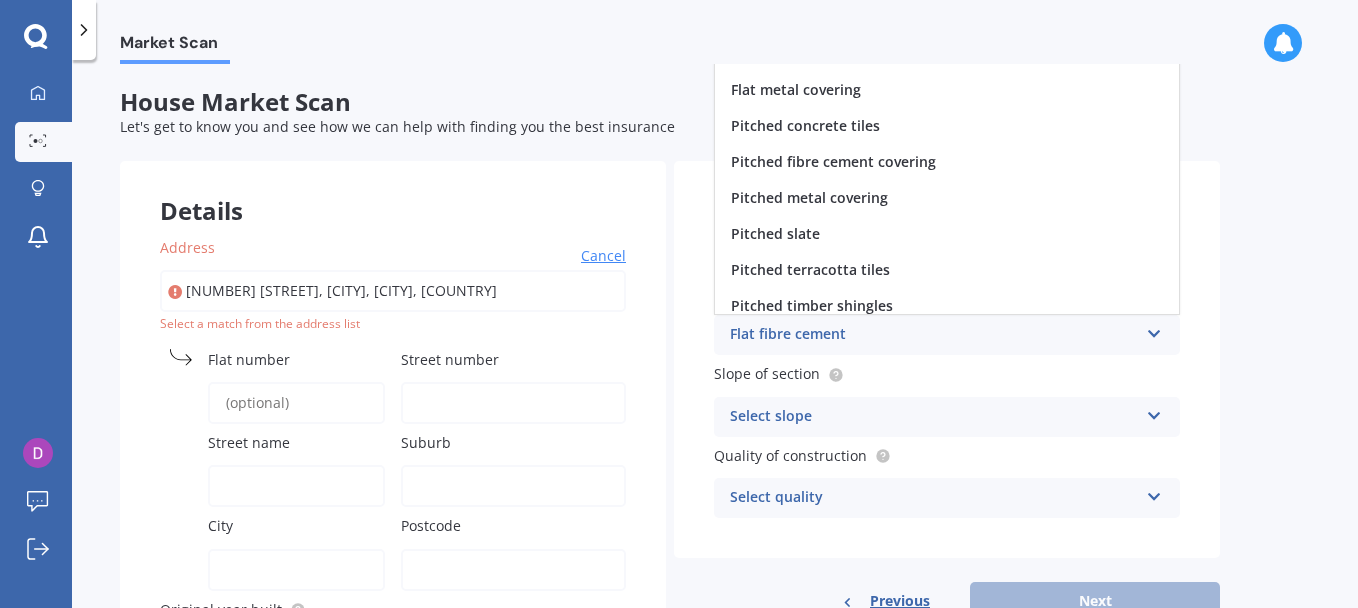 scroll, scrollTop: 74, scrollLeft: 0, axis: vertical 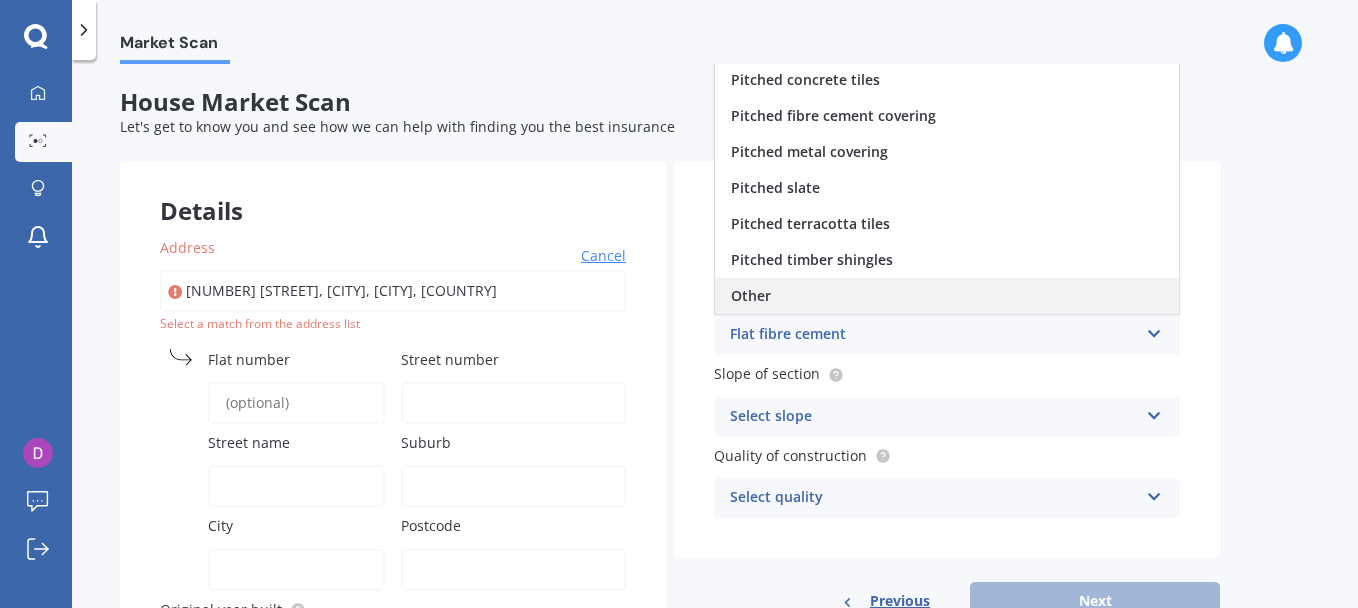 click on "Other" at bounding box center [947, 296] 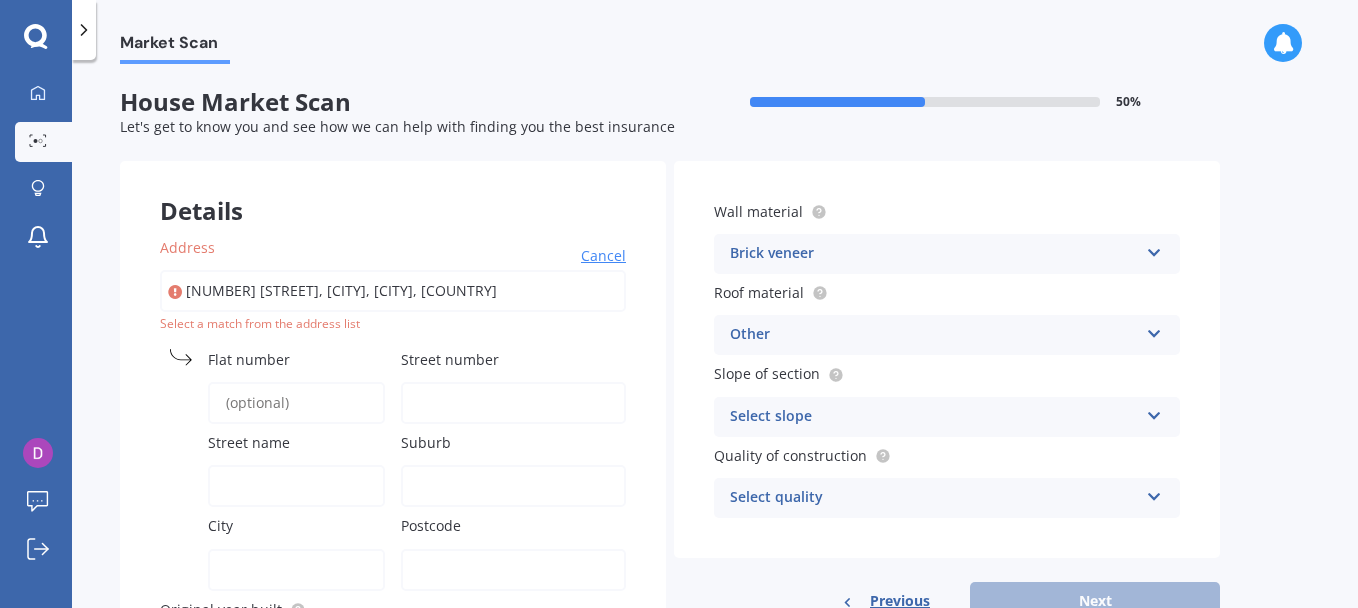click at bounding box center (600, 730) 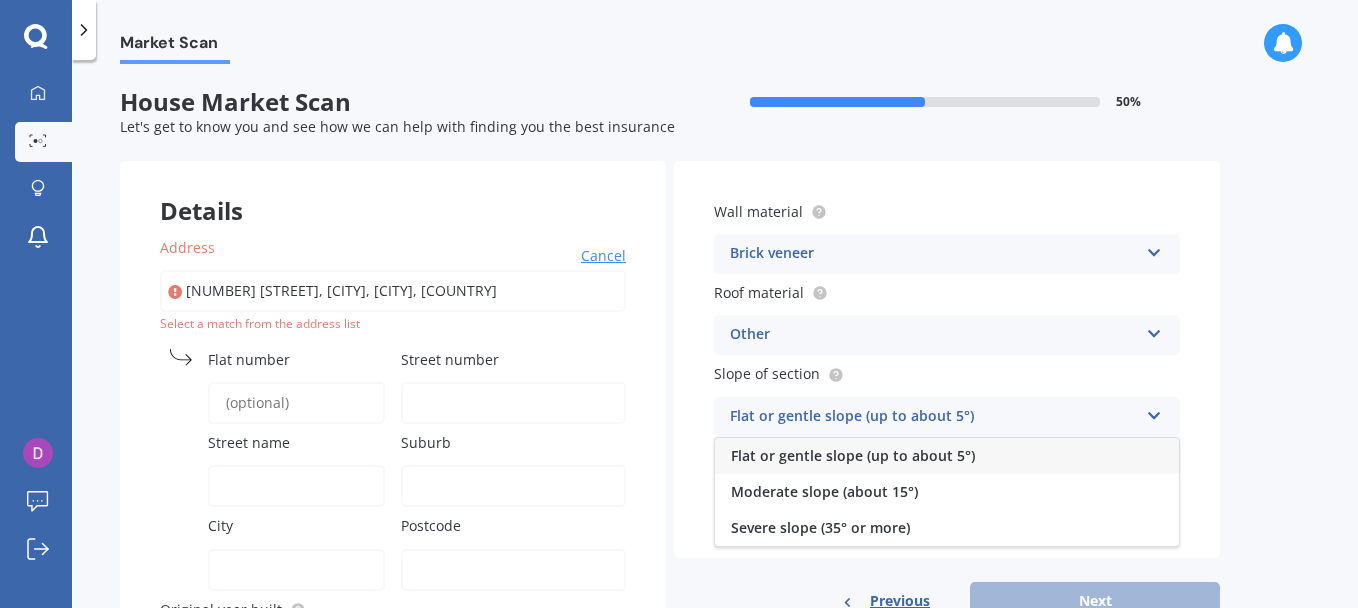 click on "Flat or gentle slope (up to about 5°)" at bounding box center (947, 456) 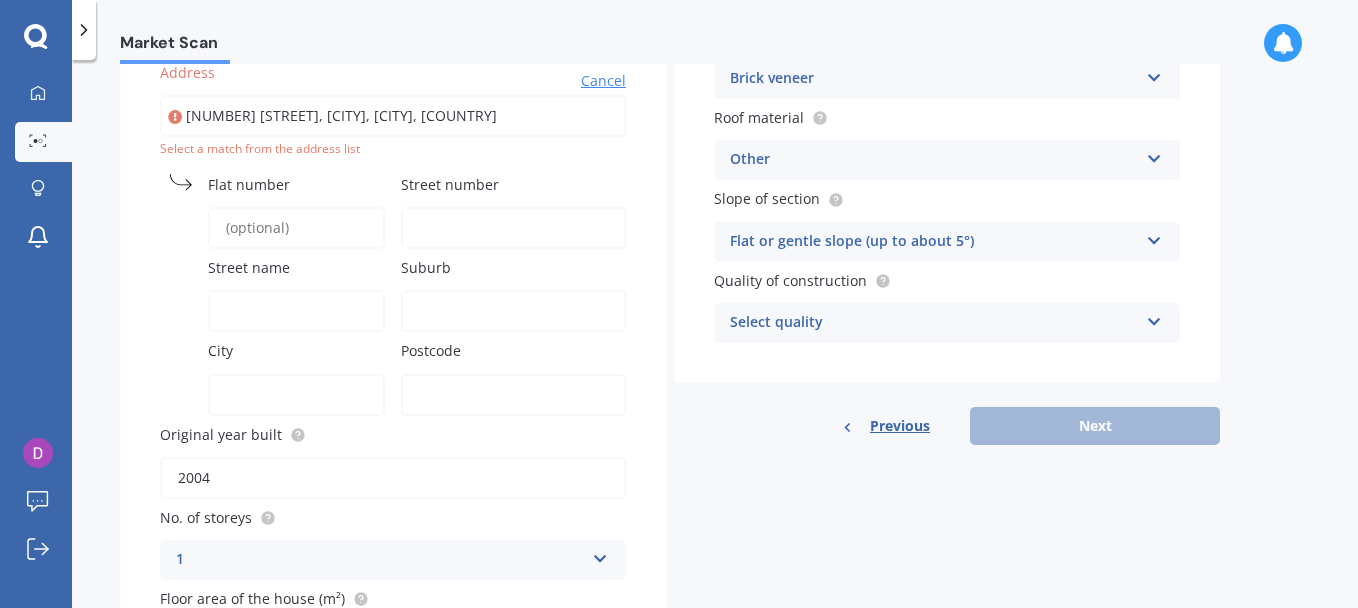 scroll, scrollTop: 200, scrollLeft: 0, axis: vertical 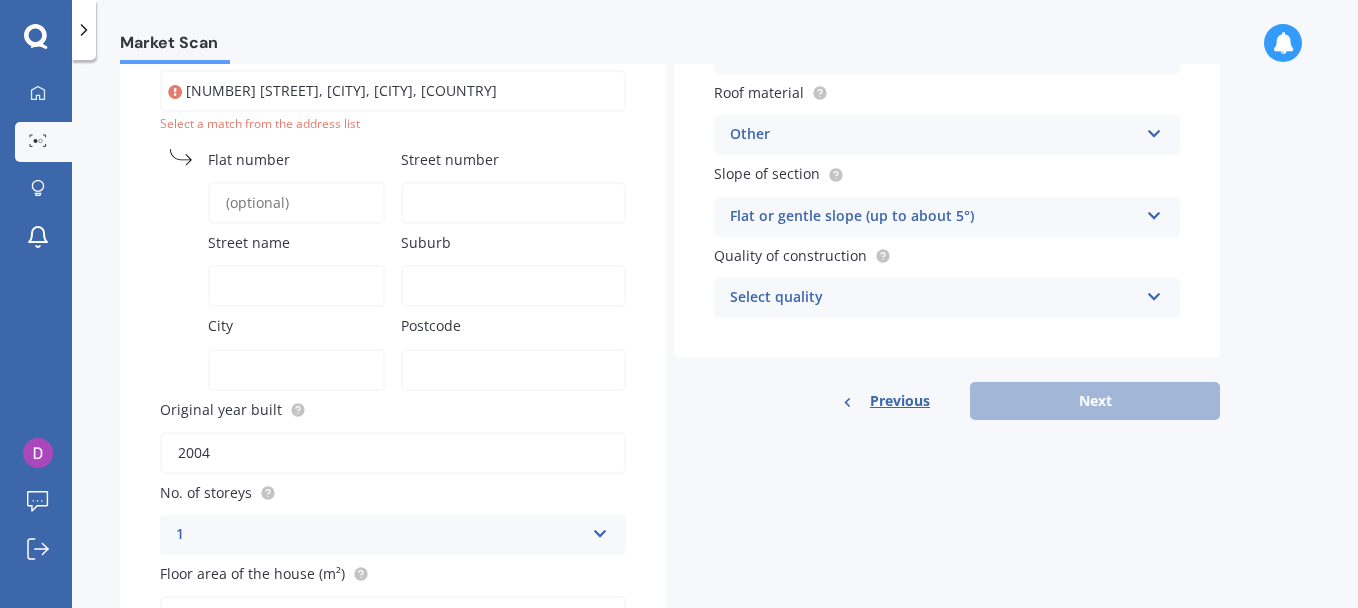 click at bounding box center (600, 530) 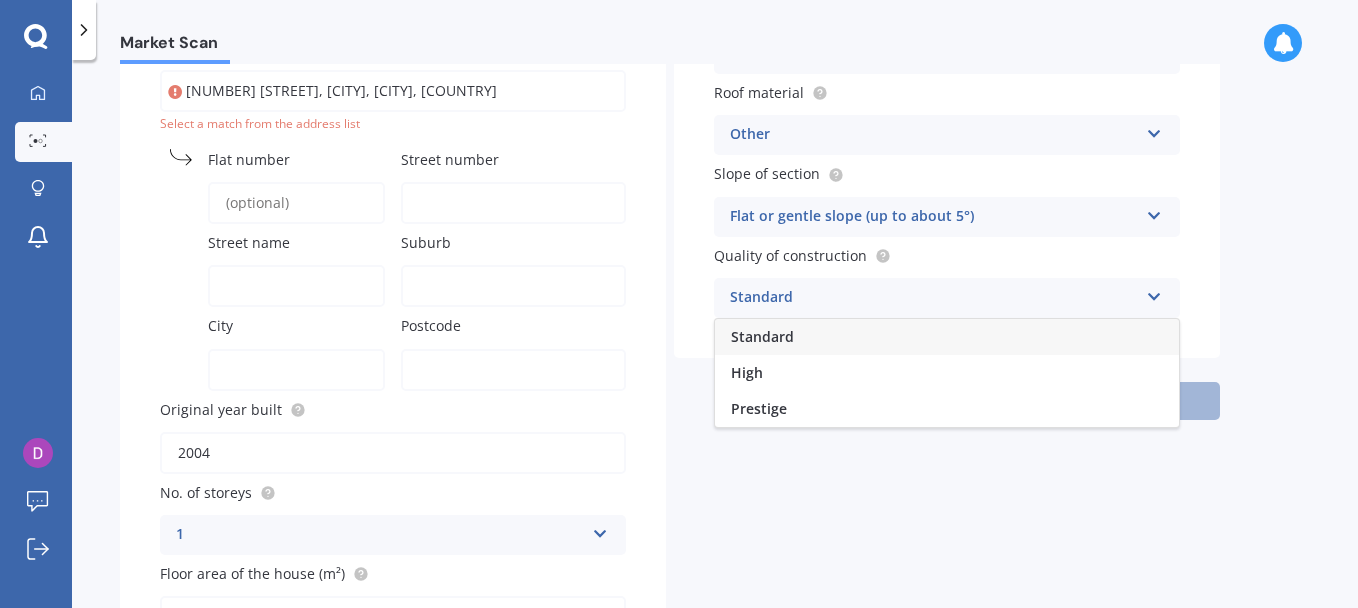 click on "Standard" at bounding box center [762, 336] 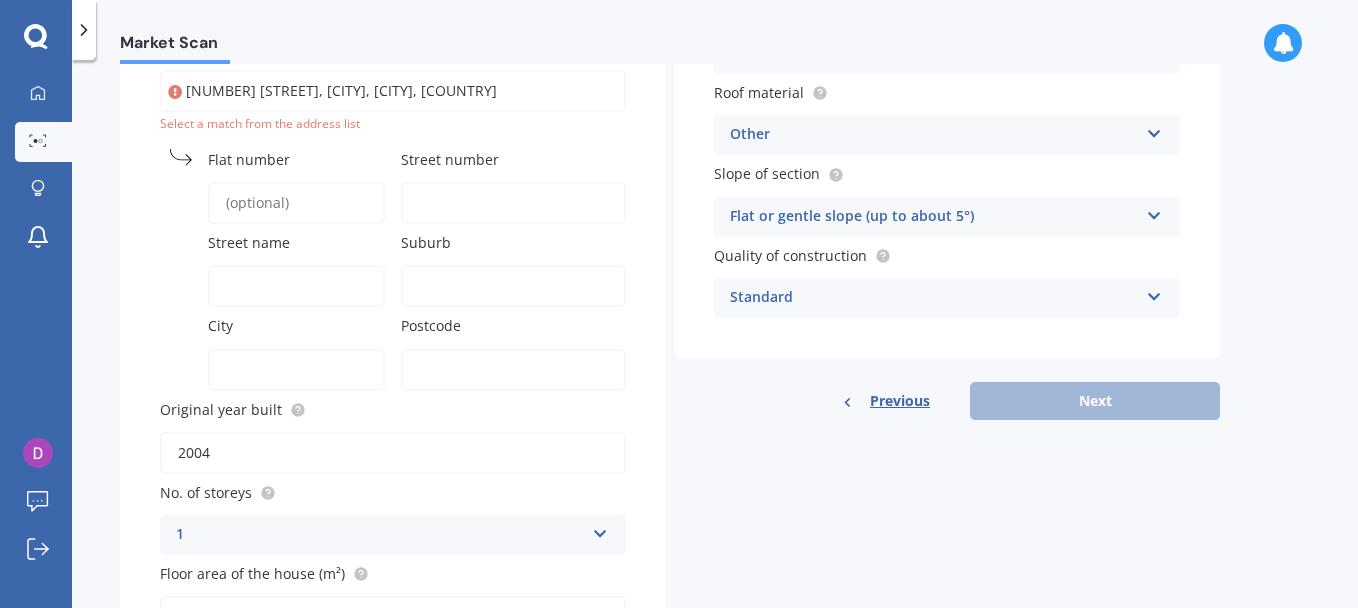 click on "Previous Next" at bounding box center [947, 401] 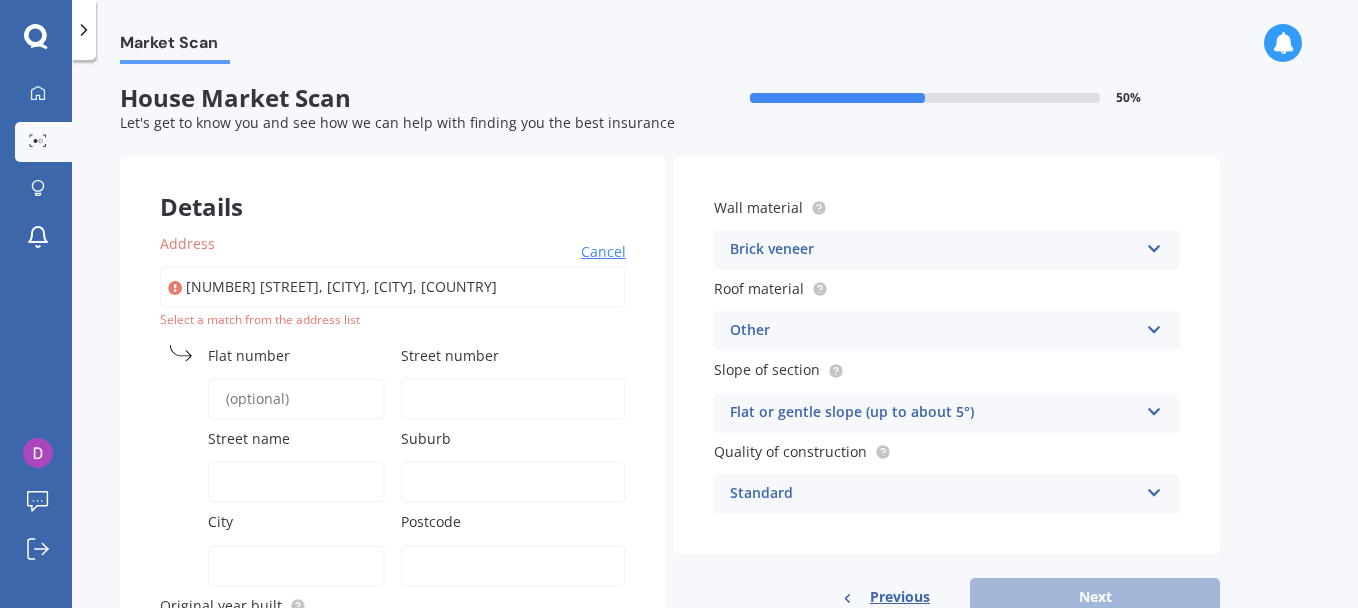 scroll, scrollTop: 0, scrollLeft: 0, axis: both 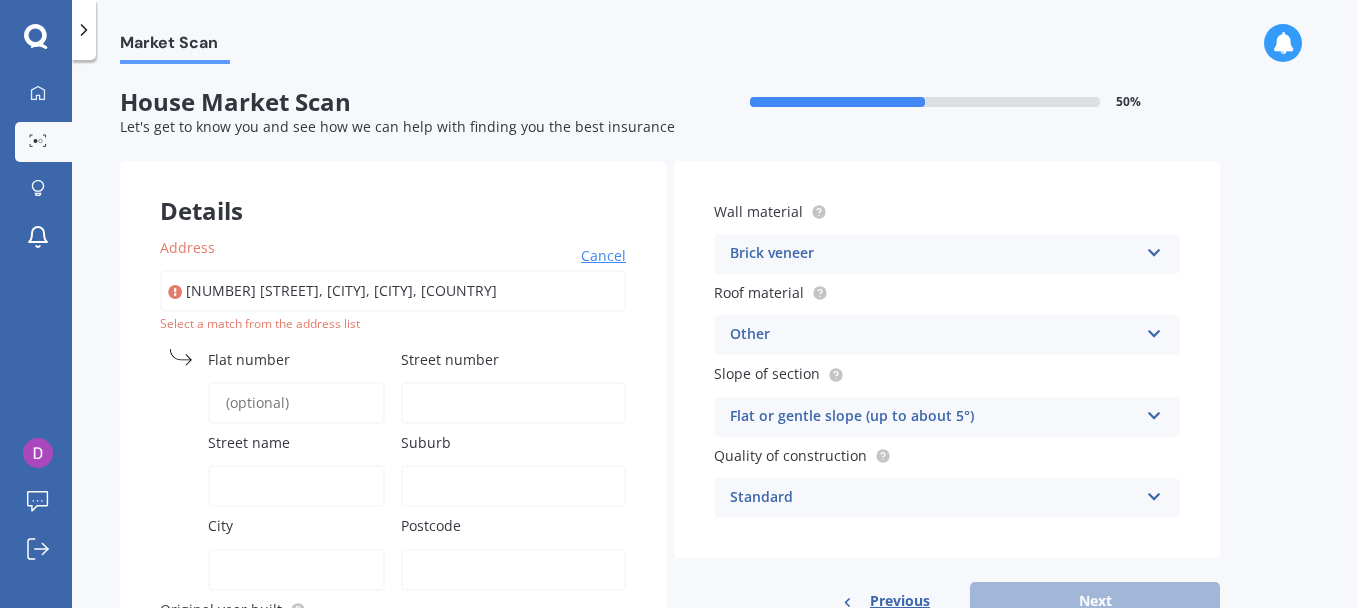click on "Address [NUMBER] [STREET], [CITY], [CITY], [COUNTRY] Cancel Search Select a match from the address list Flat number Street number Street name Suburb City Postcode Original year built [YYYY] No. of storeys [NUMBER] [NUMBER] [NUMBER] [NUMBER] [NUMBER]+ Floor area of the house (m²) [NUMBER] Number of covered car spaces (excluding internal garages) [NUMBER] [NUMBER] [NUMBER] [NUMBER] [NUMBER]+" at bounding box center (393, 578) 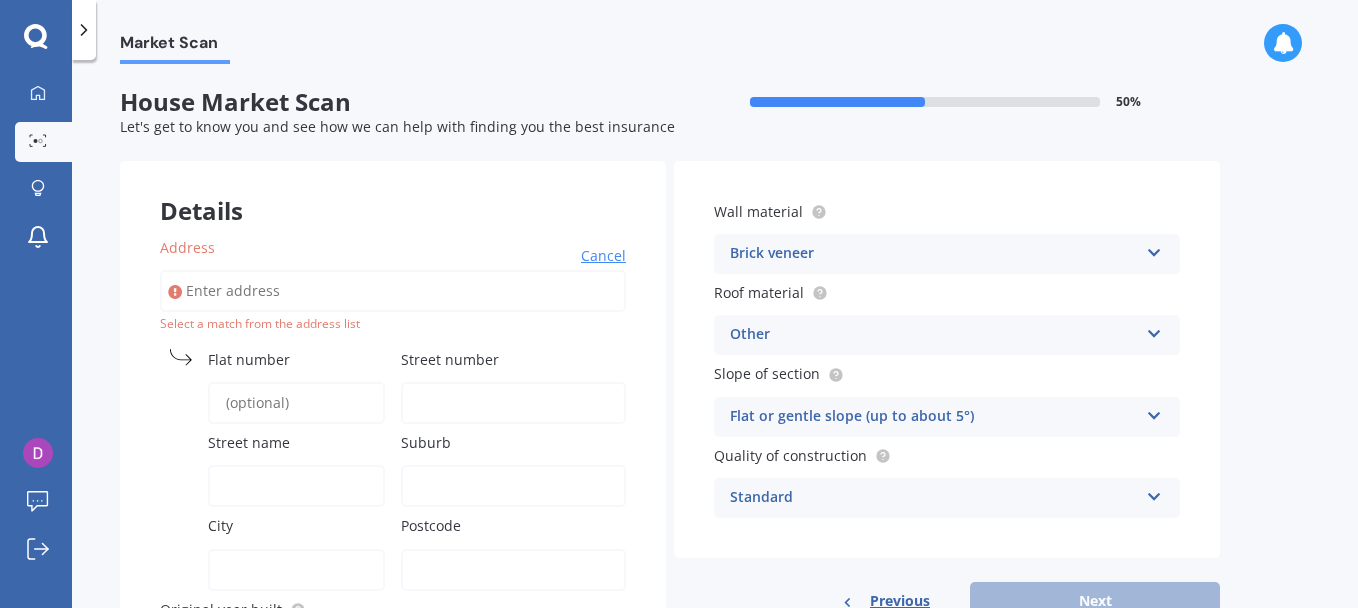click on "Address" at bounding box center (393, 291) 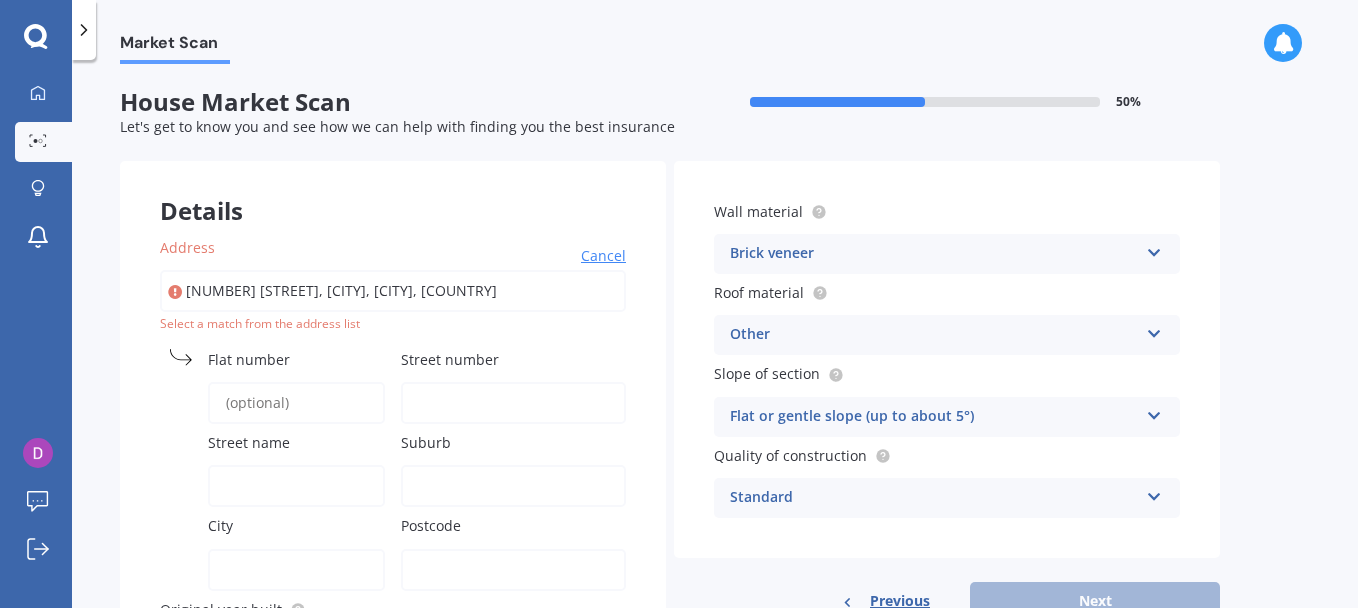 click on "Street number" at bounding box center (509, 359) 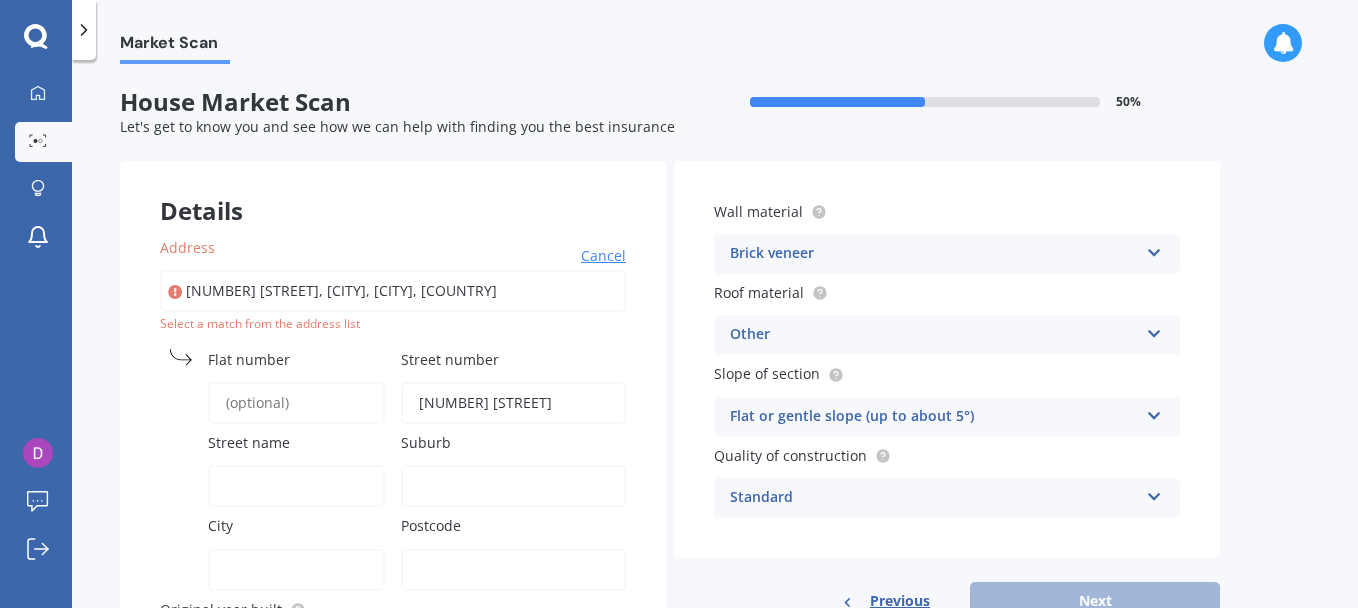 type on "[CITY]" 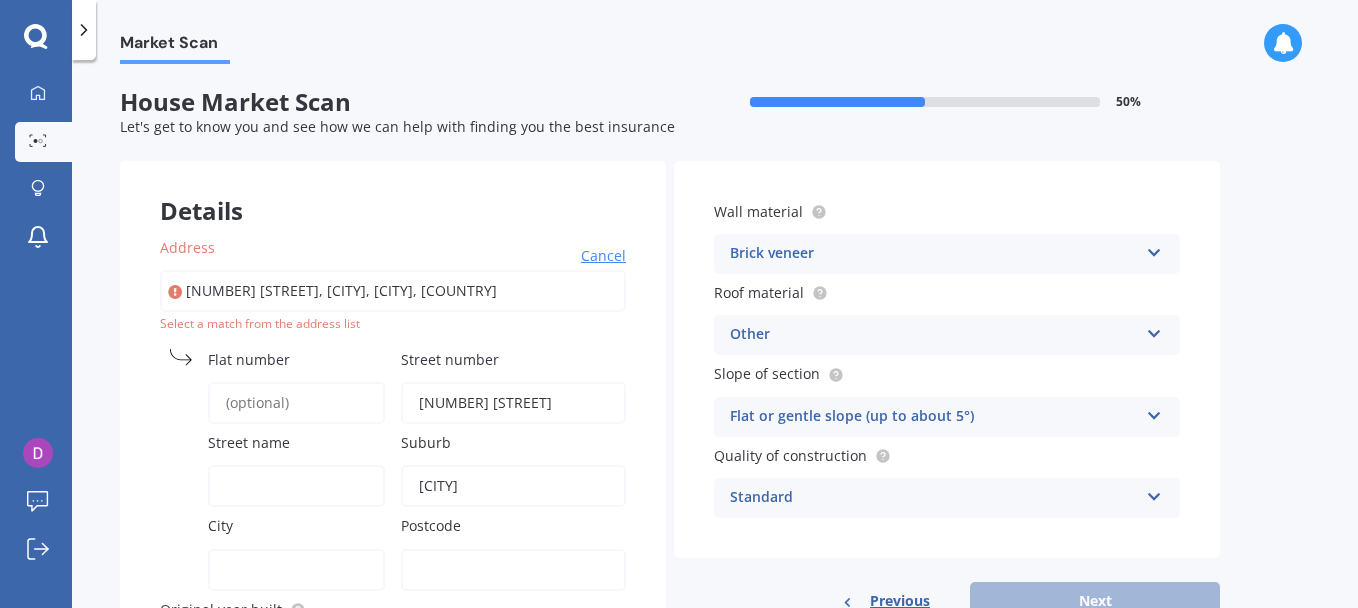 type on "[CITY]" 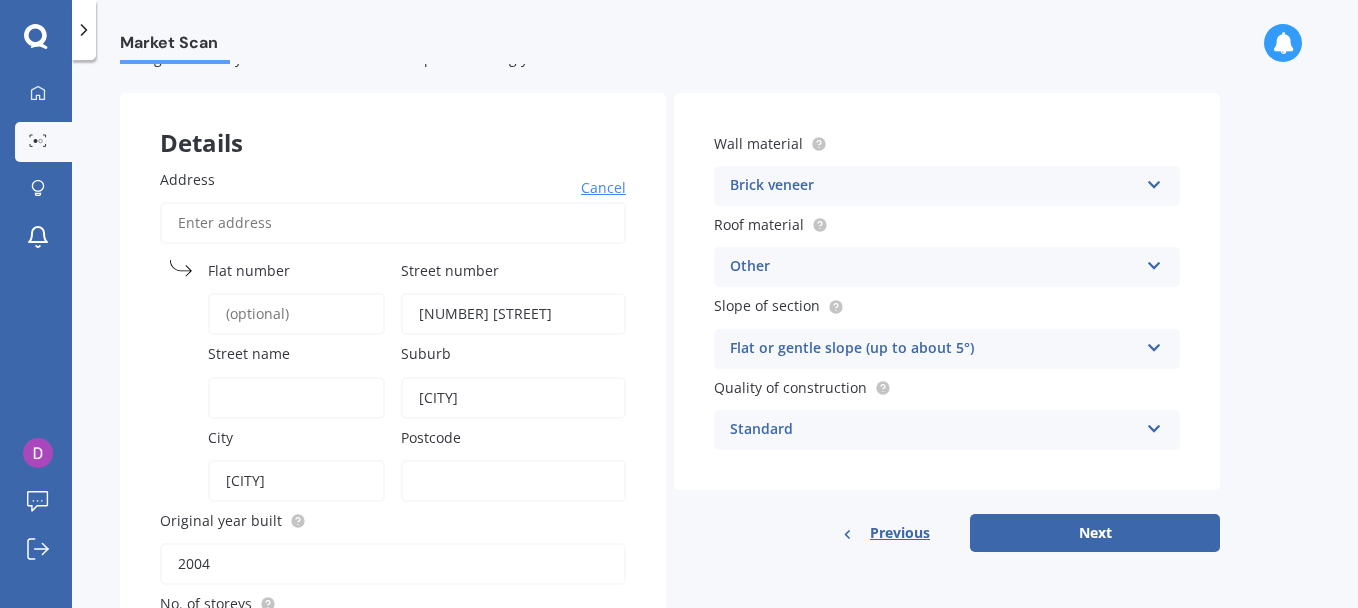 scroll, scrollTop: 100, scrollLeft: 0, axis: vertical 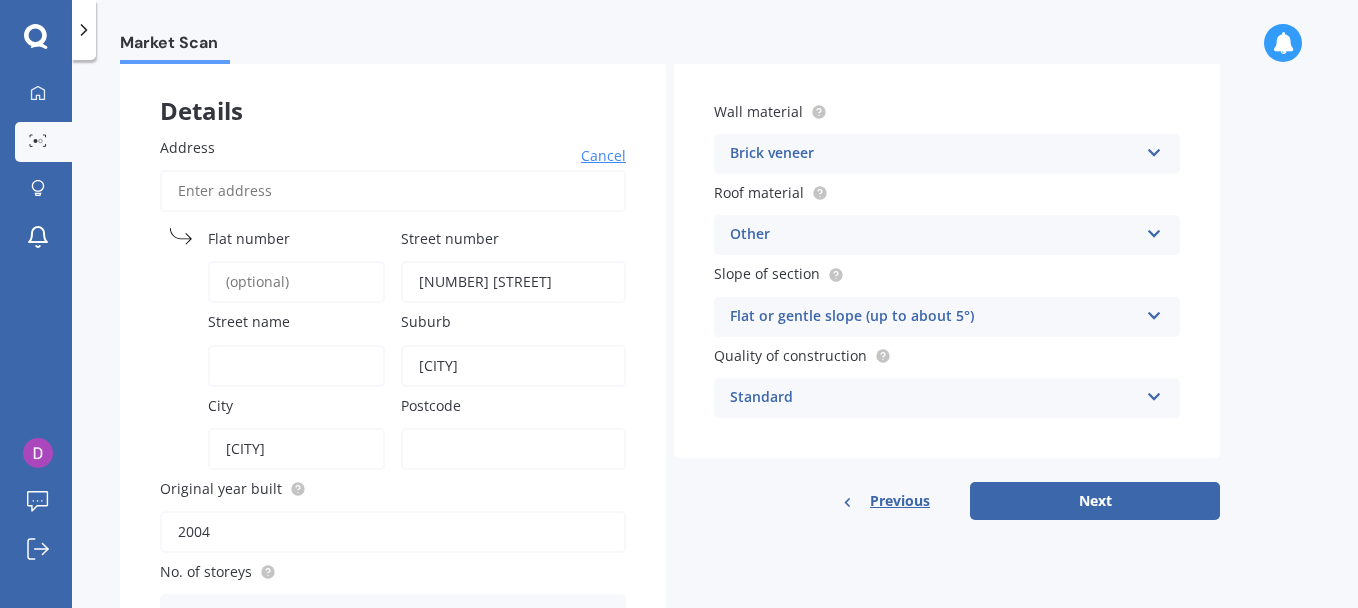 click on "Street name" at bounding box center [296, 366] 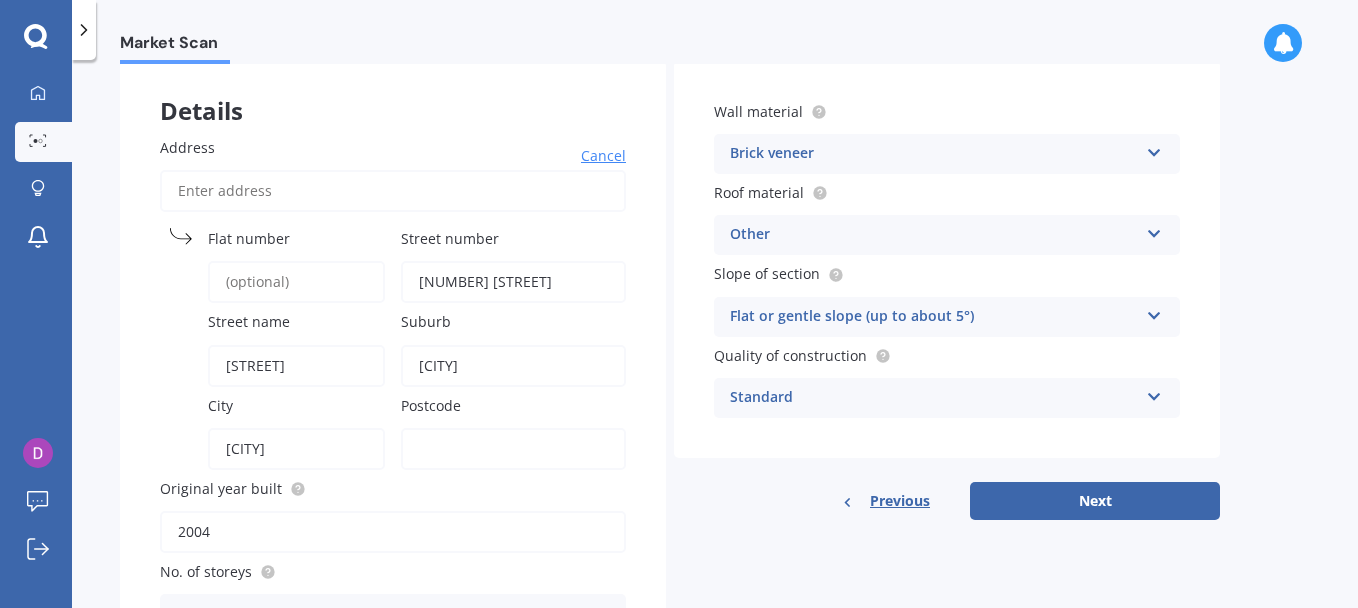type on "[POSTCODE]" 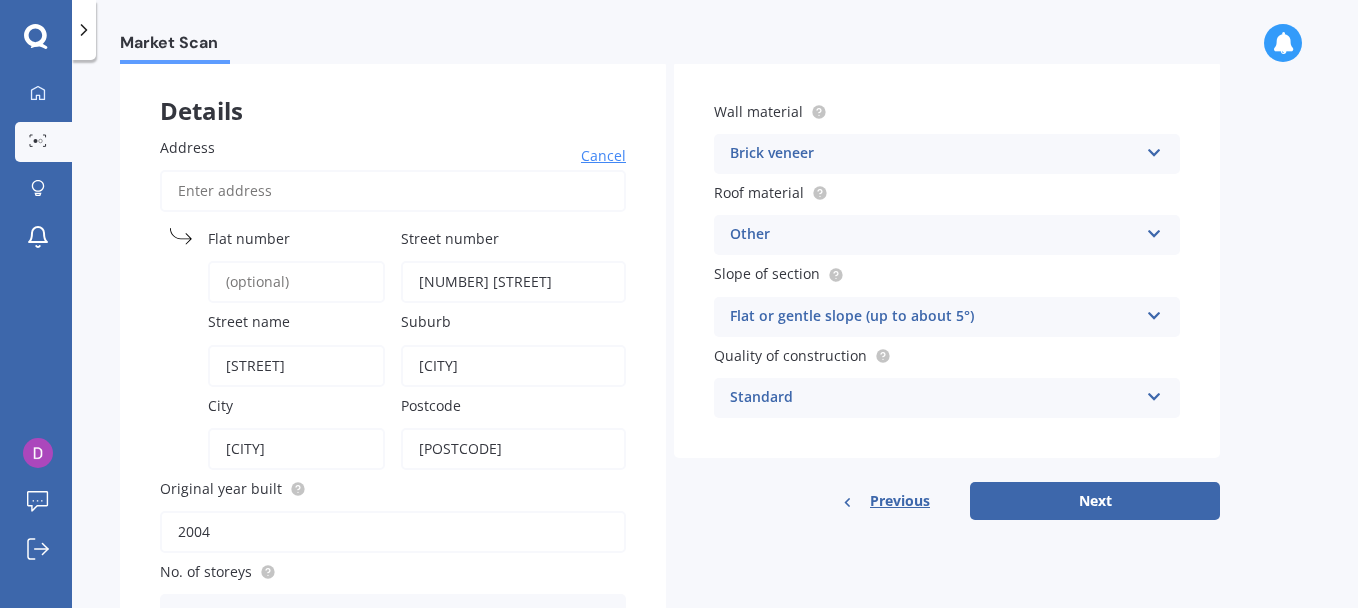 click on "[CITY]" at bounding box center (513, 366) 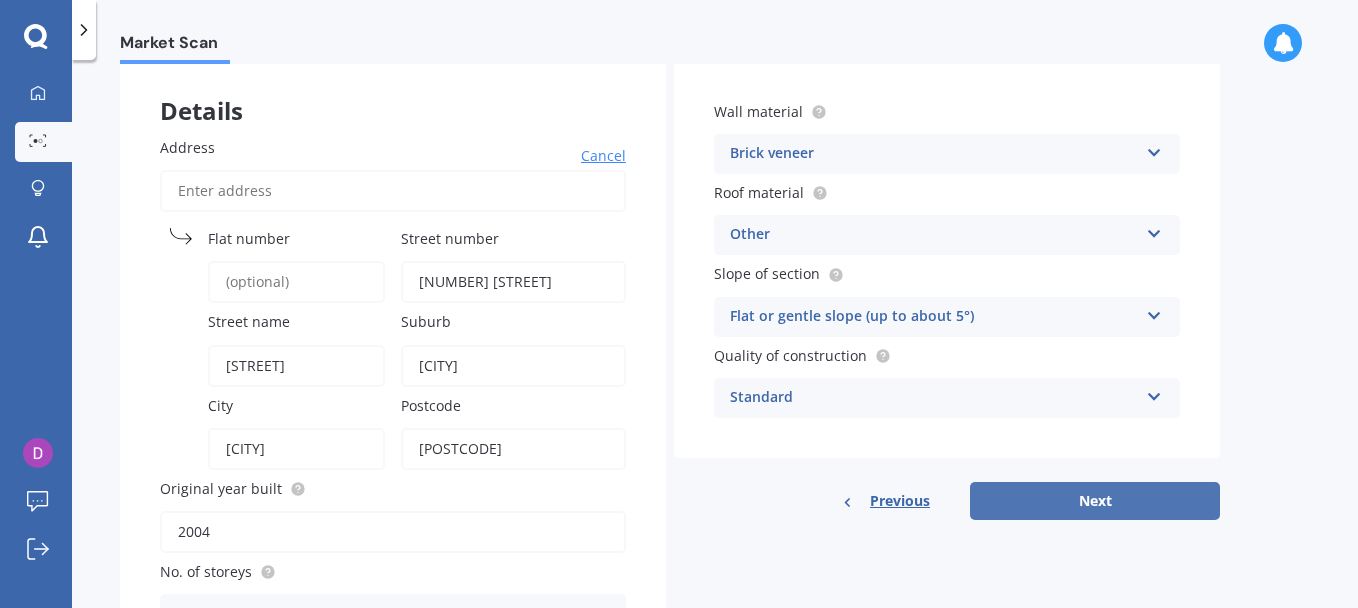 click on "Next" at bounding box center (1095, 501) 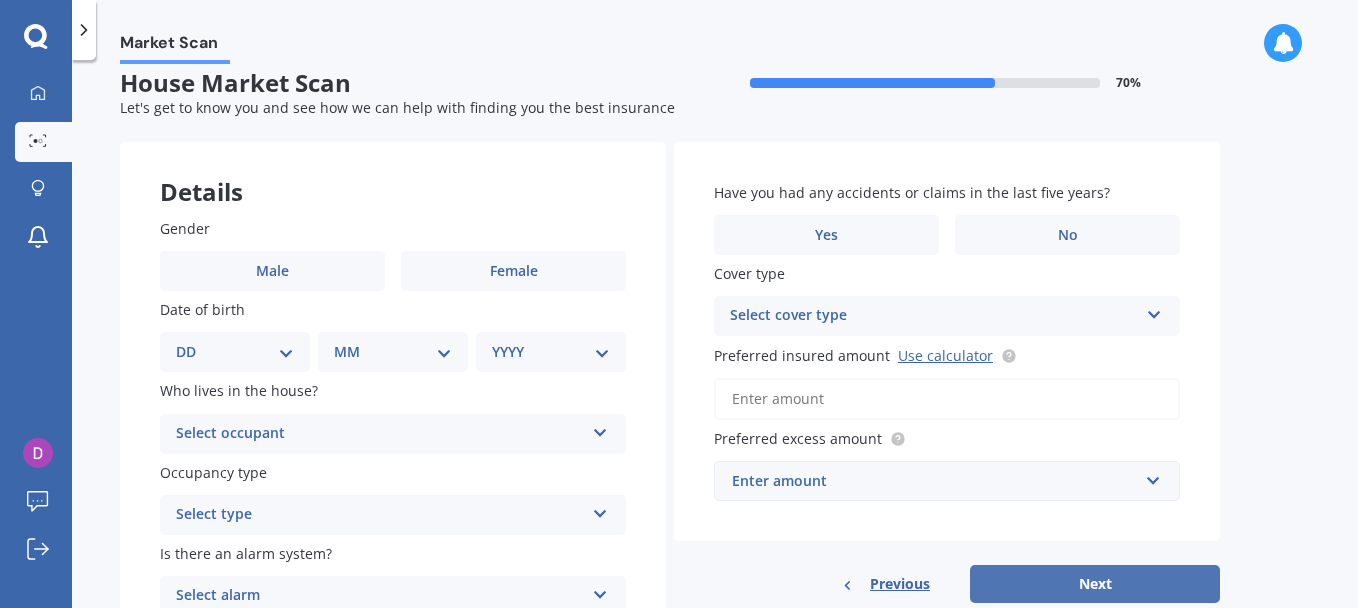 scroll, scrollTop: 0, scrollLeft: 0, axis: both 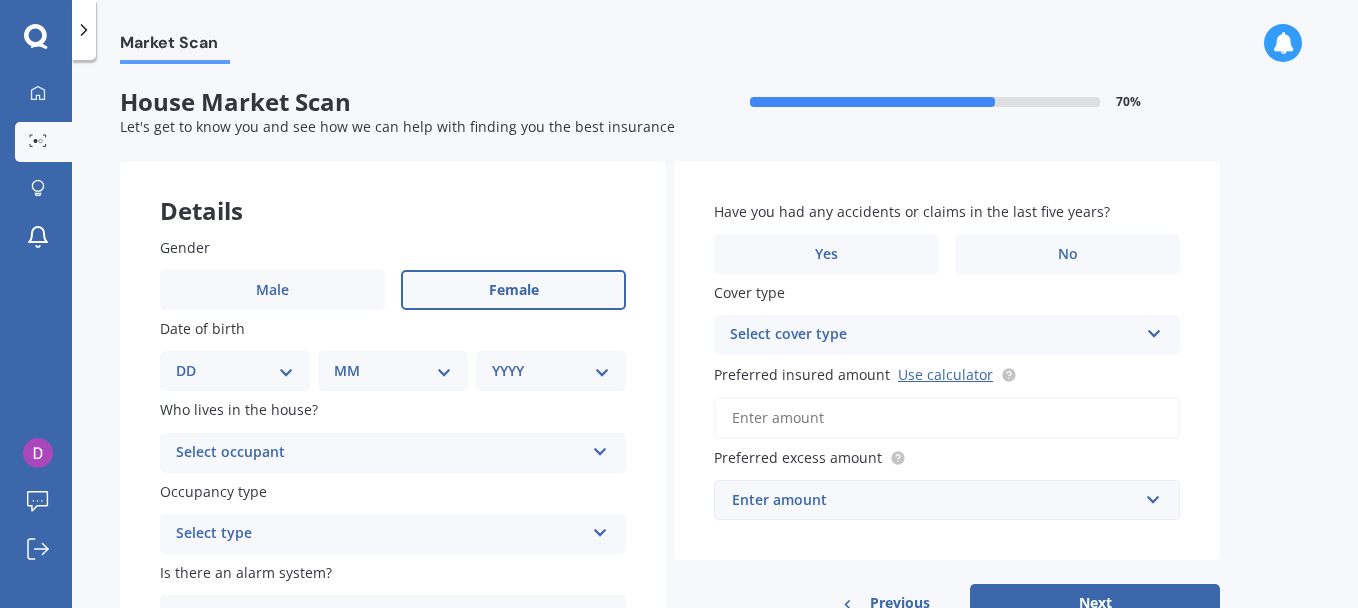click on "Female" at bounding box center (272, 290) 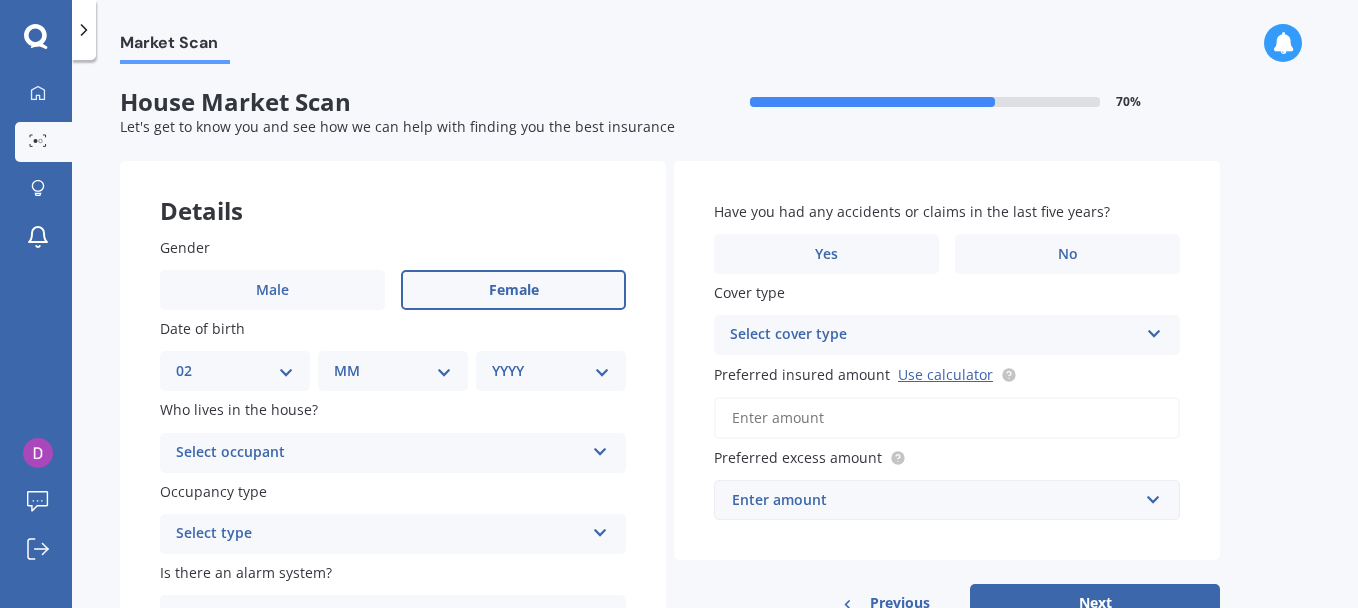 click on "DD 01 02 03 04 05 06 07 08 09 10 11 12 13 14 15 16 17 18 19 20 21 22 23 24 25 26 27 28 29 30 31" at bounding box center [235, 371] 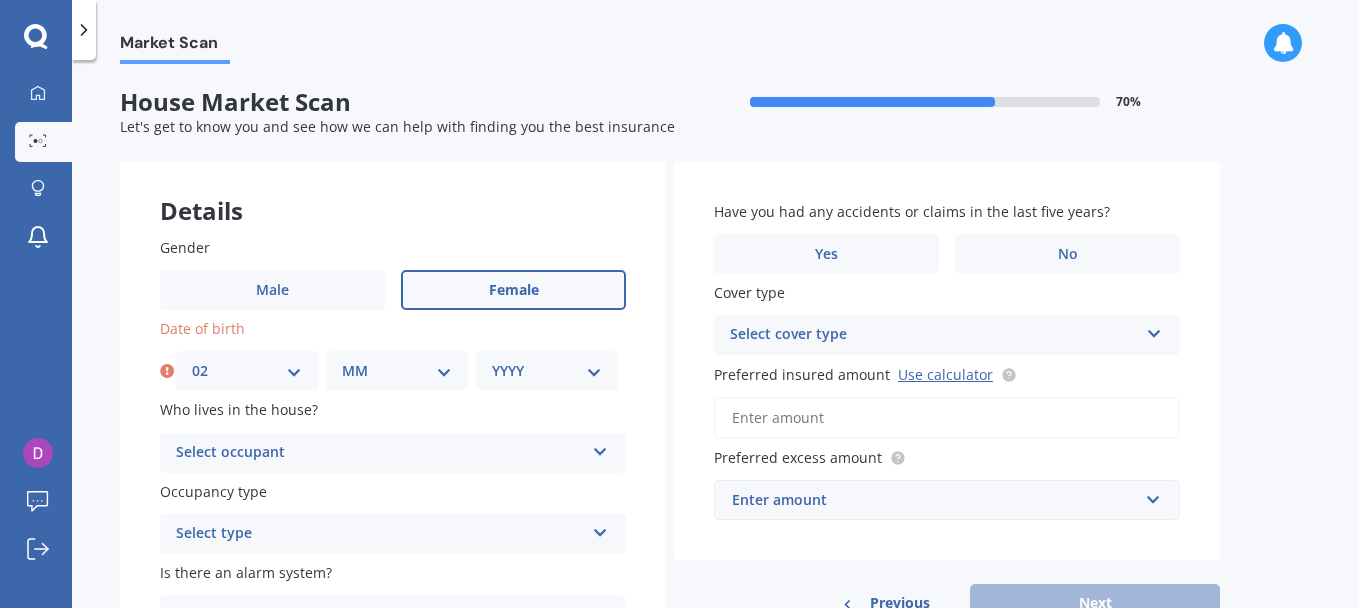 click on "MM 01 02 03 04 05 06 07 08 09 10 11 12" at bounding box center (397, 371) 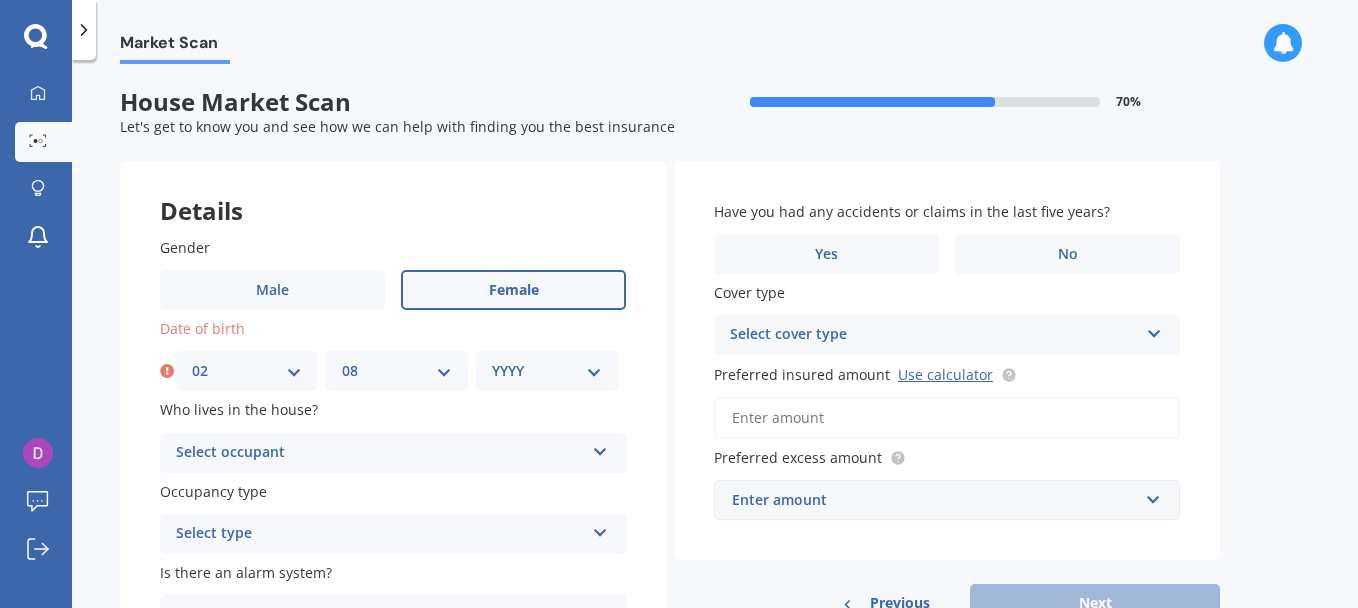click on "MM 01 02 03 04 05 06 07 08 09 10 11 12" at bounding box center (397, 371) 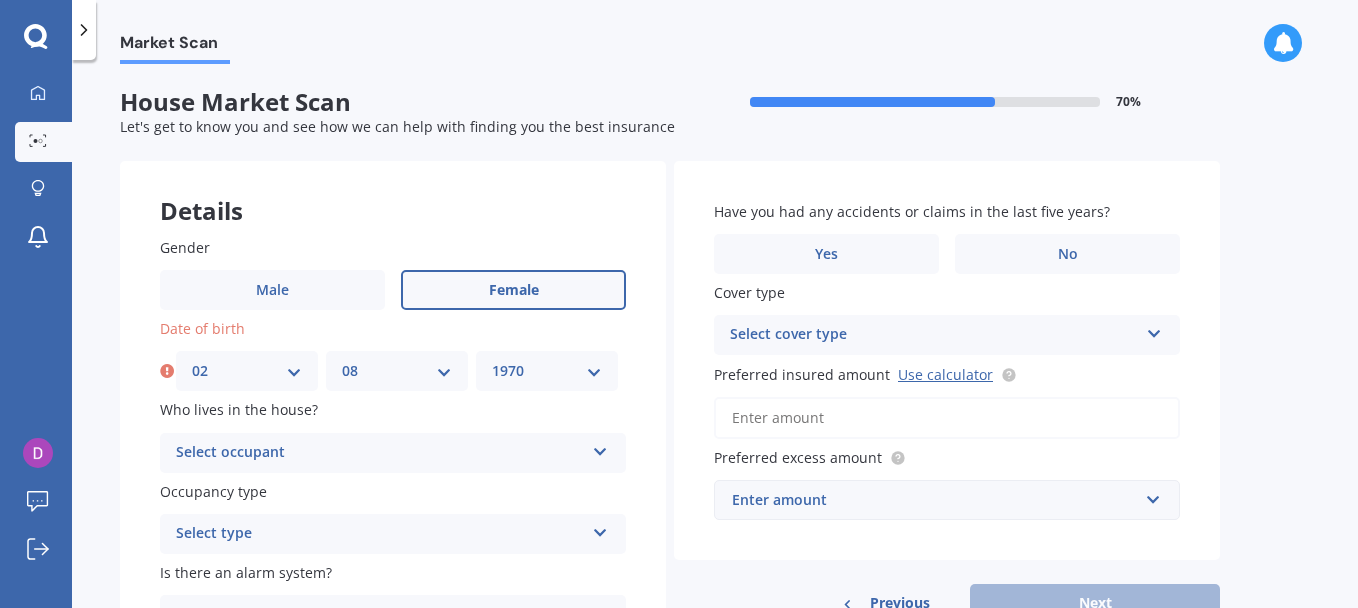 click on "YYYY 2009 2008 2007 2006 2005 2004 2003 2002 2001 2000 1999 1998 1997 1996 1995 1994 1993 1992 1991 1990 1989 1988 1987 1986 1985 1984 1983 1982 1981 1980 1979 1978 1977 1976 1975 1974 1973 1972 1971 1970 1969 1968 1967 1966 1965 1964 1963 1962 1961 1960 1959 1958 1957 1956 1955 1954 1953 1952 1951 1950 1949 1948 1947 1946 1945 1944 1943 1942 1941 1940 1939 1938 1937 1936 1935 1934 1933 1932 1931 1930 1929 1928 1927 1926 1925 1924 1923 1922 1921 1920 1919 1918 1917 1916 1915 1914 1913 1912 1911 1910" at bounding box center (547, 371) 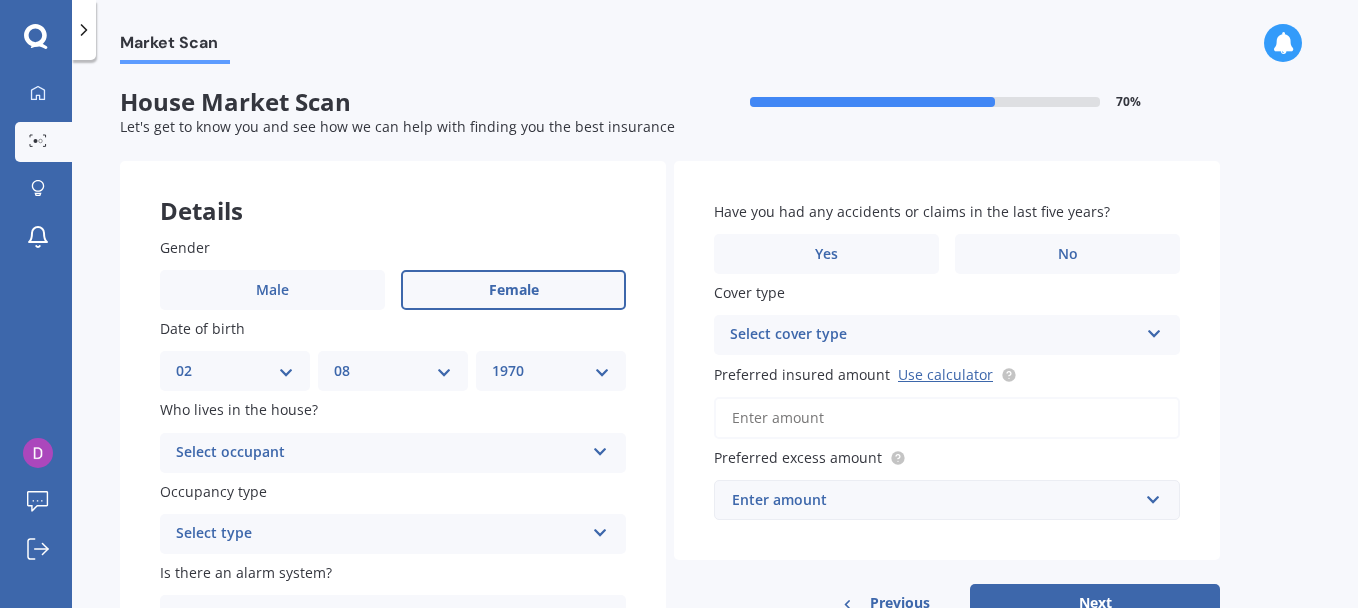 click on "Who lives in the house? Select occupant Owner Owner + Boarder" at bounding box center (393, 435) 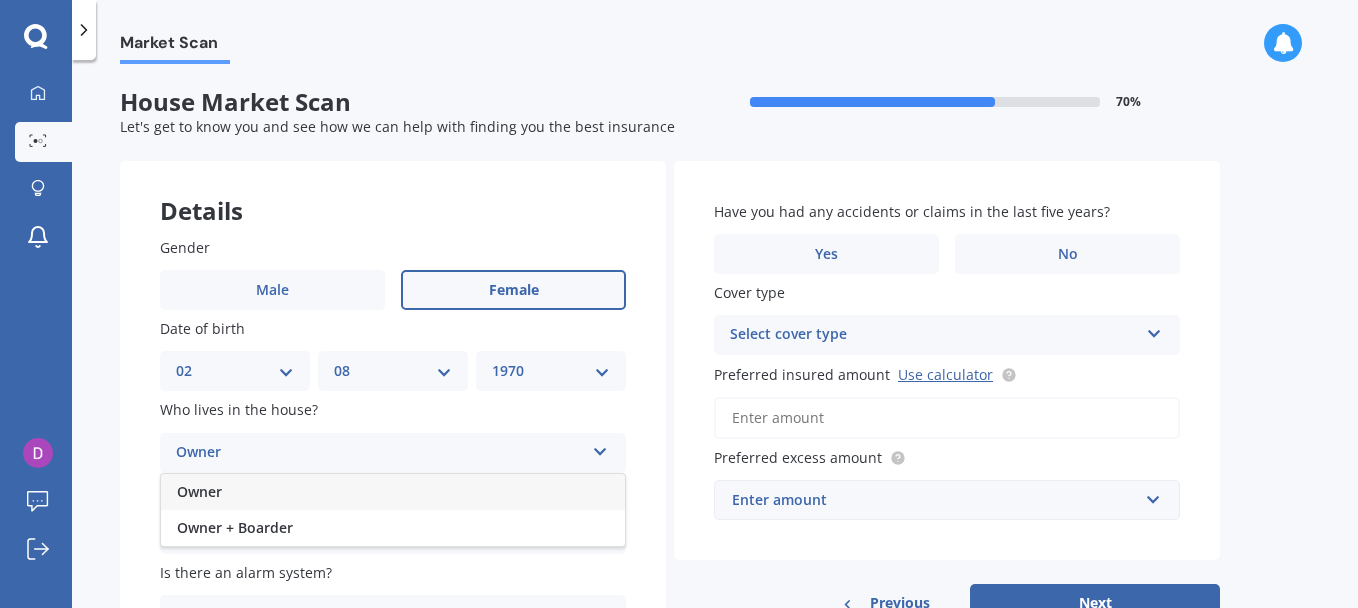 click on "Owner" at bounding box center [393, 492] 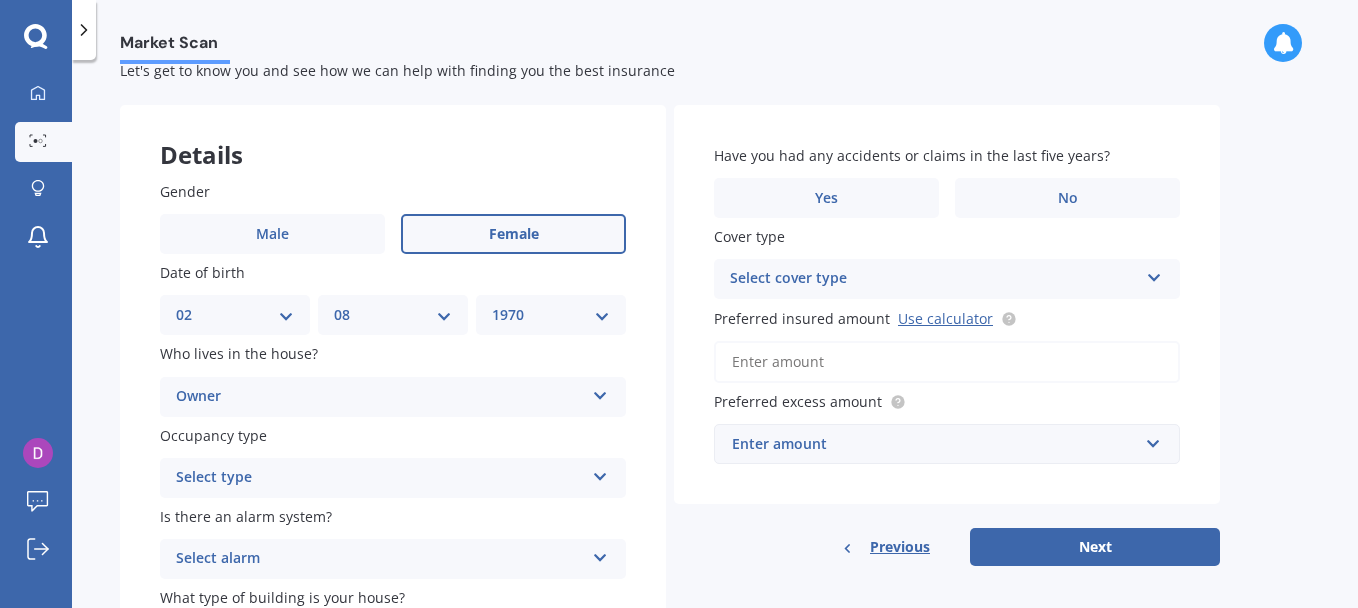 scroll, scrollTop: 100, scrollLeft: 0, axis: vertical 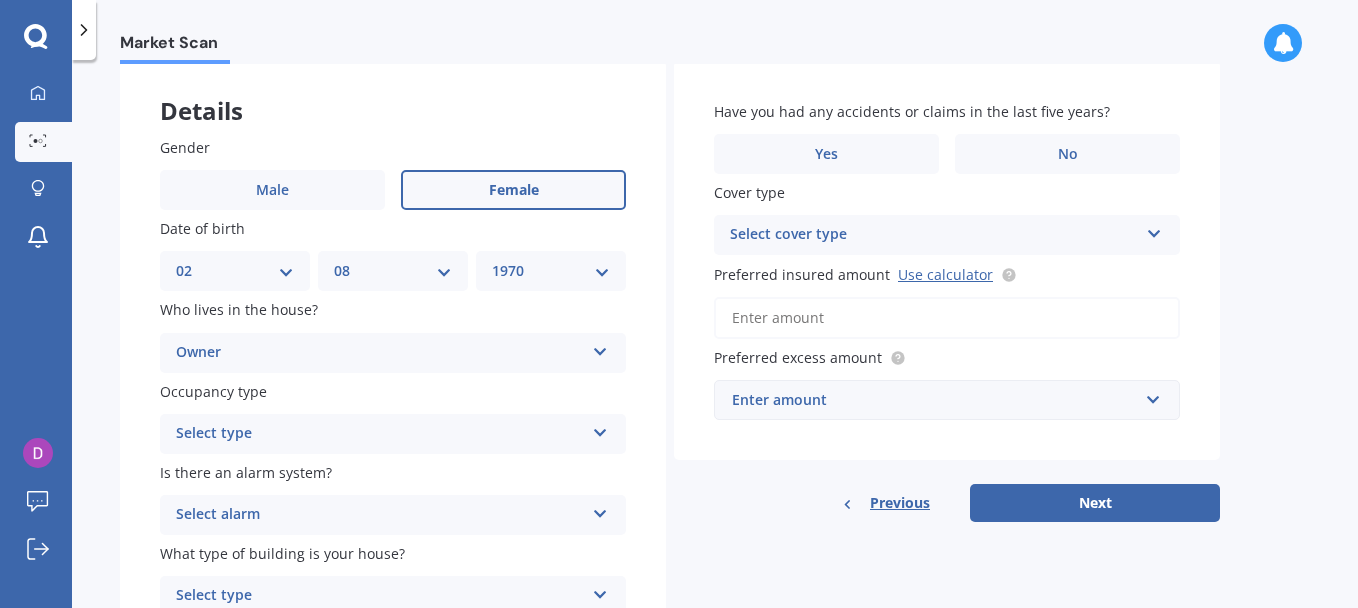 click on "Select type Permanent Holiday (without tenancy)" at bounding box center (393, 353) 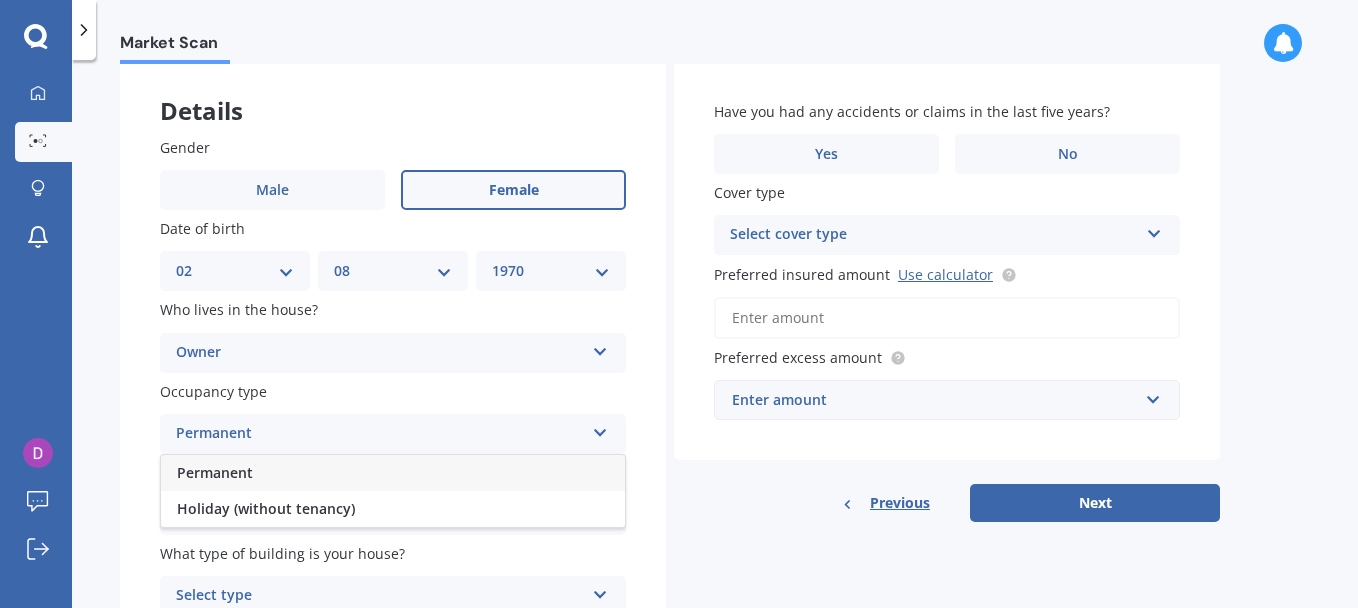 click on "Permanent" at bounding box center (393, 473) 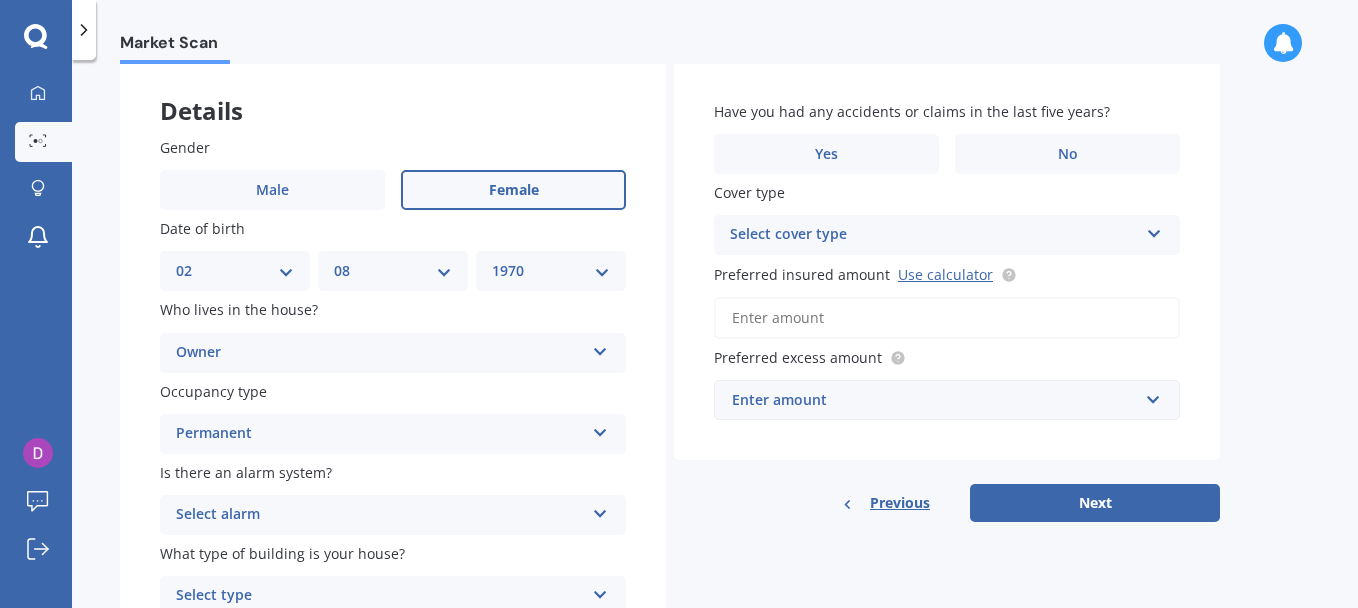scroll, scrollTop: 200, scrollLeft: 0, axis: vertical 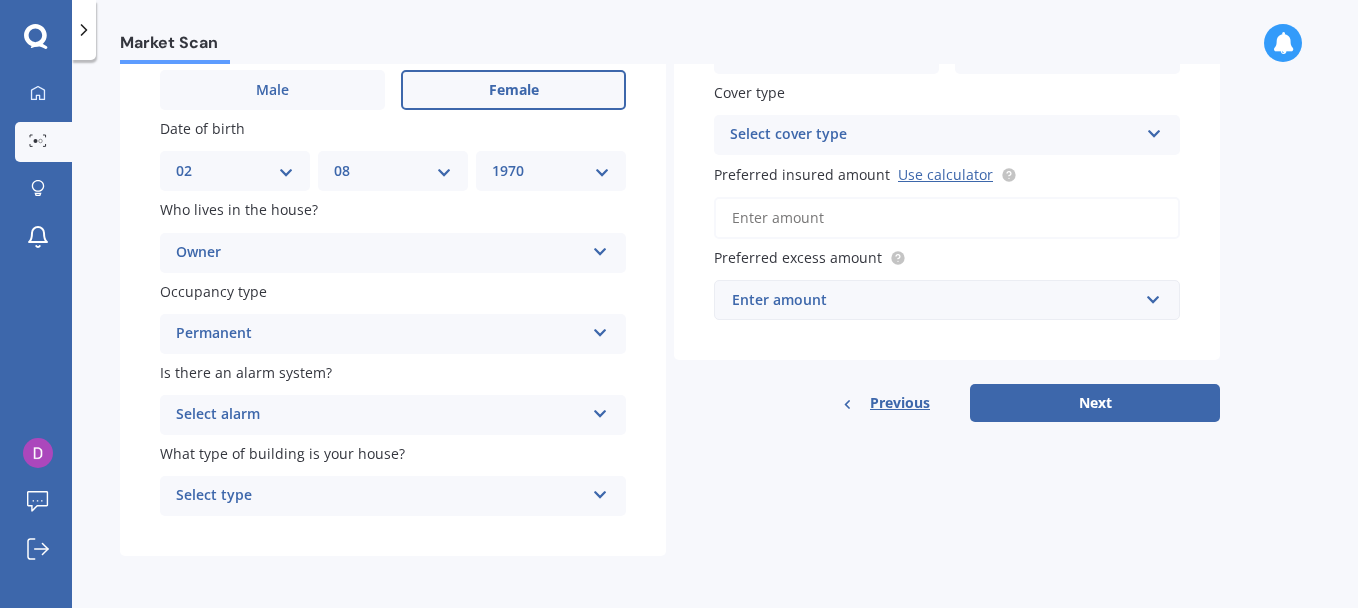 click at bounding box center [600, 248] 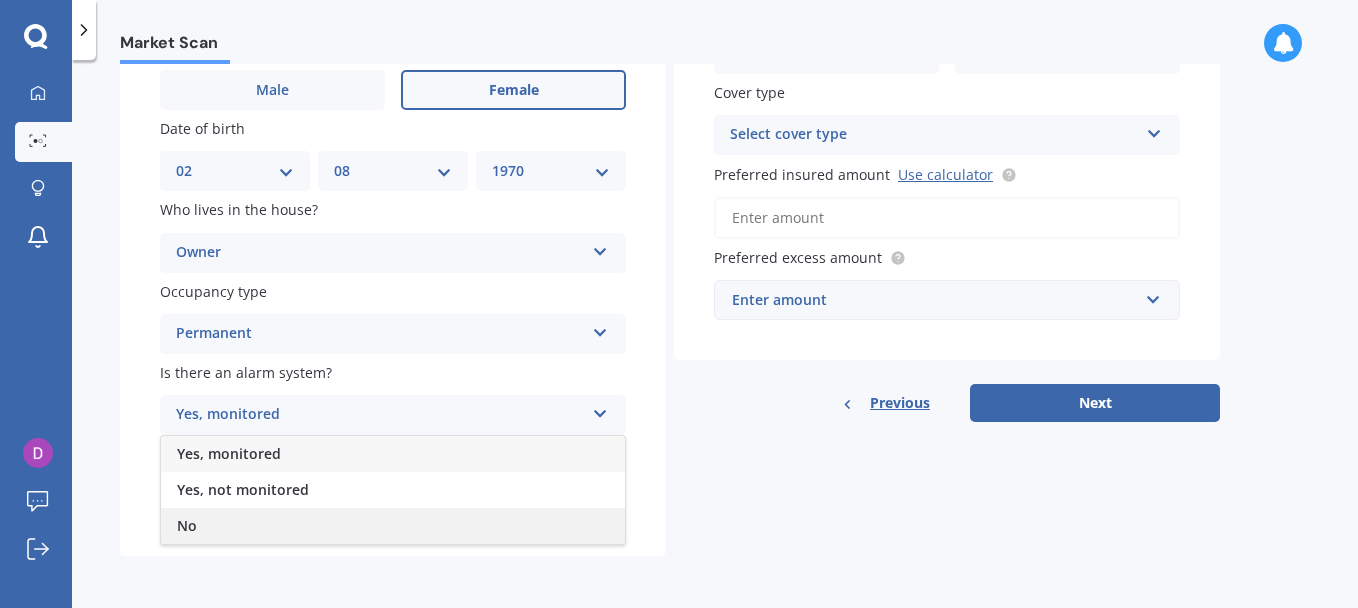 click on "No" at bounding box center (393, 526) 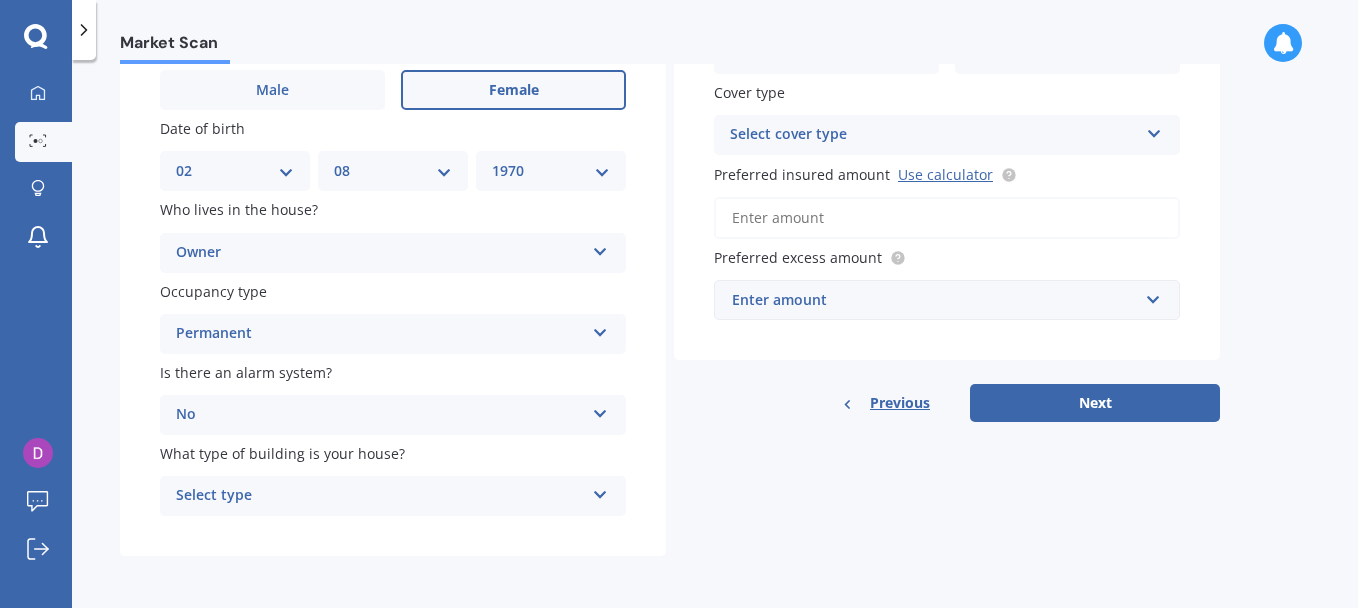 click on "Select type Freestanding Multi-unit (in a block of 6 or less) Multi-unit (in a block of 7-10)" at bounding box center (393, 253) 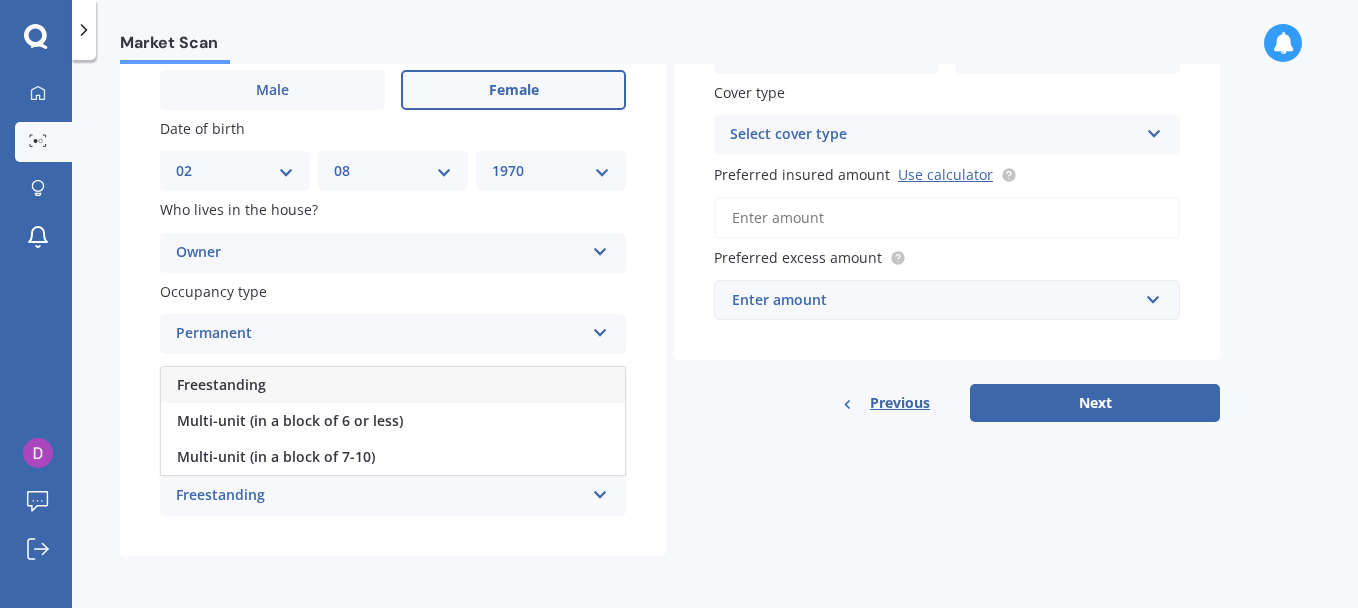 click on "Freestanding" at bounding box center [221, 384] 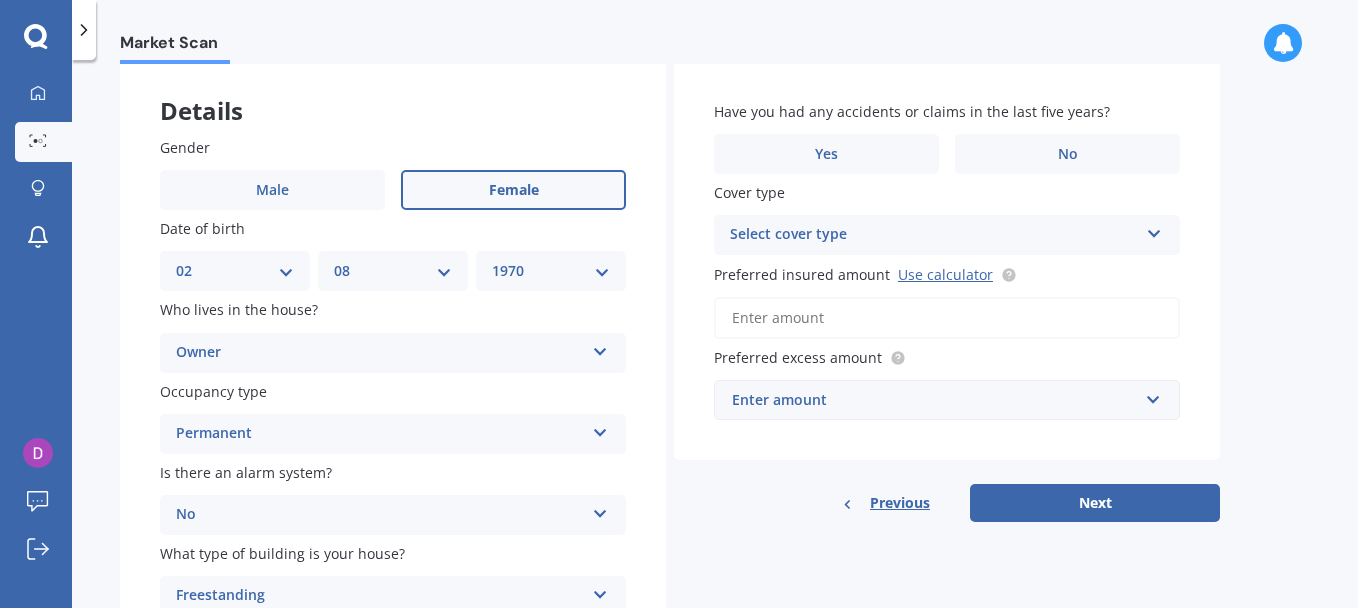 scroll, scrollTop: 0, scrollLeft: 0, axis: both 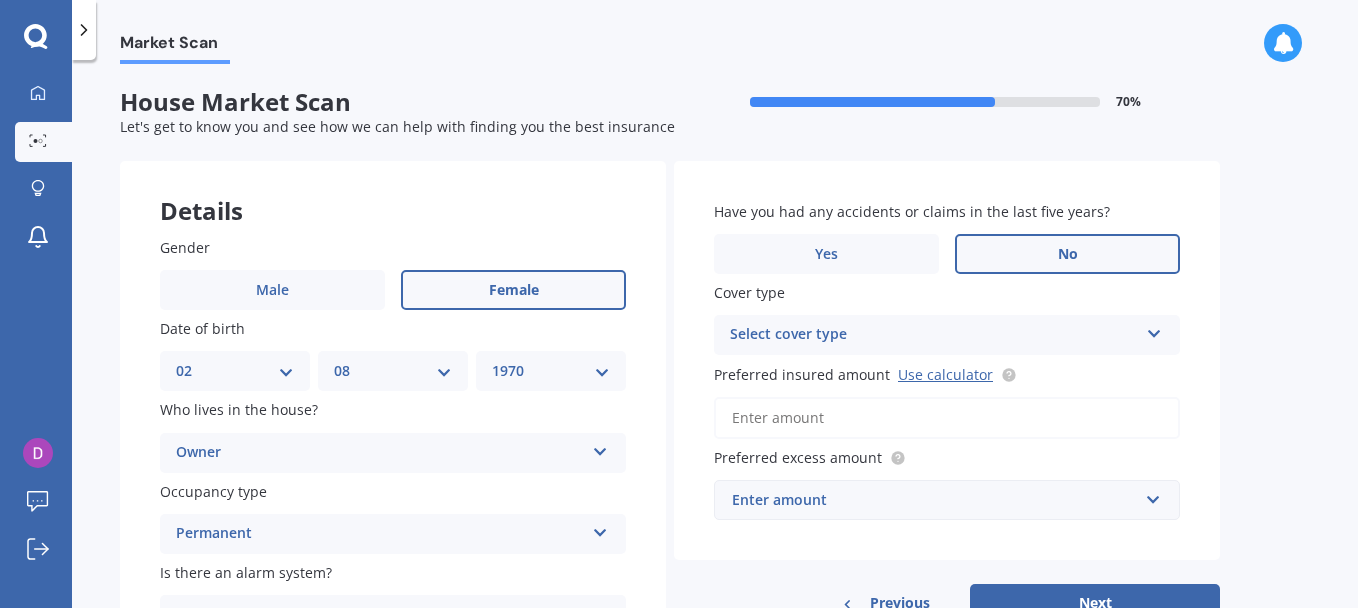 click on "No" at bounding box center [513, 290] 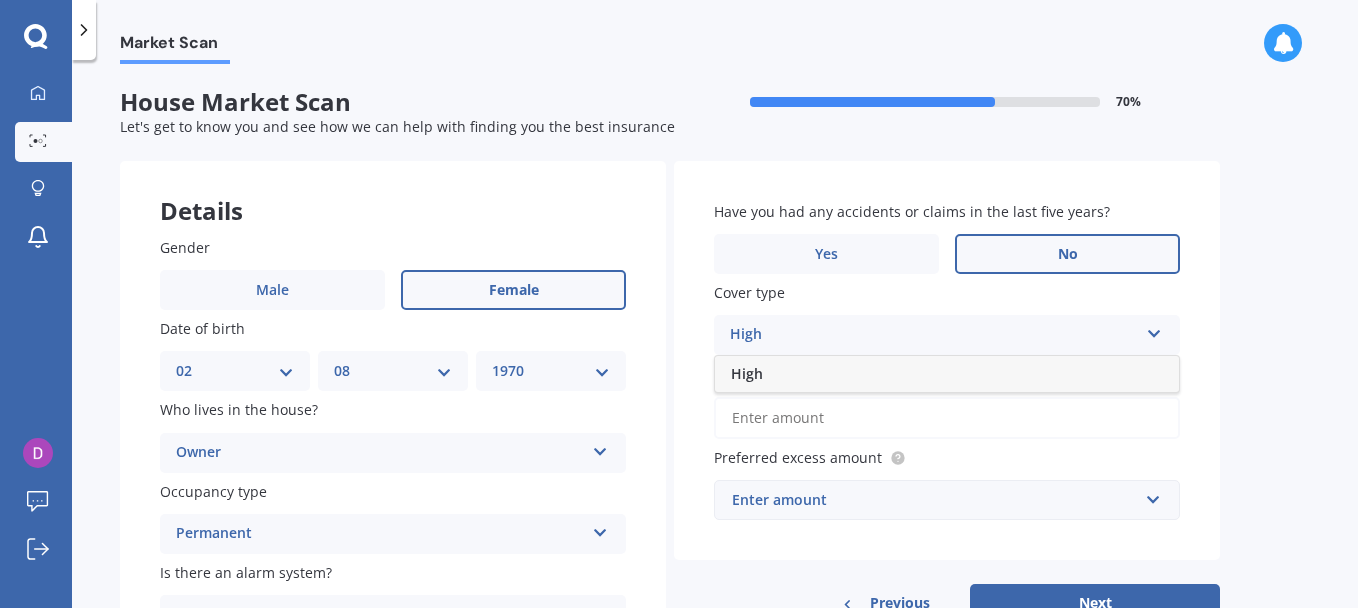 click on "High" at bounding box center [947, 374] 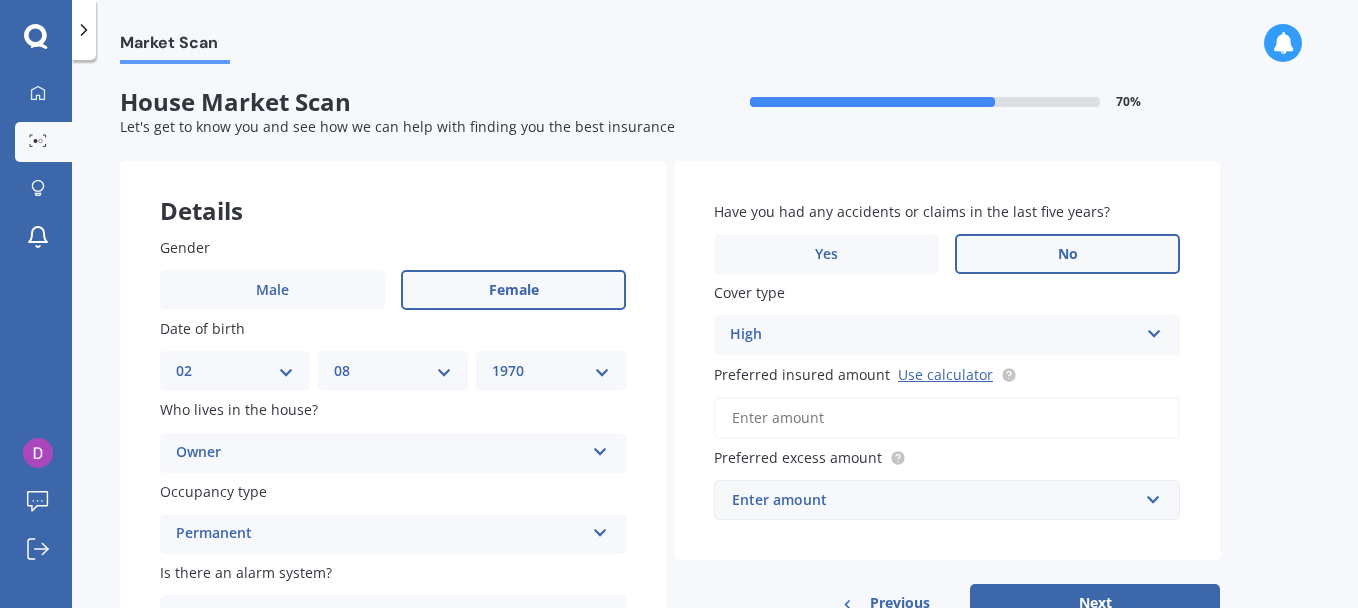click on "Preferred insured amount Use calculator" at bounding box center [947, 418] 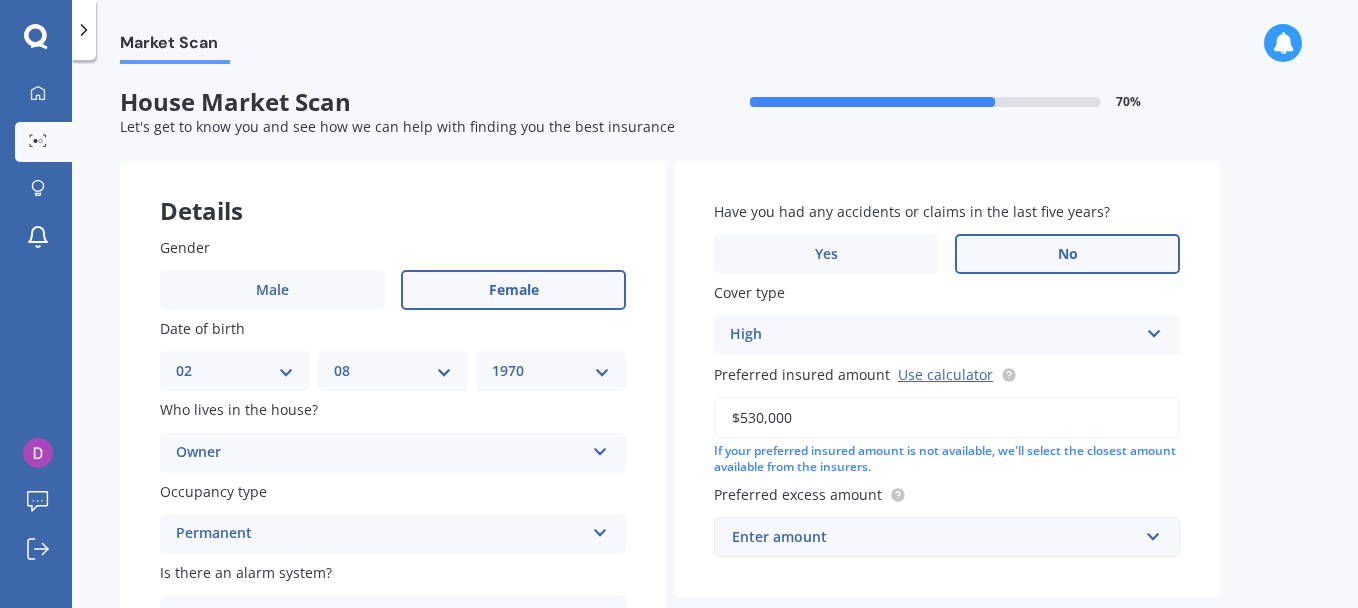 type on "$530,000" 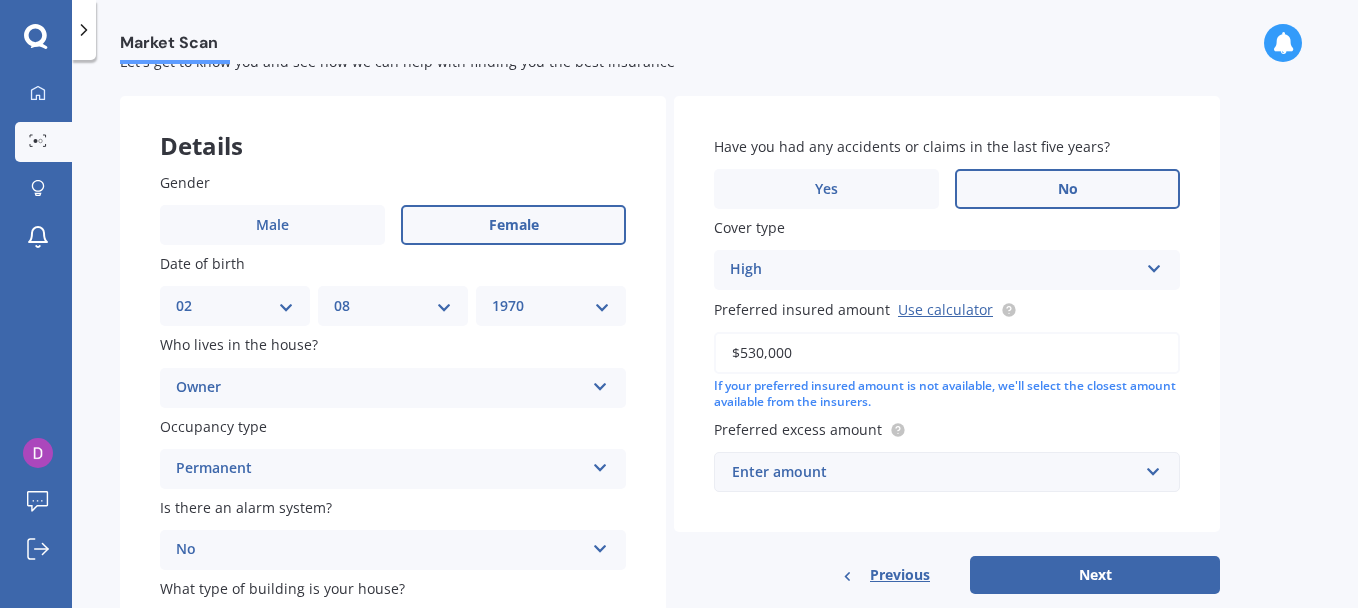 scroll, scrollTop: 100, scrollLeft: 0, axis: vertical 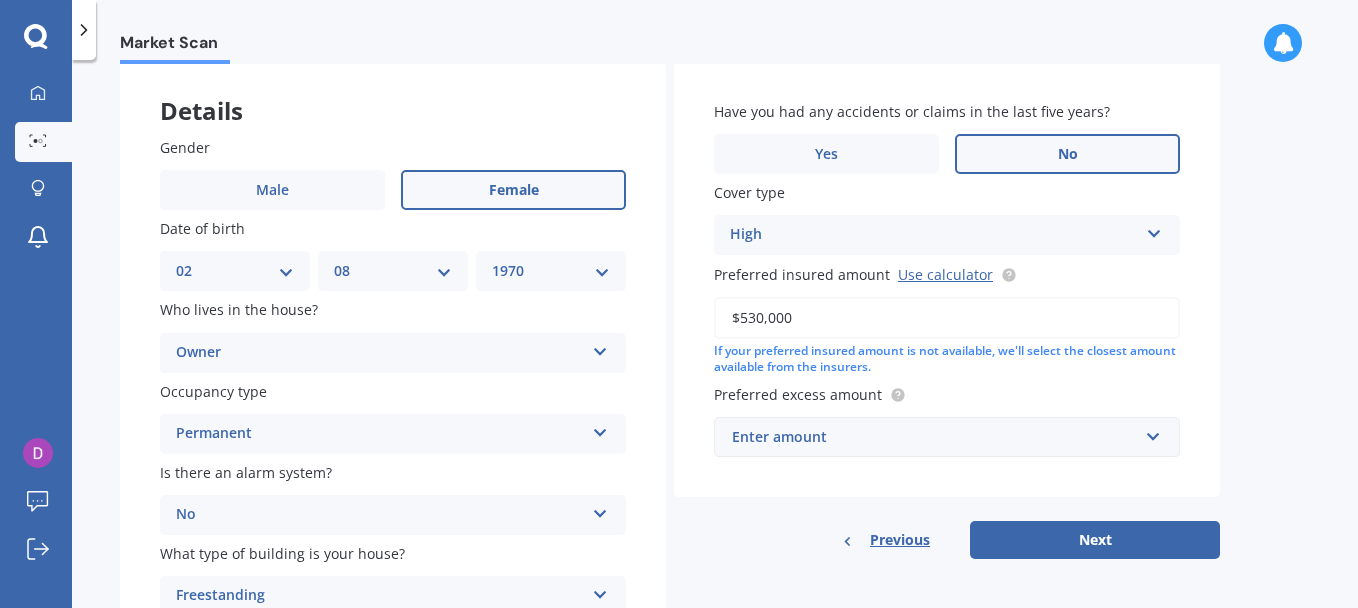 click on "Enter amount" at bounding box center (935, 437) 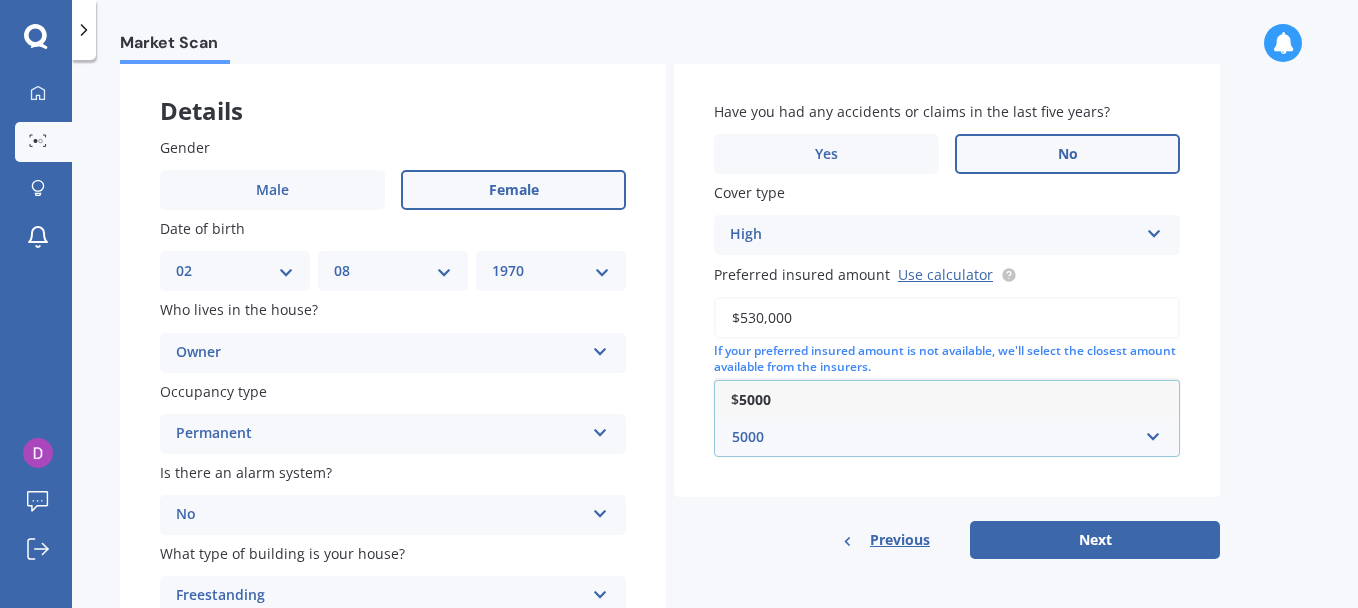 type on "5000" 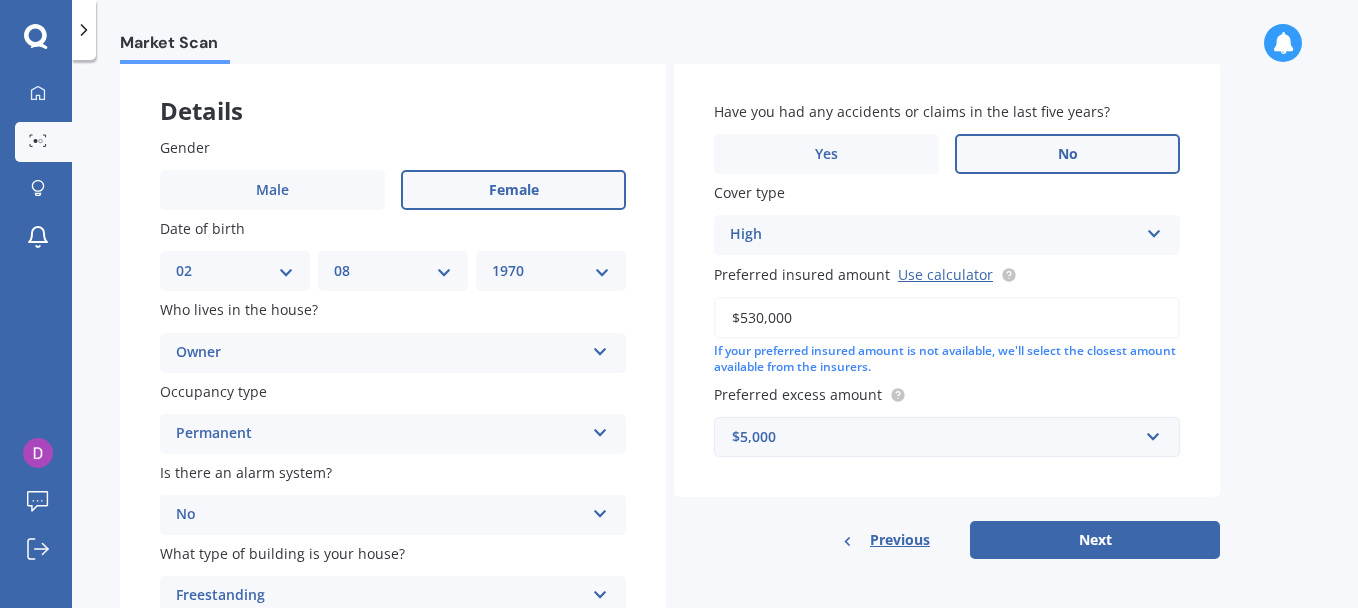 click on "Have you had any accidents or claims in the last five years? Yes No Cover type High High Preferred insured amount Use calculator $[NUMBER] If your preferred insured amount is not available, we'll select the closest amount available from the insurers. Preferred excess amount $[NUMBER] $[NUMBER] $[NUMBER] $[NUMBER] $[NUMBER] $[NUMBER] $[NUMBER] $[NUMBER] Previous Next" at bounding box center [947, 310] 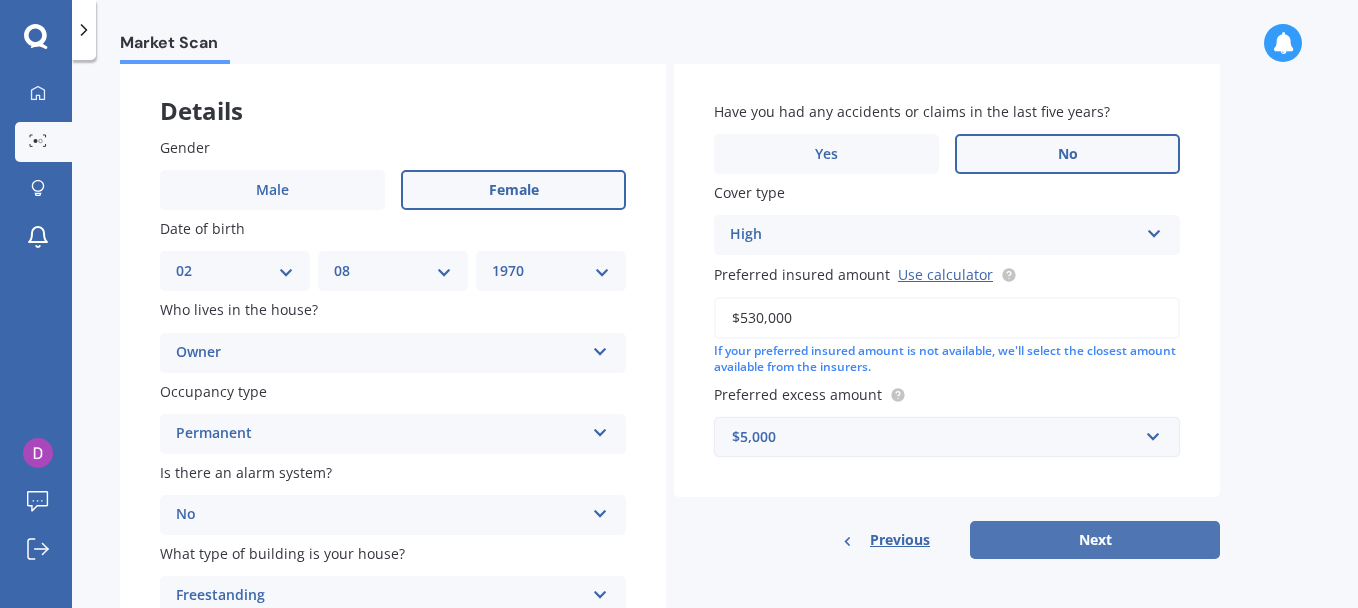 click on "Next" at bounding box center (1095, 540) 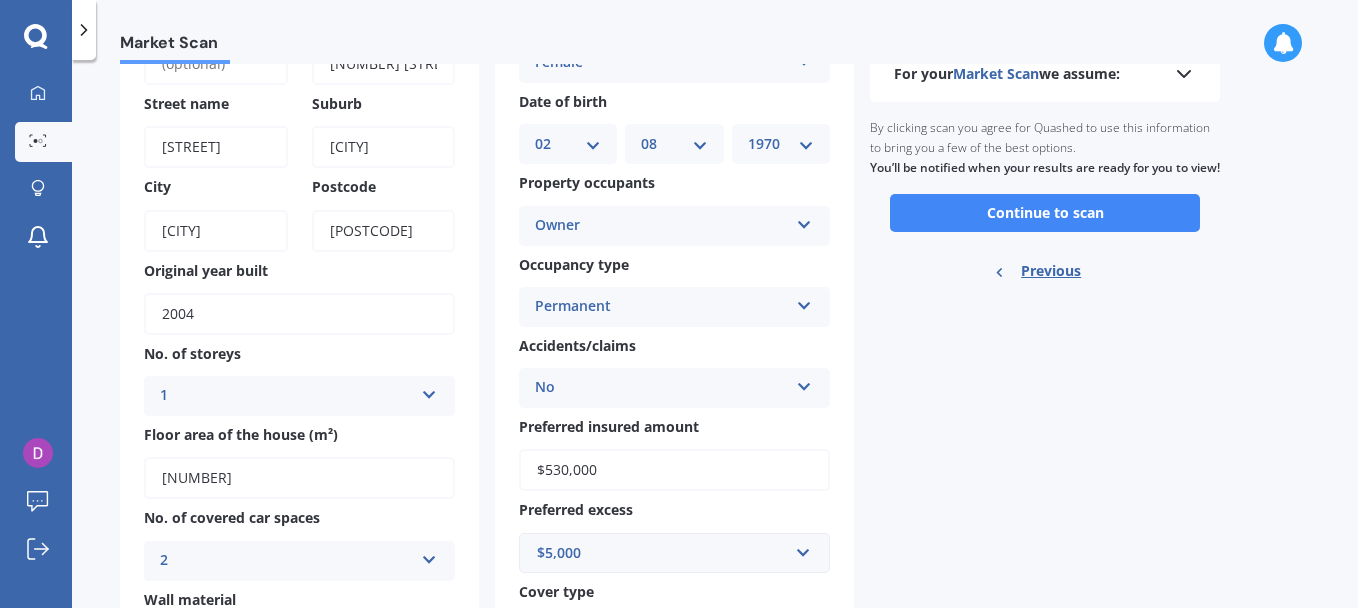 scroll, scrollTop: 0, scrollLeft: 0, axis: both 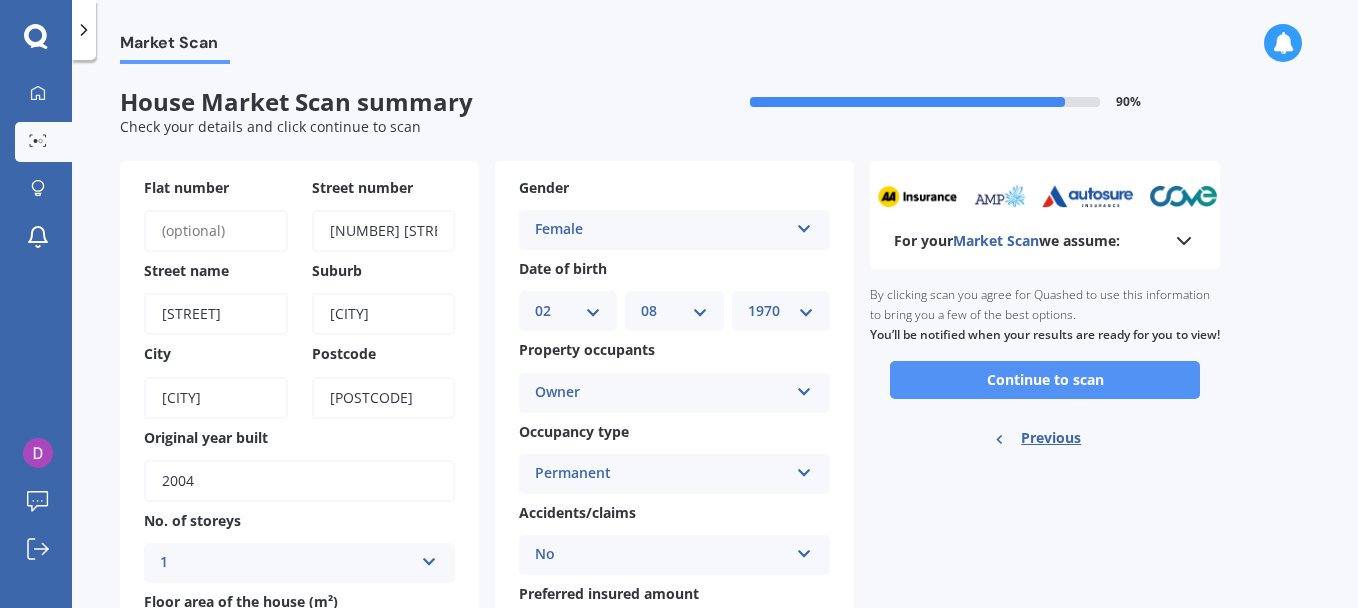 click on "Continue to scan" at bounding box center (1045, 380) 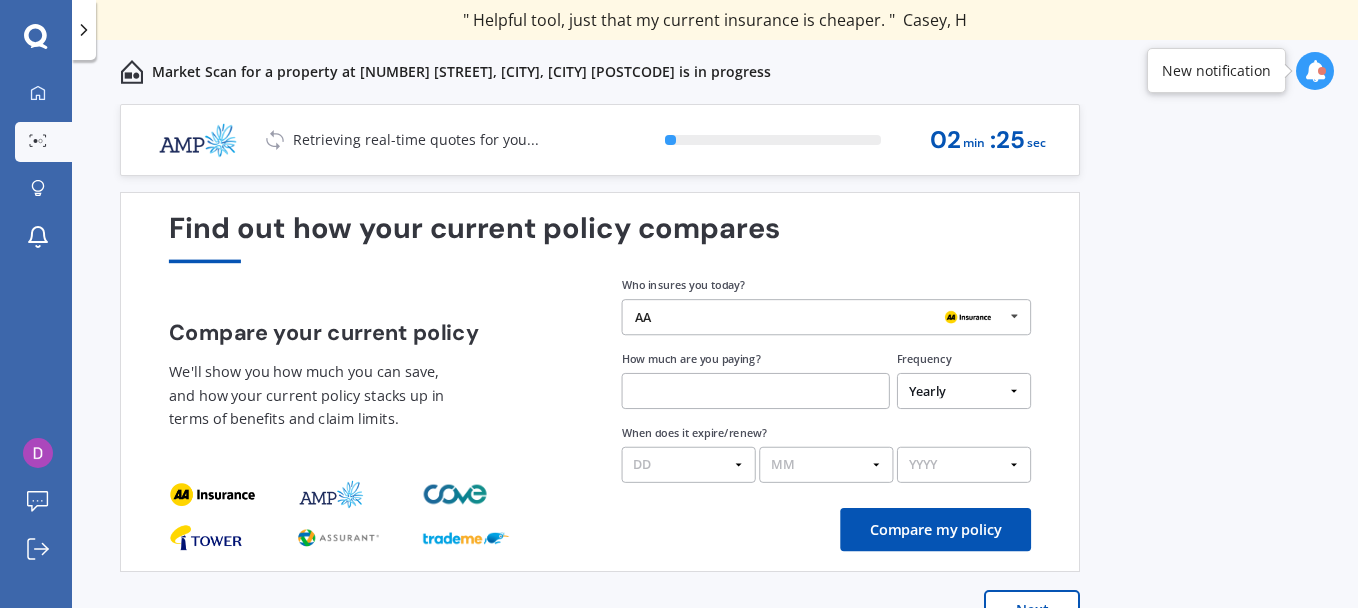 click at bounding box center (1014, 316) 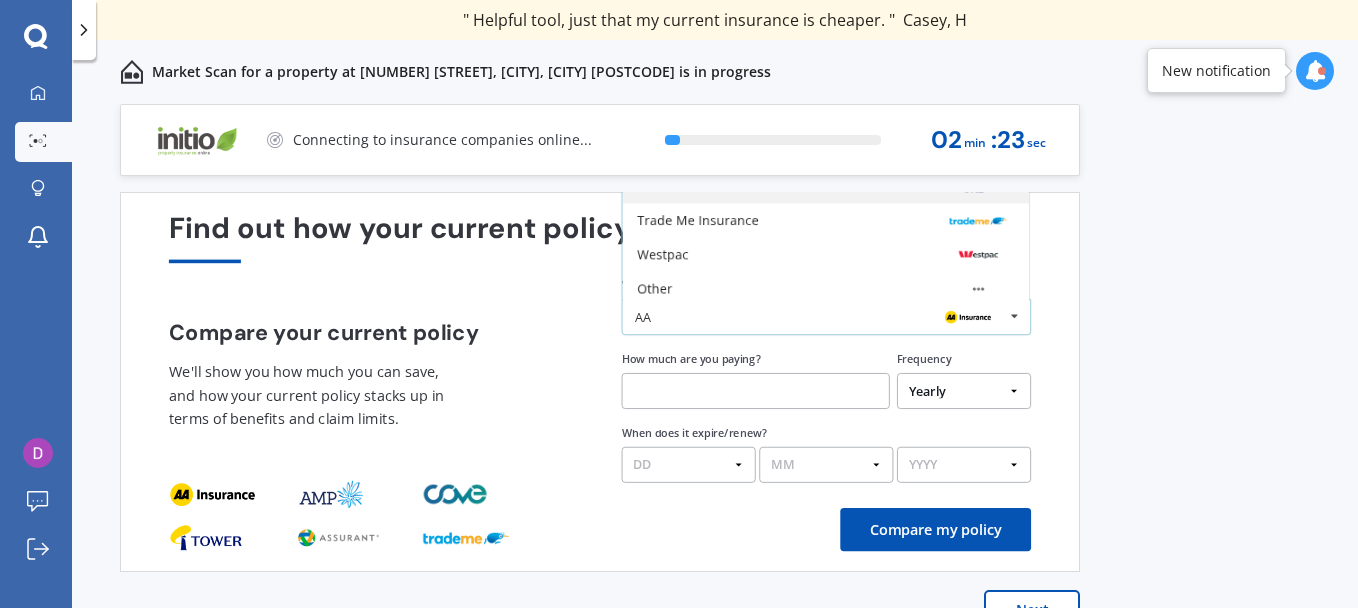 scroll, scrollTop: 131, scrollLeft: 0, axis: vertical 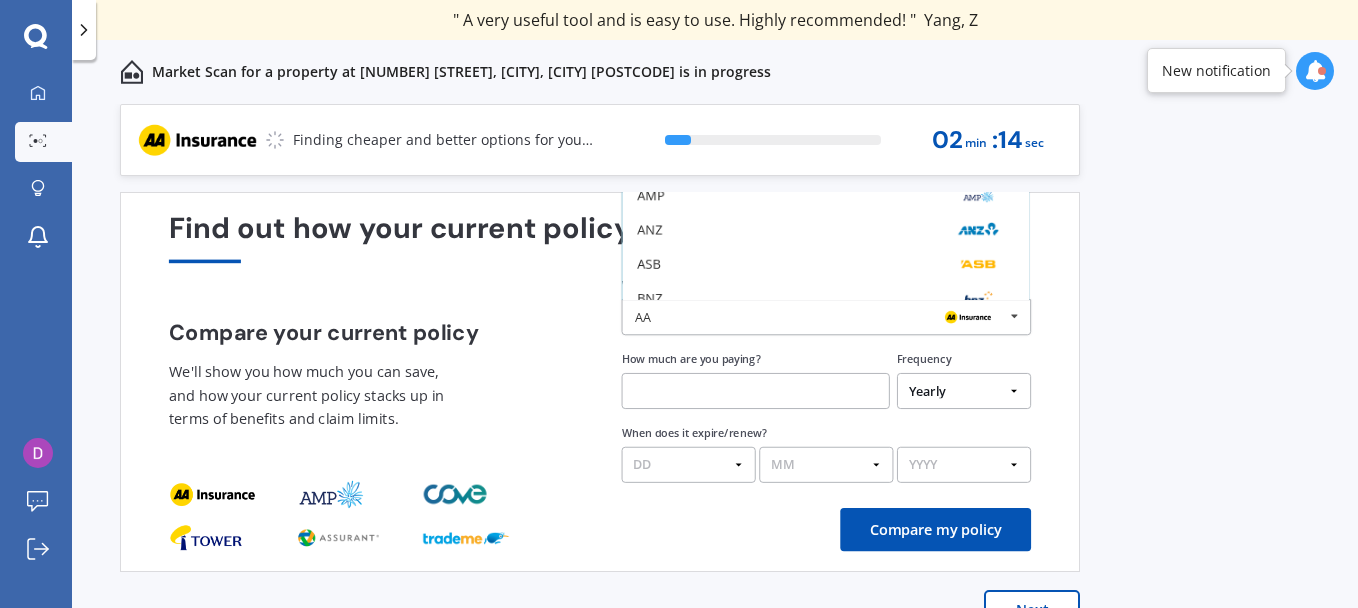 click on "Previous 60,000+ Kiwis have signed up to shop and save on insurance with us " Helpful tool, just that my current insurance is cheaper. " [FIRST], [INITIAL] " I have already recommended Quashed to many family and friends. This is fantastic. Thank you. " [FIRST], [INITIAL] " A very useful tool and is easy to use. Highly recommended! " [FIRST], [INITIAL] " Useful tool to check whether our current prices are competitive - which they are. " [FIRST], [INITIAL] " My current car insurance was half of the cheapest quoted here, so I'll stick with them. " [FIRST], [INITIAL] " Gave exactly the same results. " [FIRST], [INITIAL] " It's pretty accurate. Good service. " [FIRST], [INITIAL] " That was very helpful as it provided all the details required to make the necessary decision. " [FIRST], [INITIAL] " I've already recommended to a number of people. " [FIRST], [INITIAL] " Good to know my existing cover is so good! " [FIRST], [INITIAL] " Excellent site! I saved $[NUMBER] off my existing policy. " [FIRST], [INITIAL] " Great stuff team! first time using it, and it was very clear and concise. " [FIRST], [INITIAL]   Next 12 % 02 min :  14 sec" at bounding box center (715, 378) 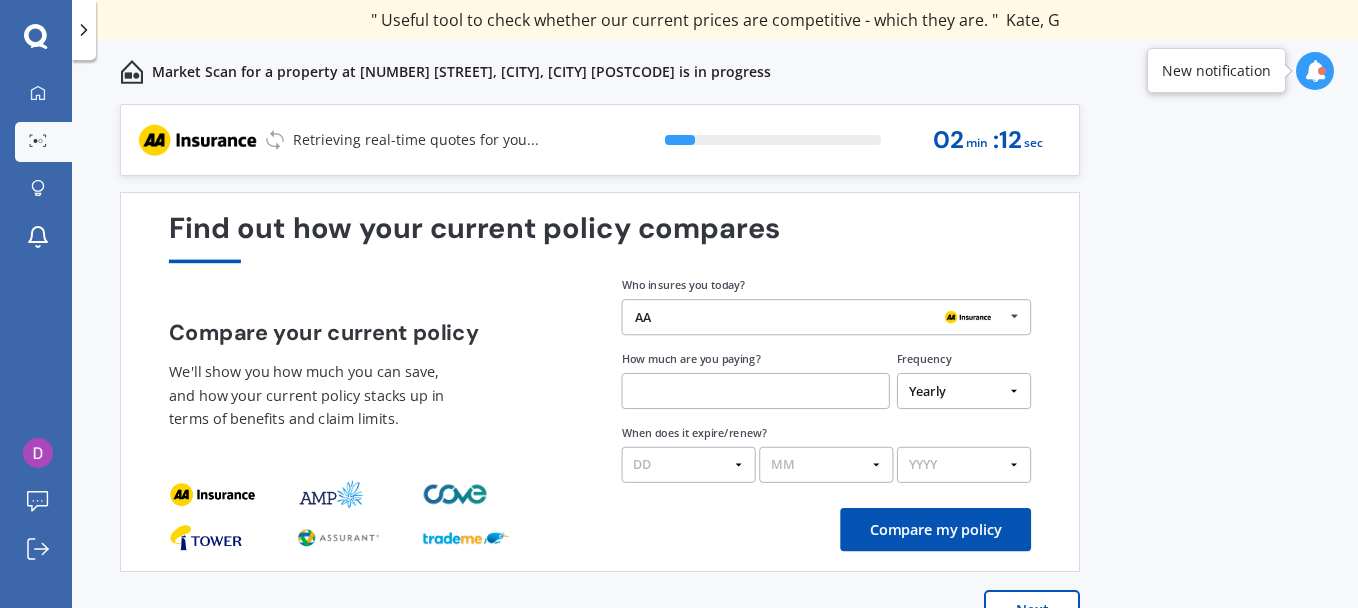 scroll, scrollTop: 42, scrollLeft: 0, axis: vertical 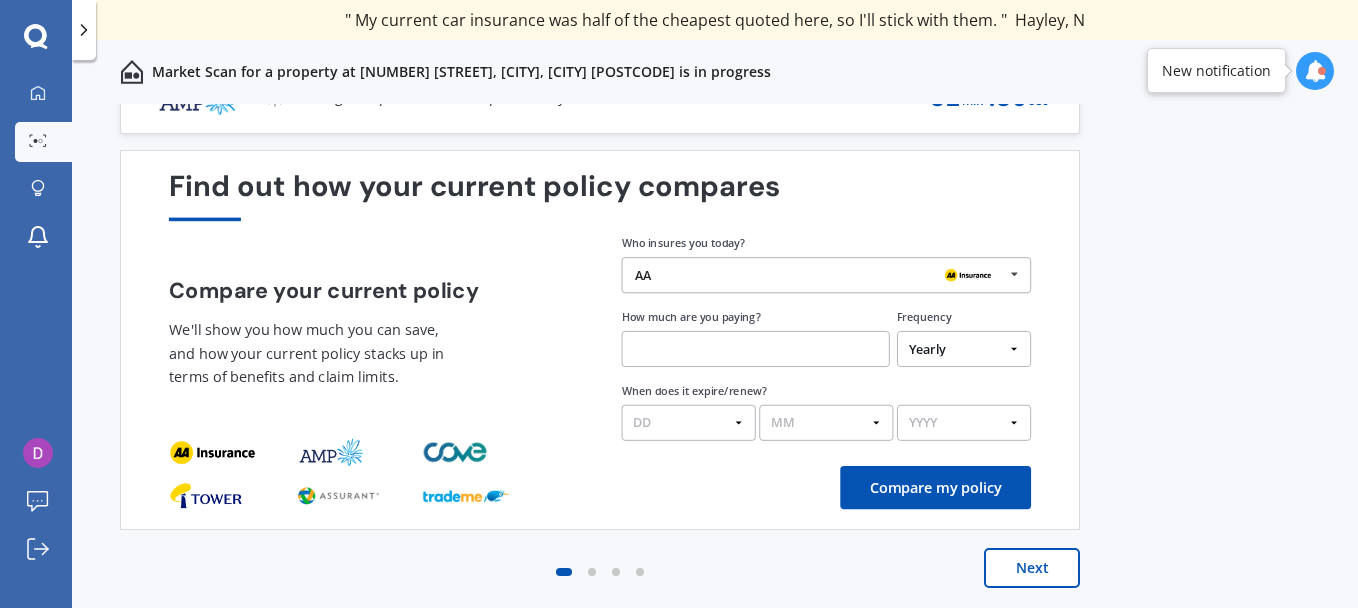 click at bounding box center [1014, 274] 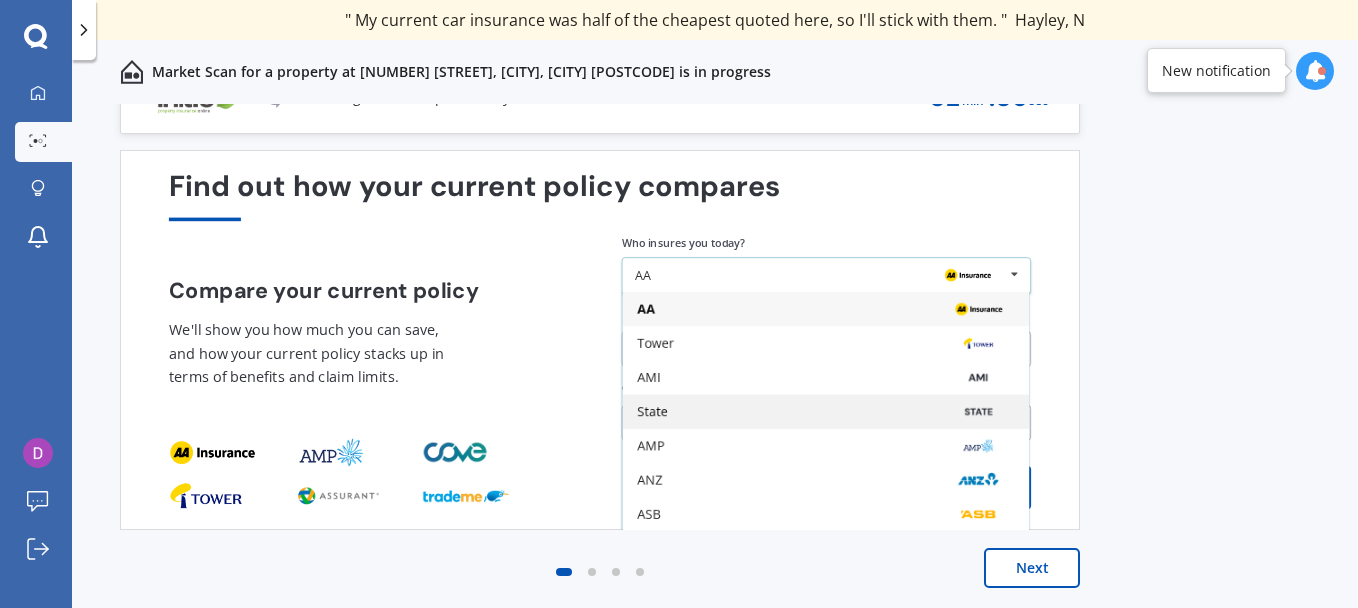 click on "State" at bounding box center [825, 309] 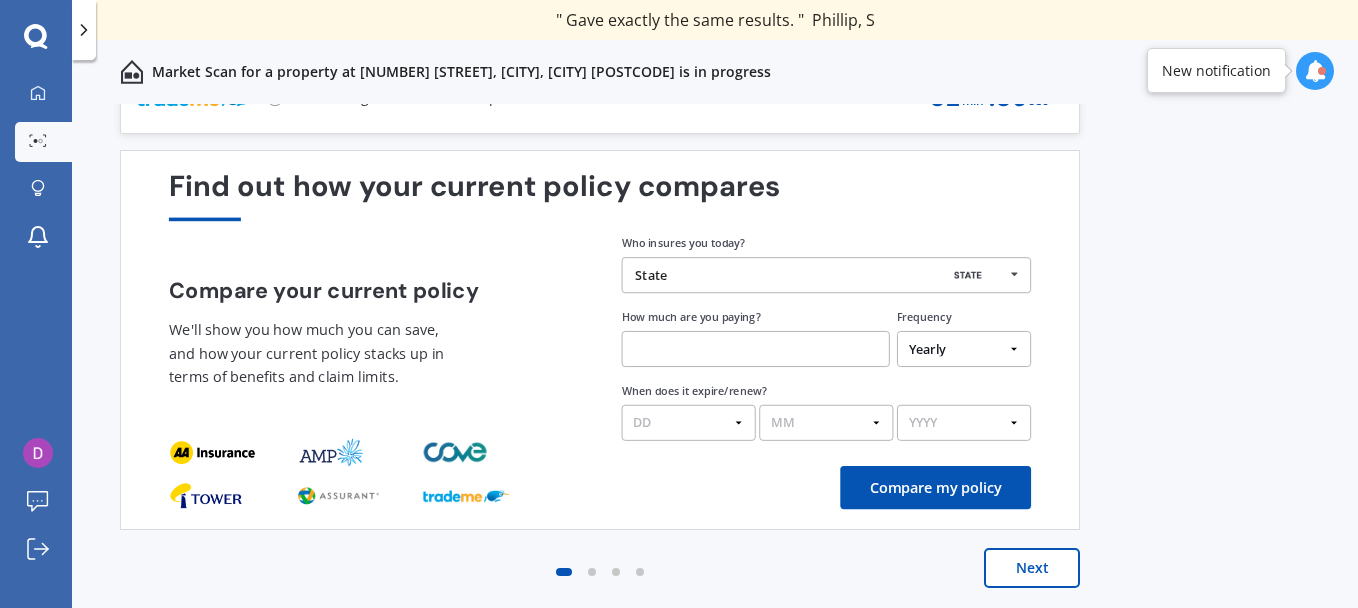 click at bounding box center (756, 349) 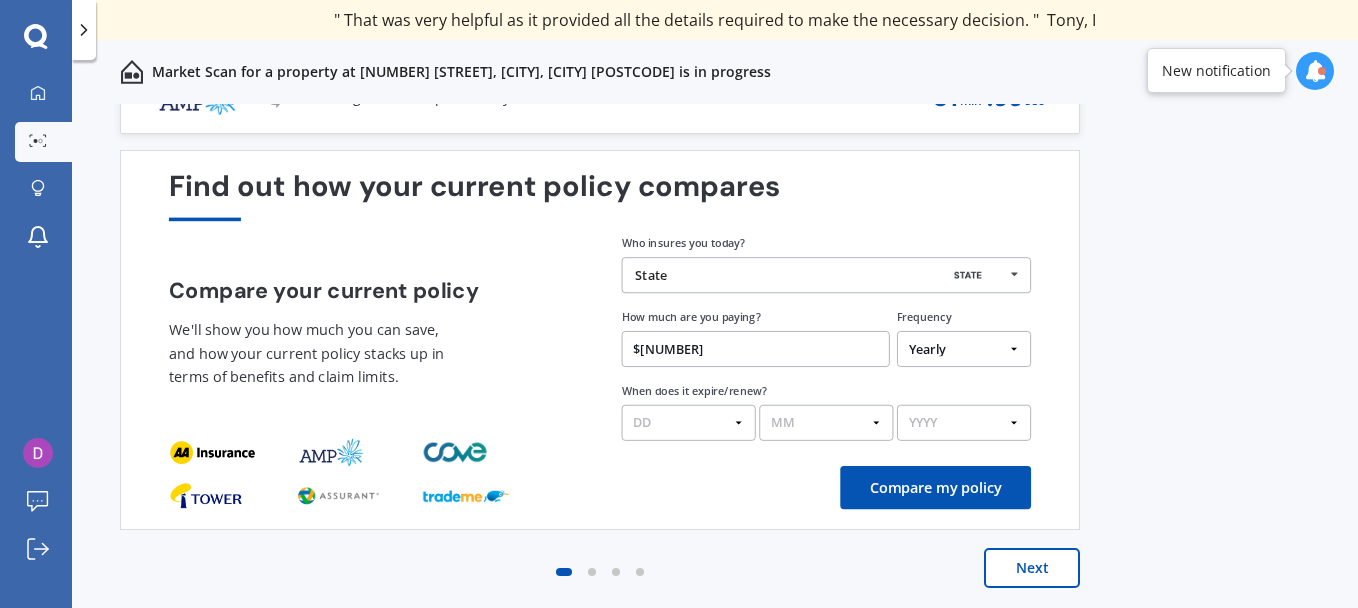 type on "$[NUMBER]" 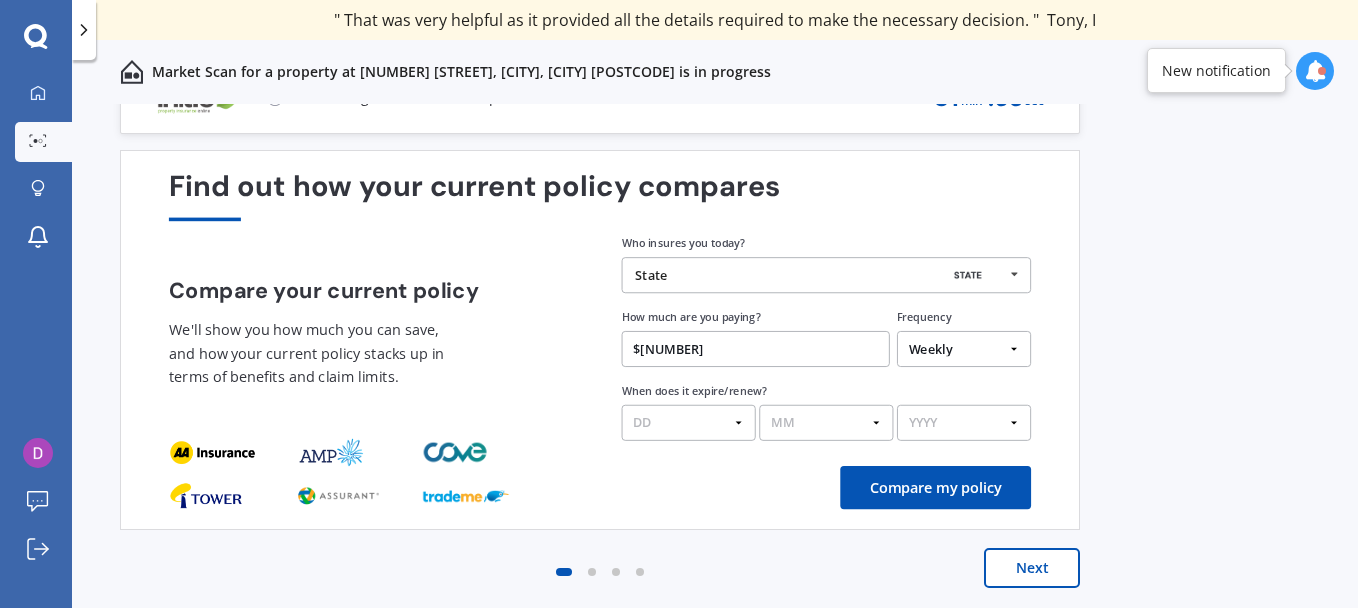click on "Yearly Six-Monthly Quarterly Monthly Fortnightly Weekly One-Off" at bounding box center (964, 349) 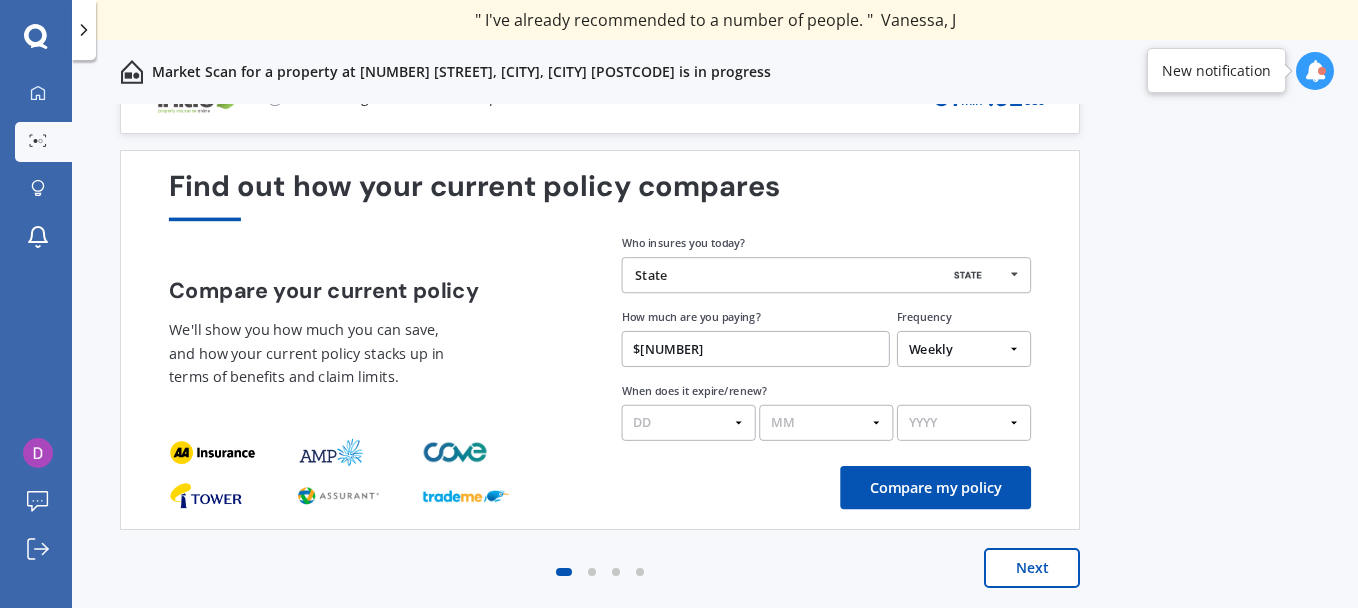 click on "Yearly Six-Monthly Quarterly Monthly Fortnightly Weekly One-Off" at bounding box center (964, 349) 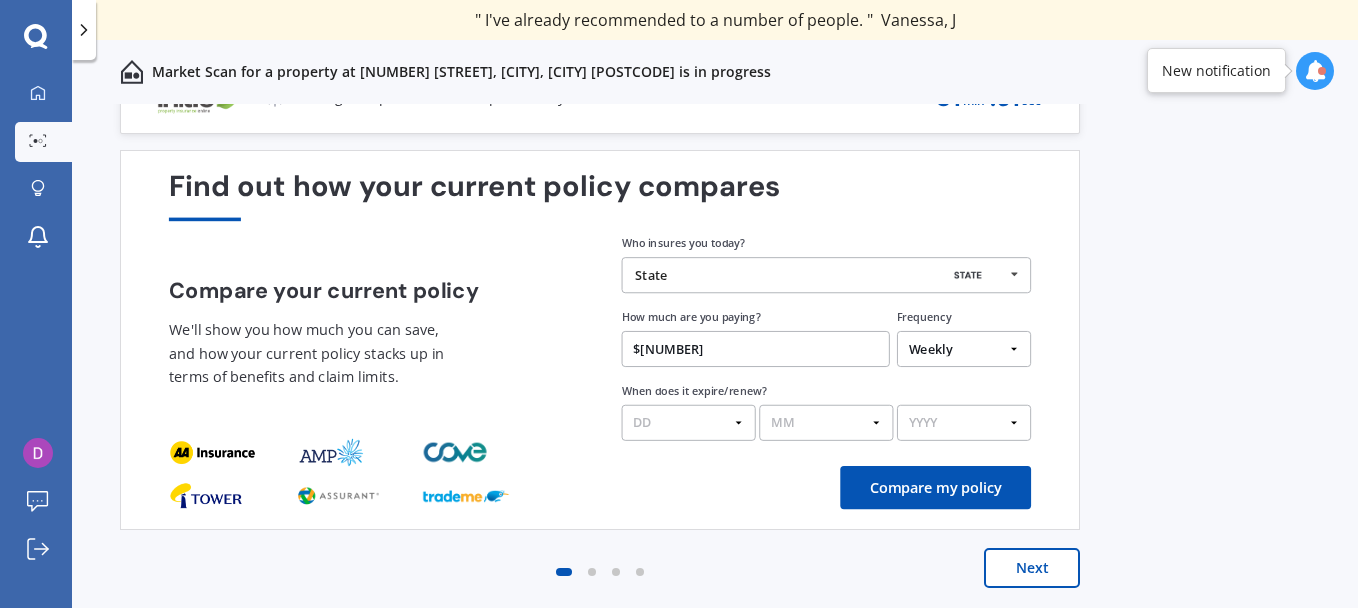 select on "Fortnightly" 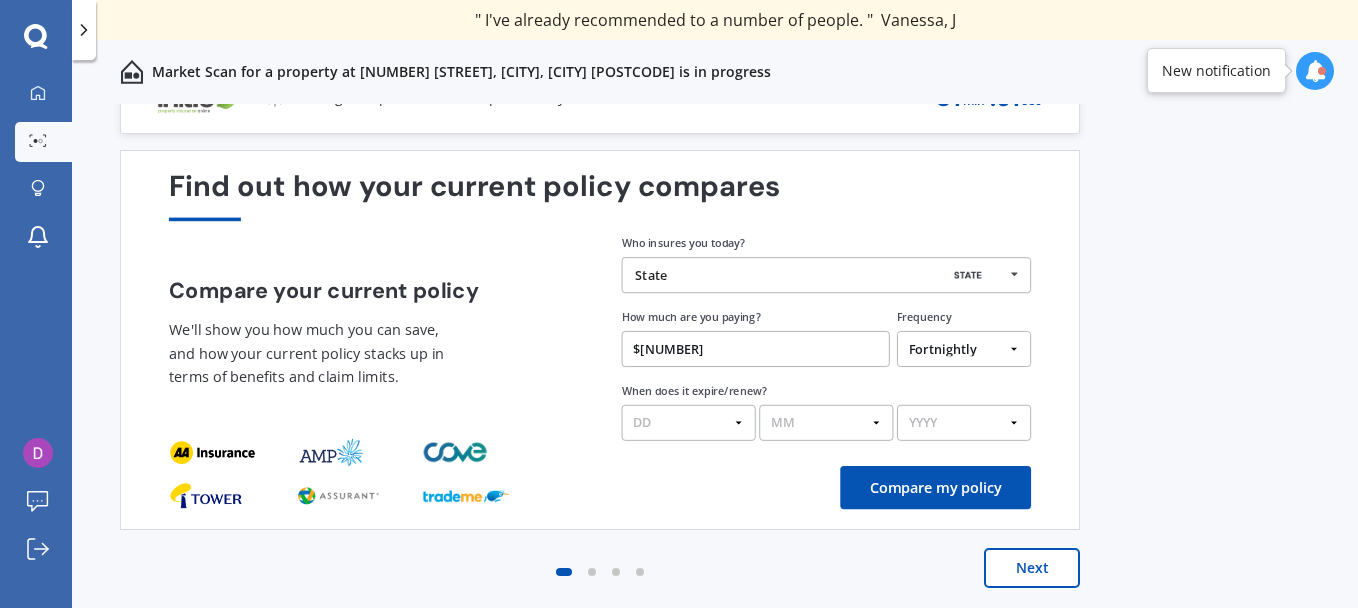 click on "Yearly Six-Monthly Quarterly Monthly Fortnightly Weekly One-Off" at bounding box center (964, 349) 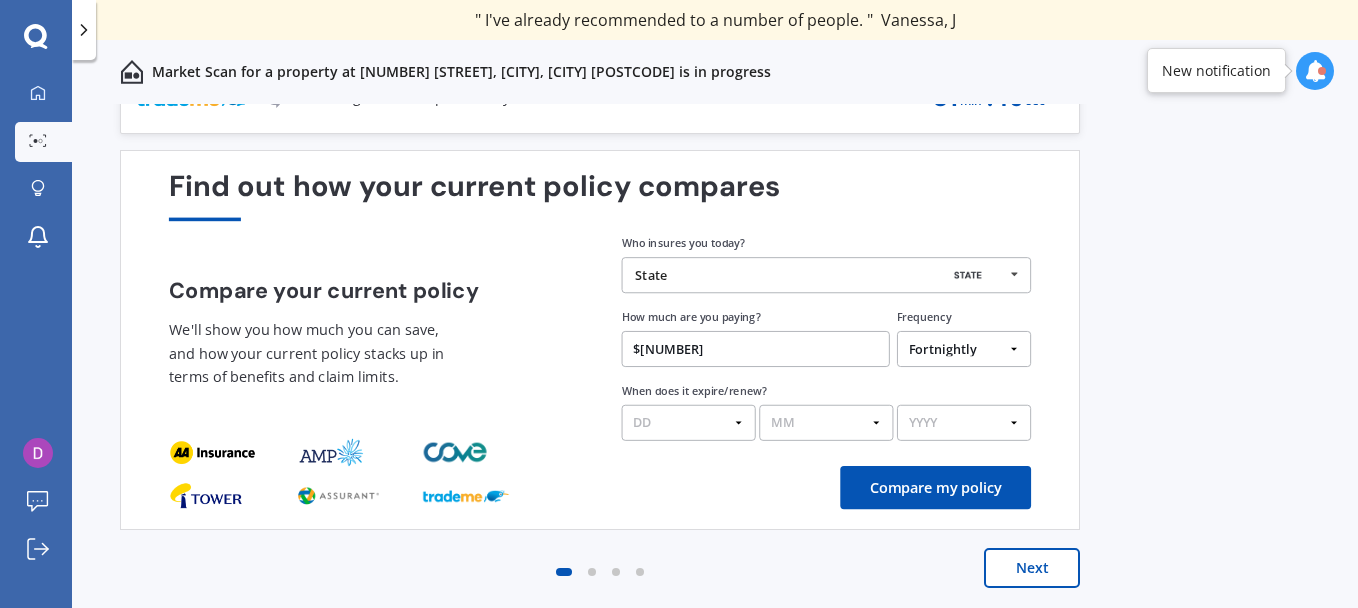 click on "DD 01 02 03 04 05 06 07 08 09 10 11 12 13 14 15 16 17 18 19 20 21 22 23 24 25 26 27 28 29 30 31" at bounding box center [689, 423] 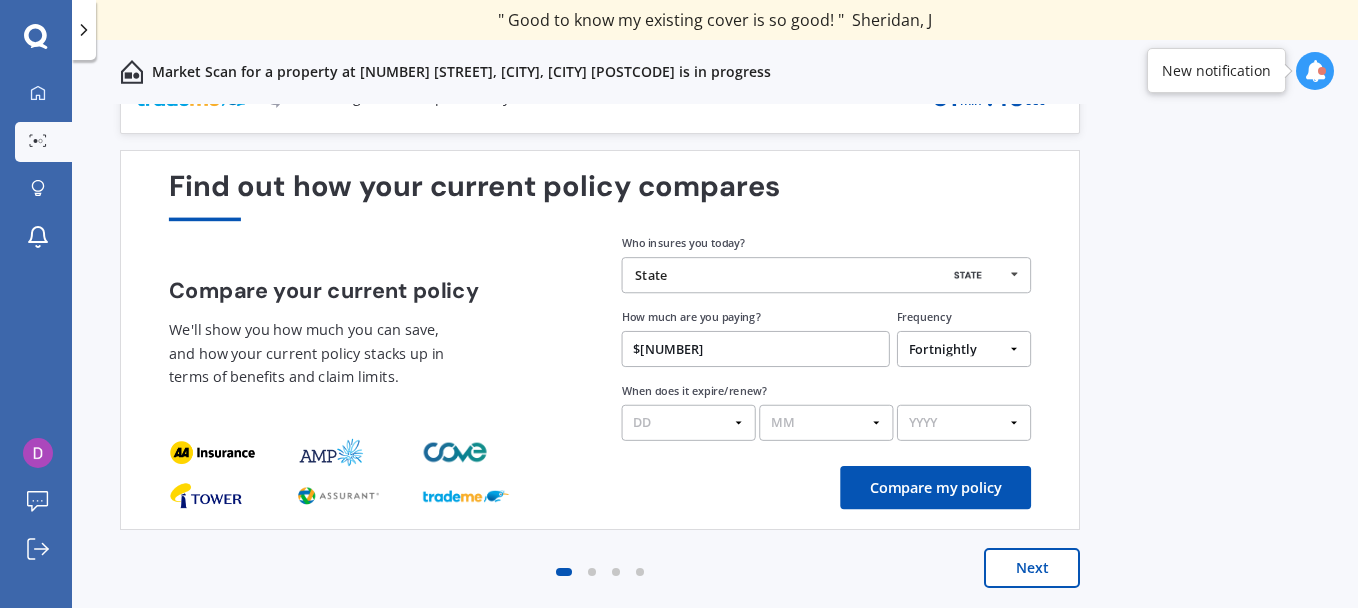 select on "04" 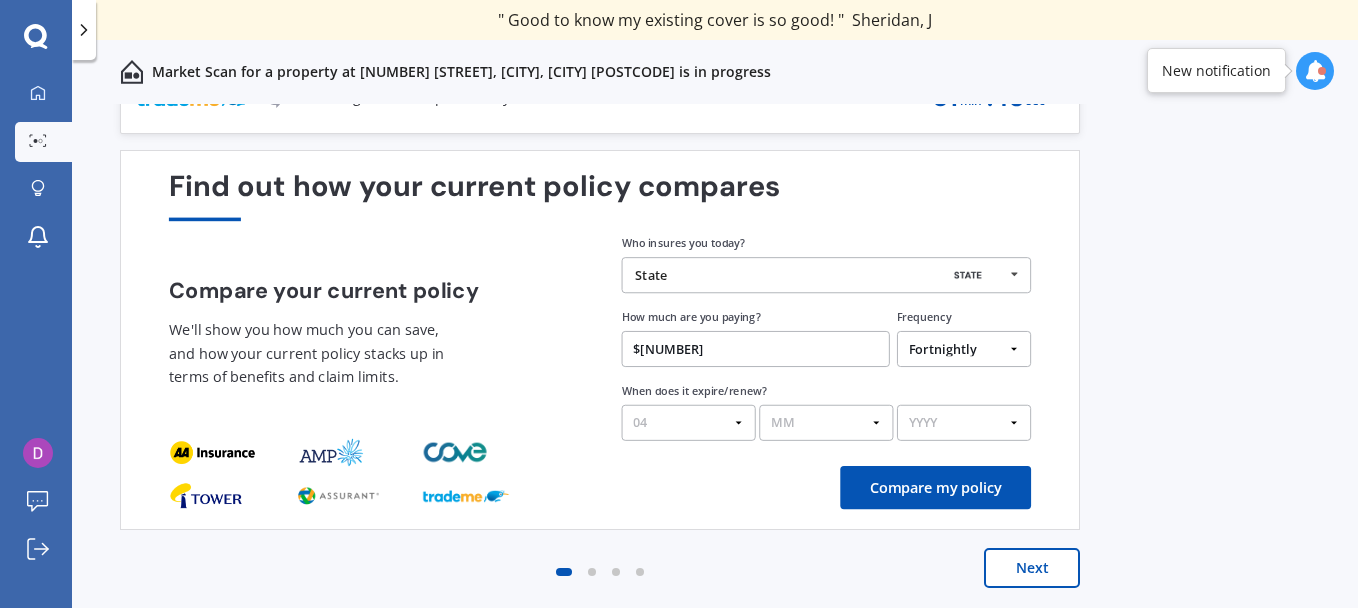 click on "DD 01 02 03 04 05 06 07 08 09 10 11 12 13 14 15 16 17 18 19 20 21 22 23 24 25 26 27 28 29 30 31" at bounding box center [689, 423] 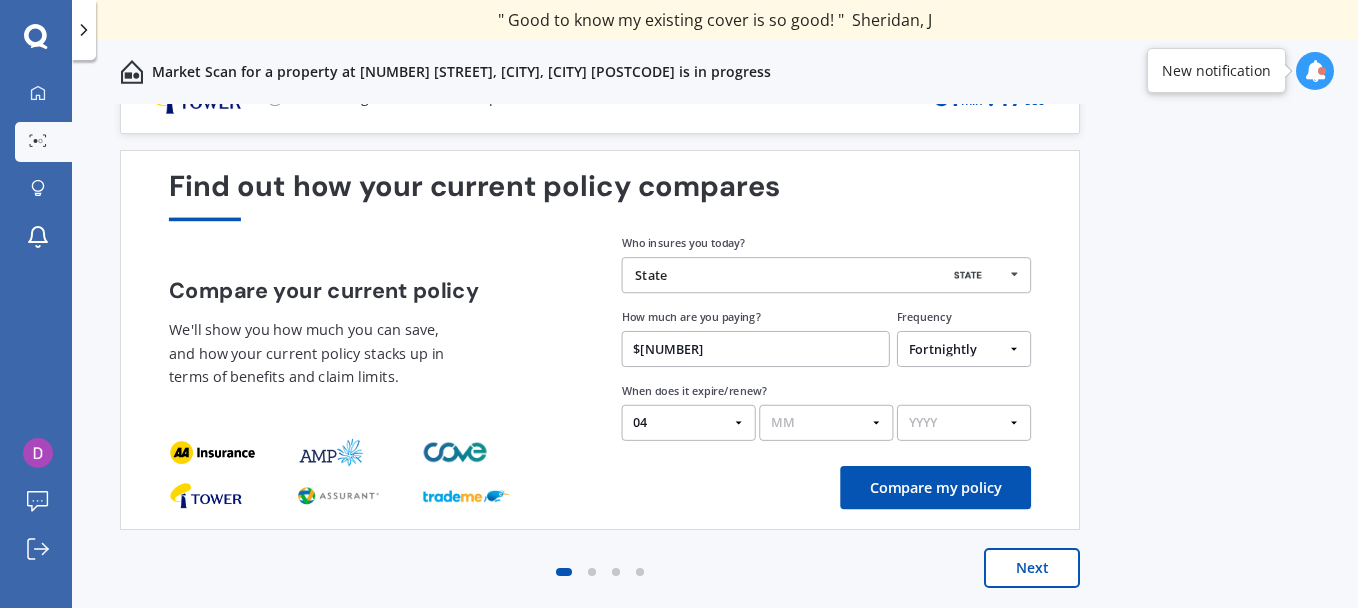 click on "MM 01 02 03 04 05 06 07 08 09 10 11 12" at bounding box center (826, 423) 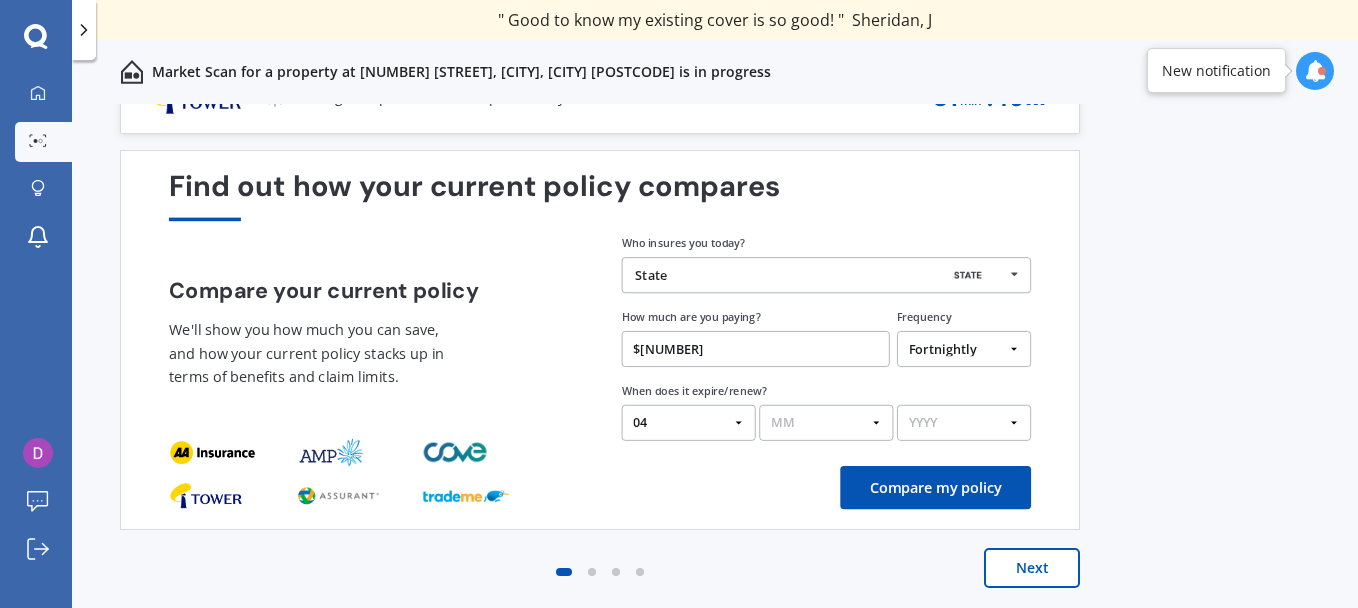 select on "08" 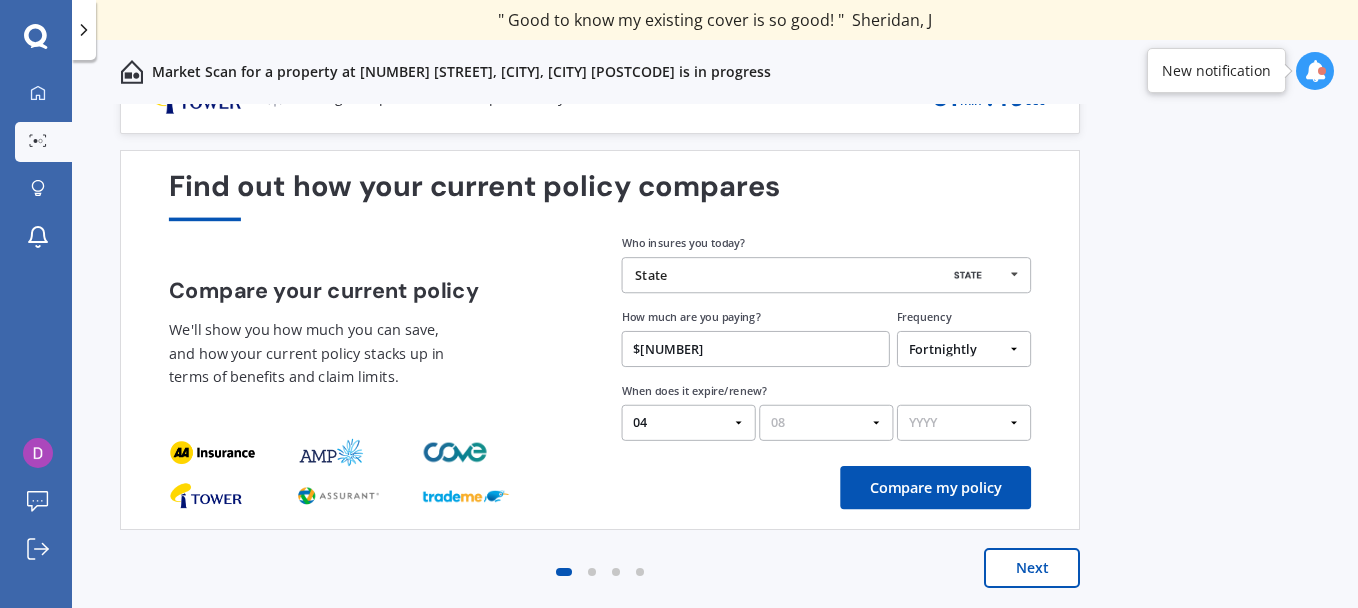click on "MM 01 02 03 04 05 06 07 08 09 10 11 12" at bounding box center (826, 423) 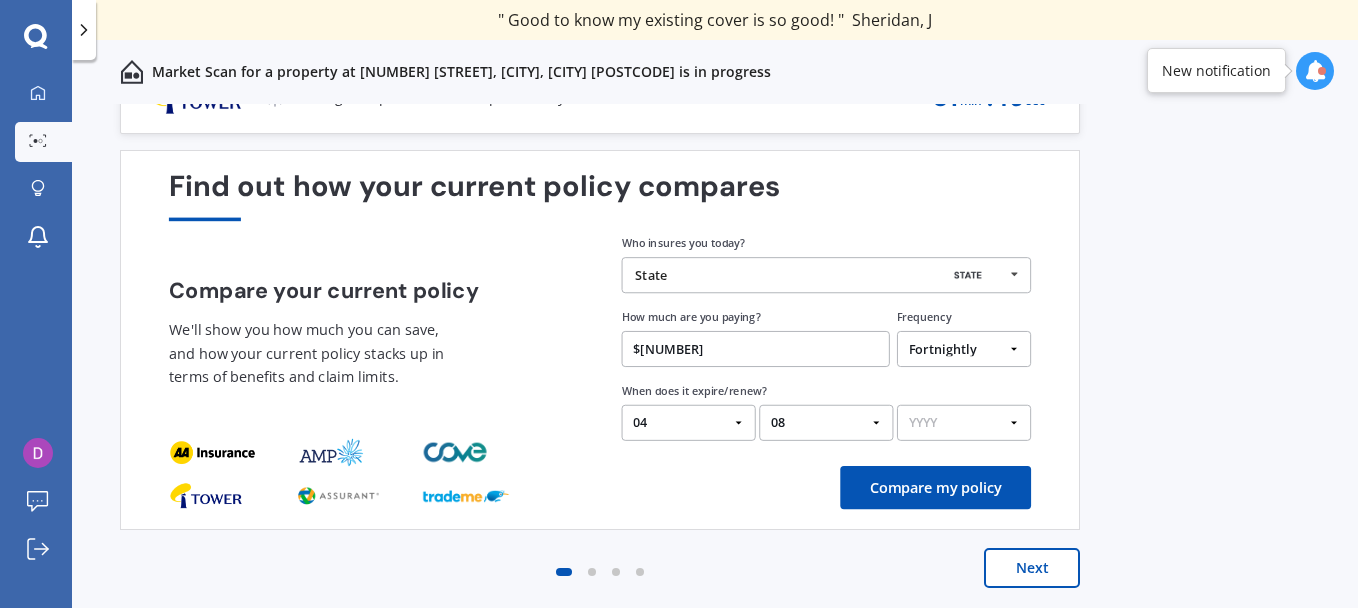 click on "YYYY 2026 2025 2024" at bounding box center (964, 423) 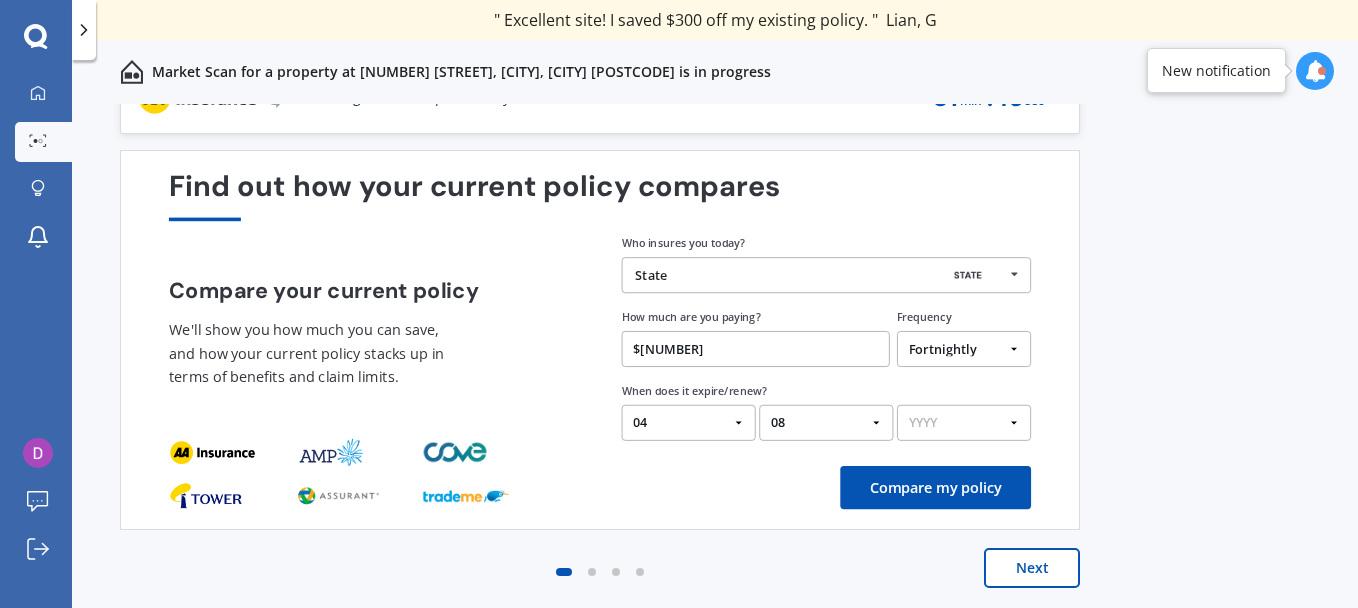 select on "2025" 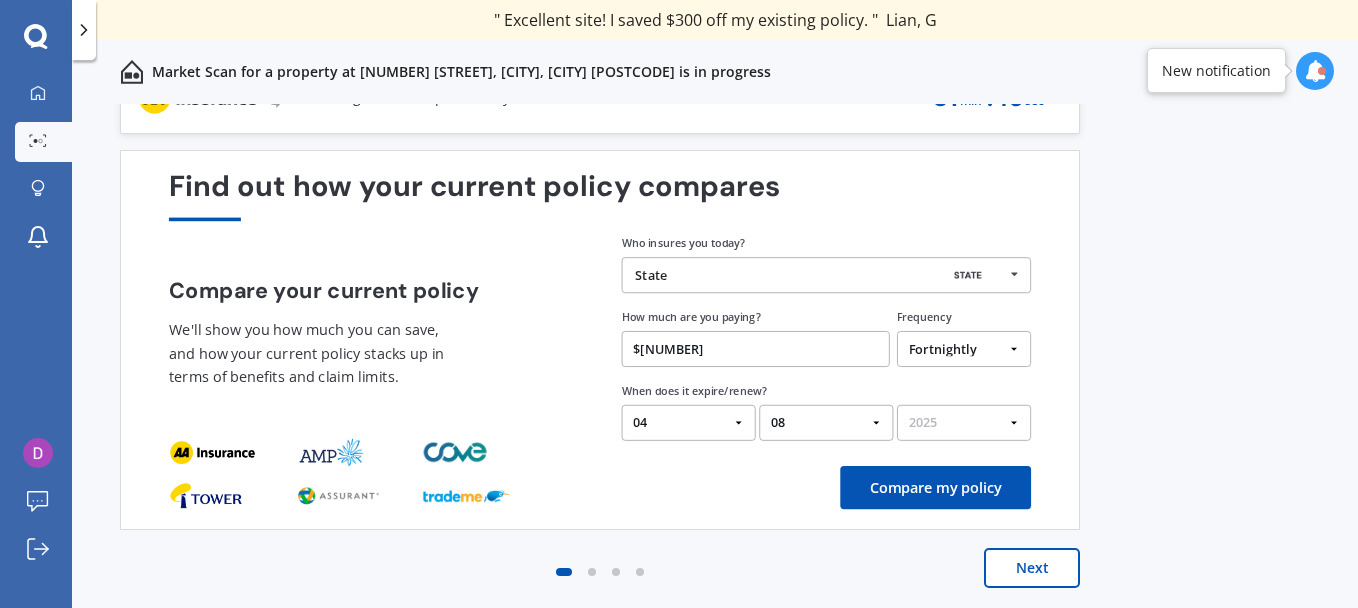 click on "YYYY 2026 2025 2024" at bounding box center [964, 423] 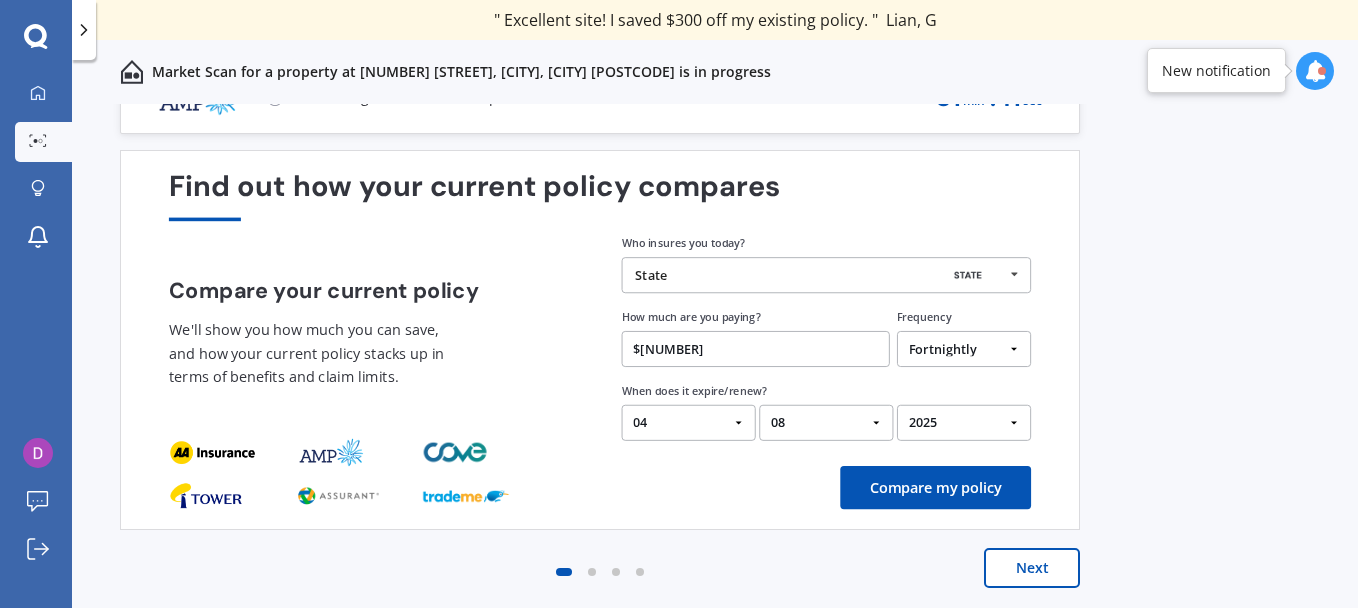 click on "Compare my policy" at bounding box center [935, 487] 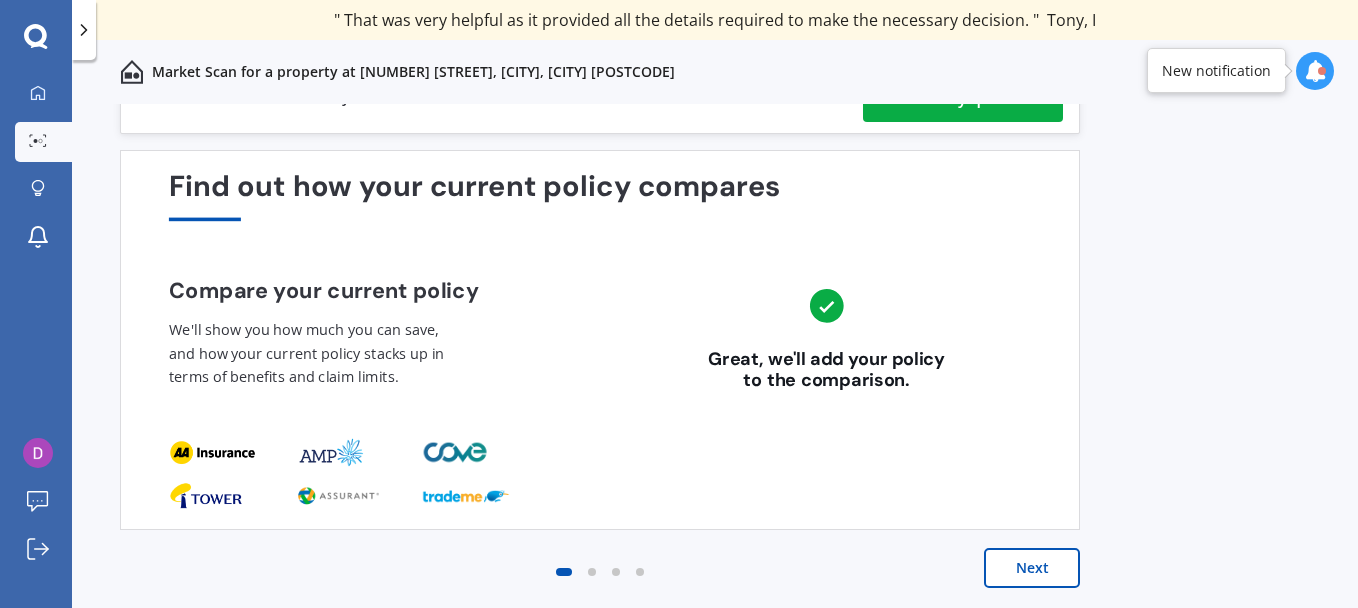 click on "Next" at bounding box center (1032, 568) 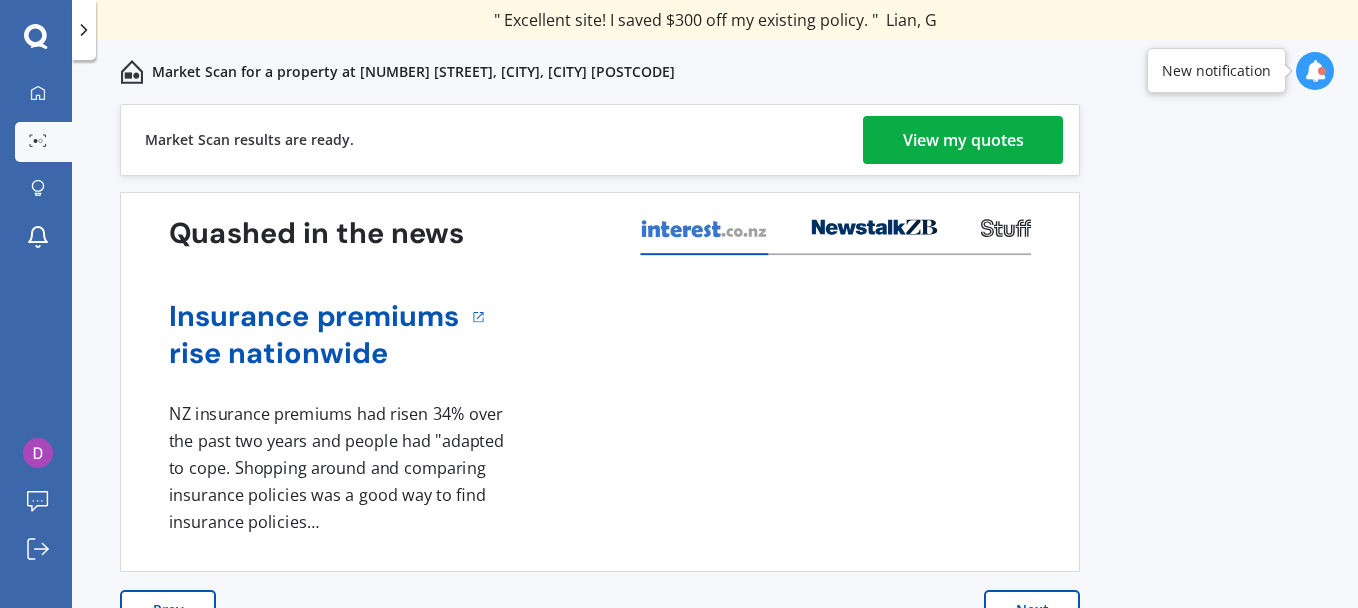 scroll, scrollTop: 42, scrollLeft: 0, axis: vertical 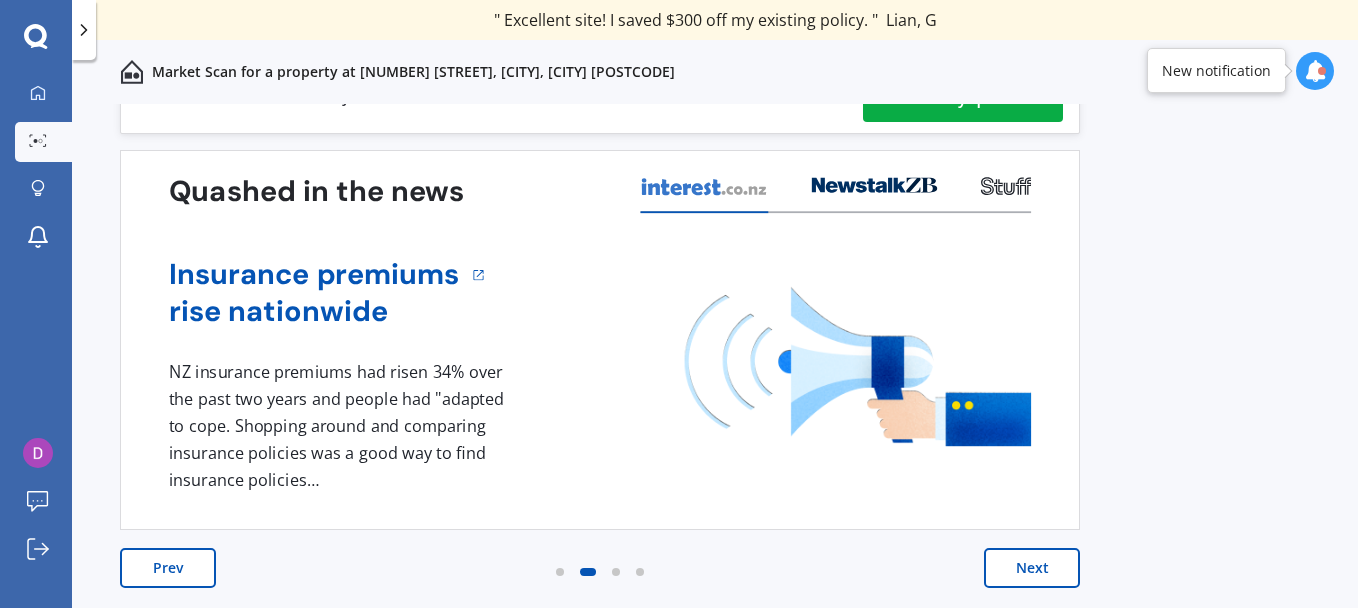 click on "Next" at bounding box center (1032, 568) 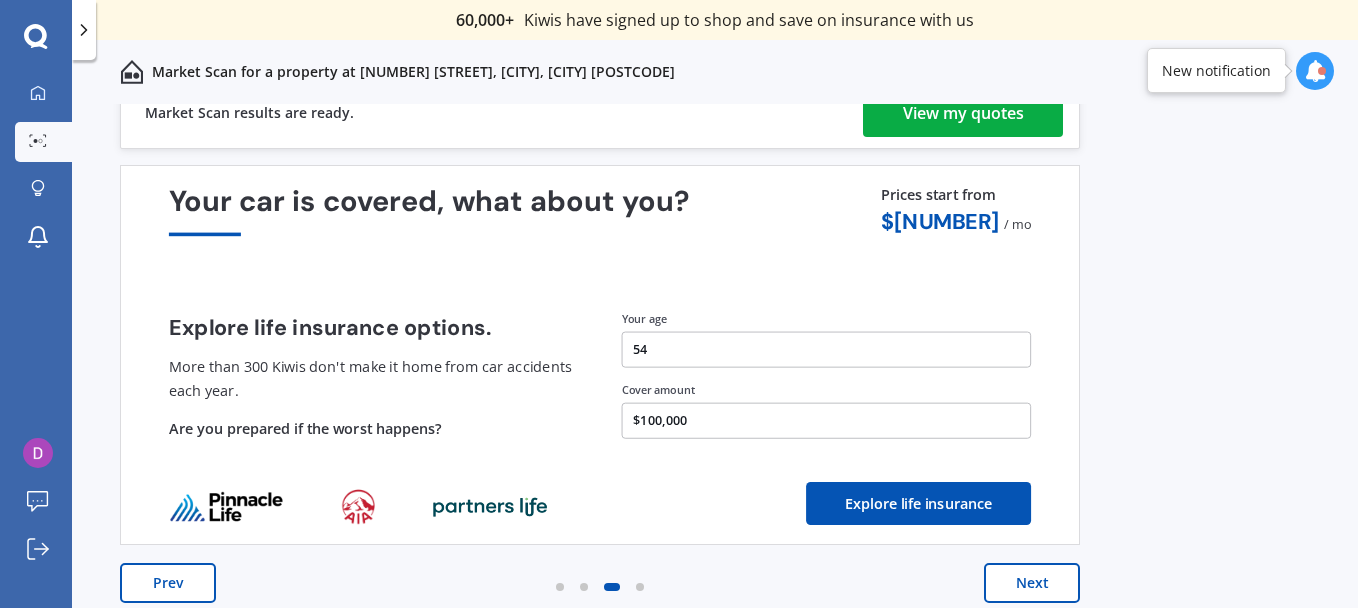 scroll, scrollTop: 42, scrollLeft: 0, axis: vertical 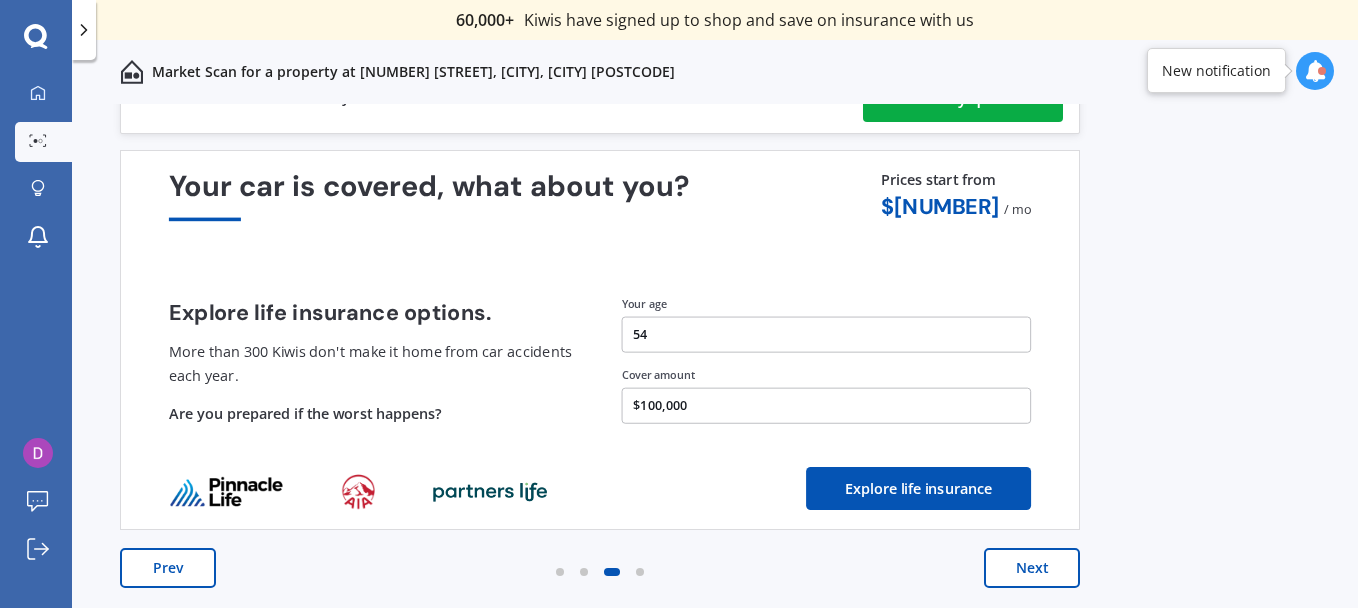 click on "54" at bounding box center [827, 334] 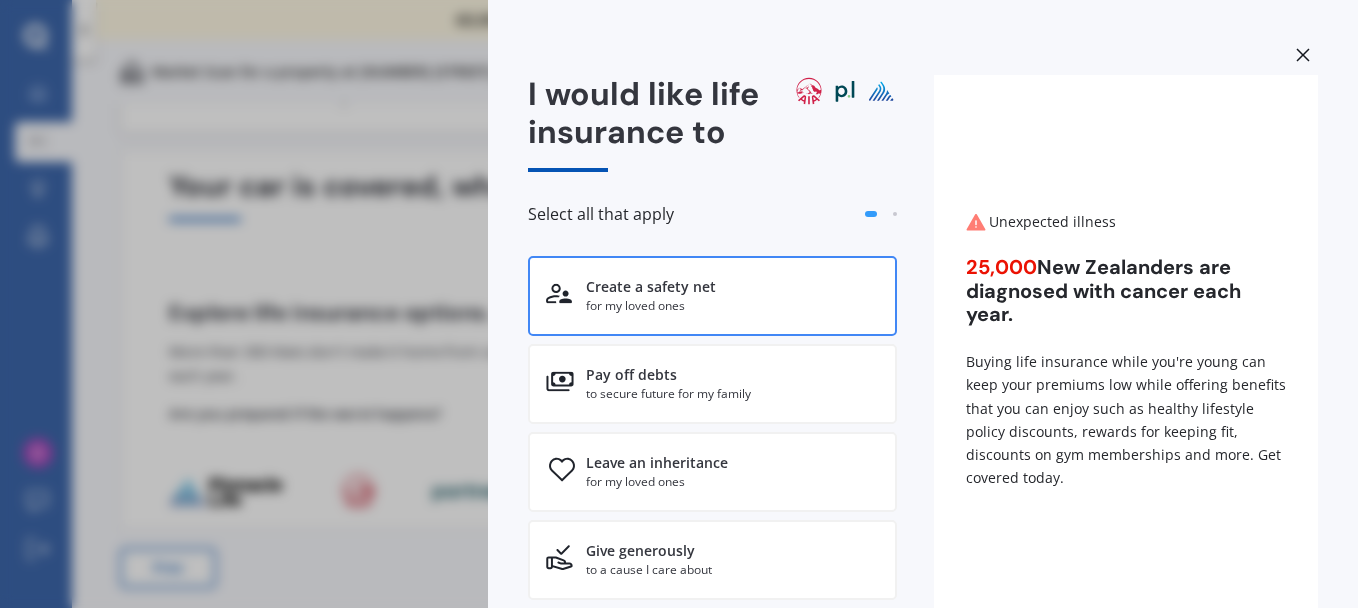 scroll, scrollTop: 0, scrollLeft: 0, axis: both 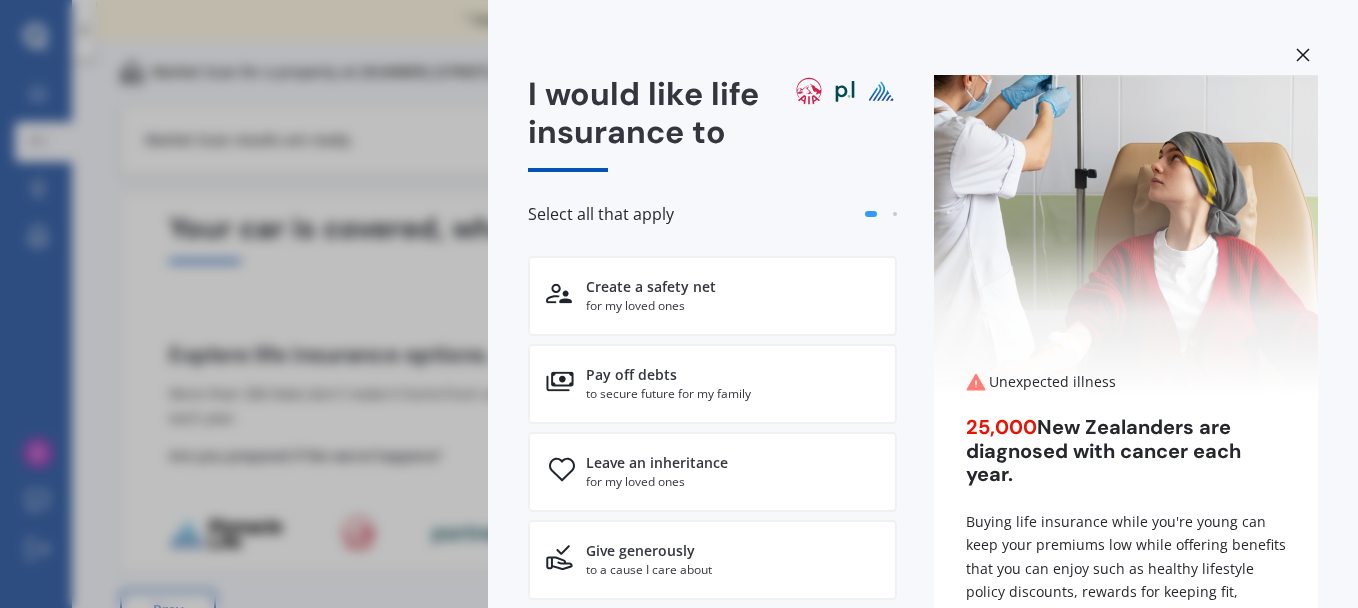 click on "I would like life insurance to Select all that apply Create a safety net for my loved ones Pay off debts  to secure future for my family Leave an inheritance for my loved ones Give generously to a cause I care about Access new treatment options if terminally ill Fund my bucket list activities if terminally ill Next   Your personal information is kept secure Unexpected illness 25,000  New Zealanders are diagnosed with cancer each year. Buying life insurance while you're young can keep your premiums low while offering benefits that you can enjoy such as healthy lifestyle policy discounts, rewards for keeping fit, discounts on gym memberships and more. Get covered today. Get covered today." at bounding box center [679, 304] 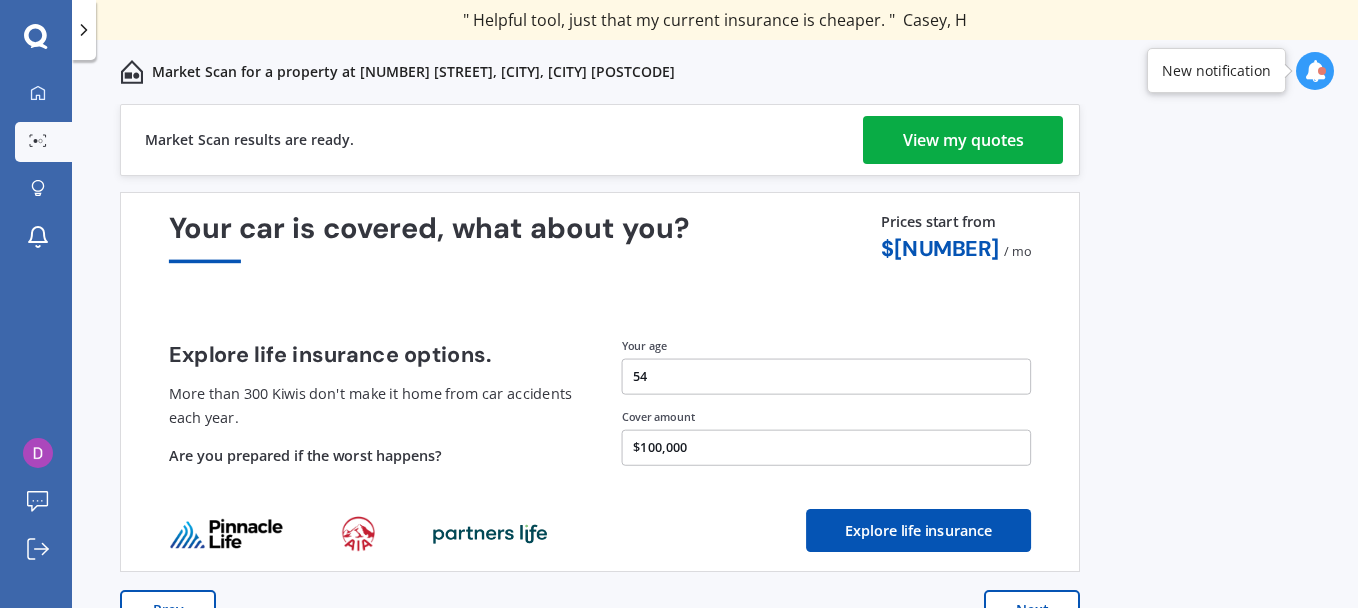 scroll, scrollTop: 42, scrollLeft: 0, axis: vertical 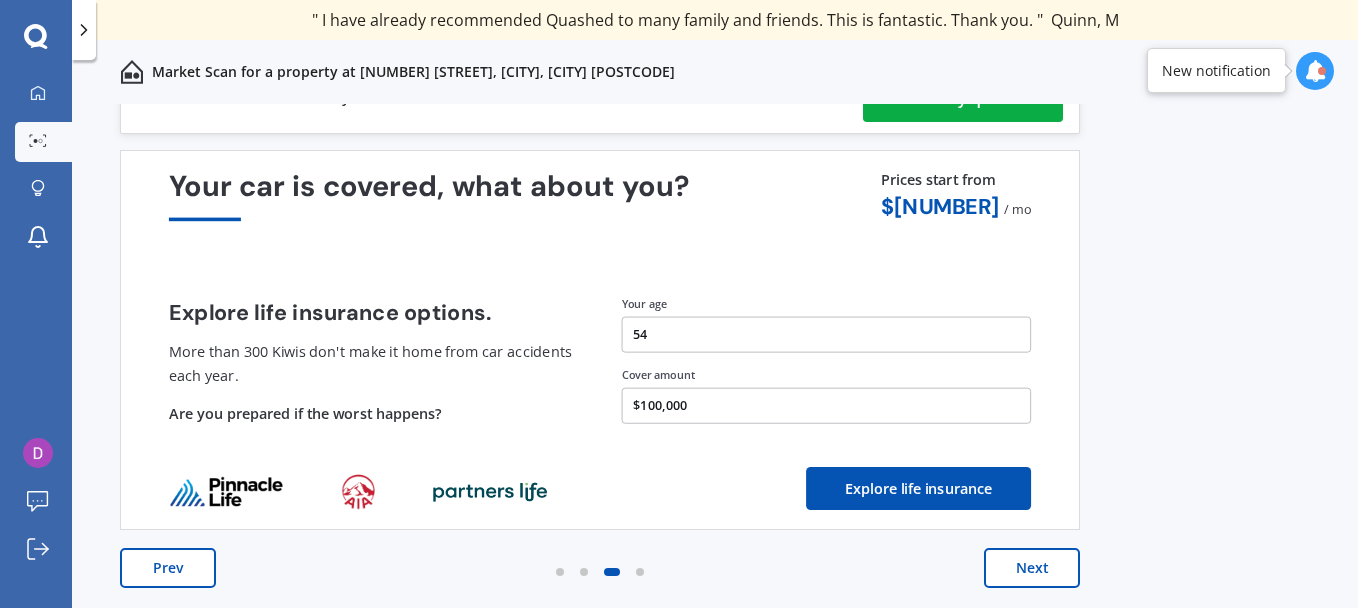 click on "54" at bounding box center [827, 334] 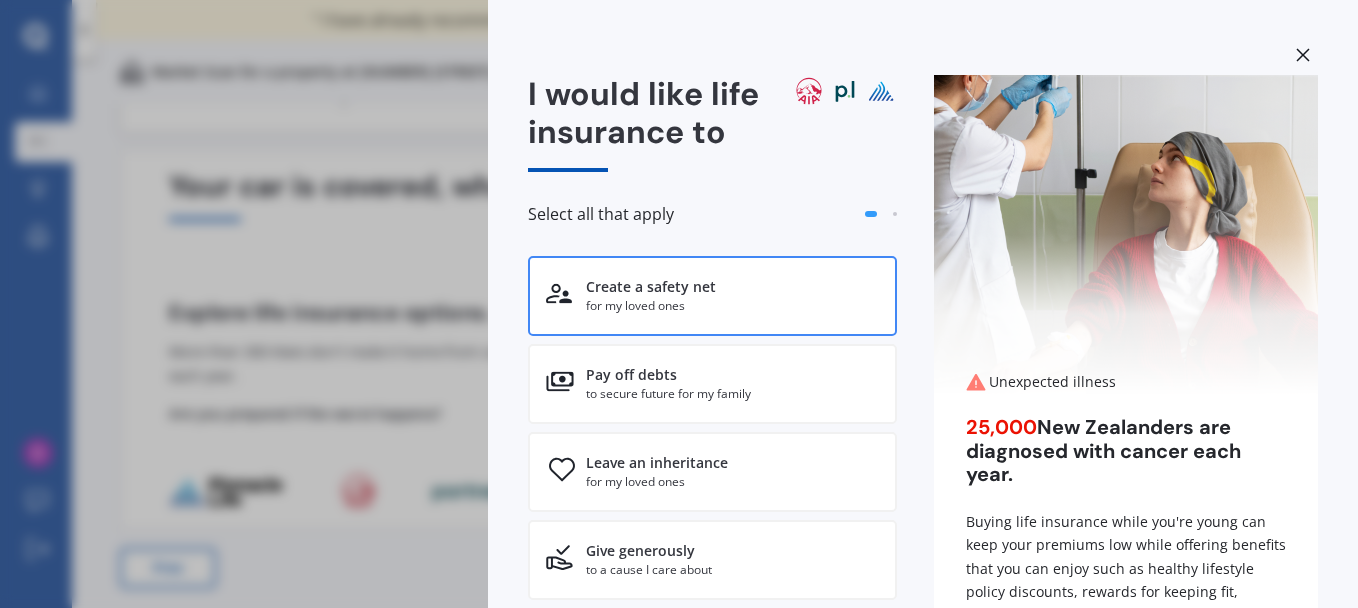 scroll, scrollTop: 0, scrollLeft: 0, axis: both 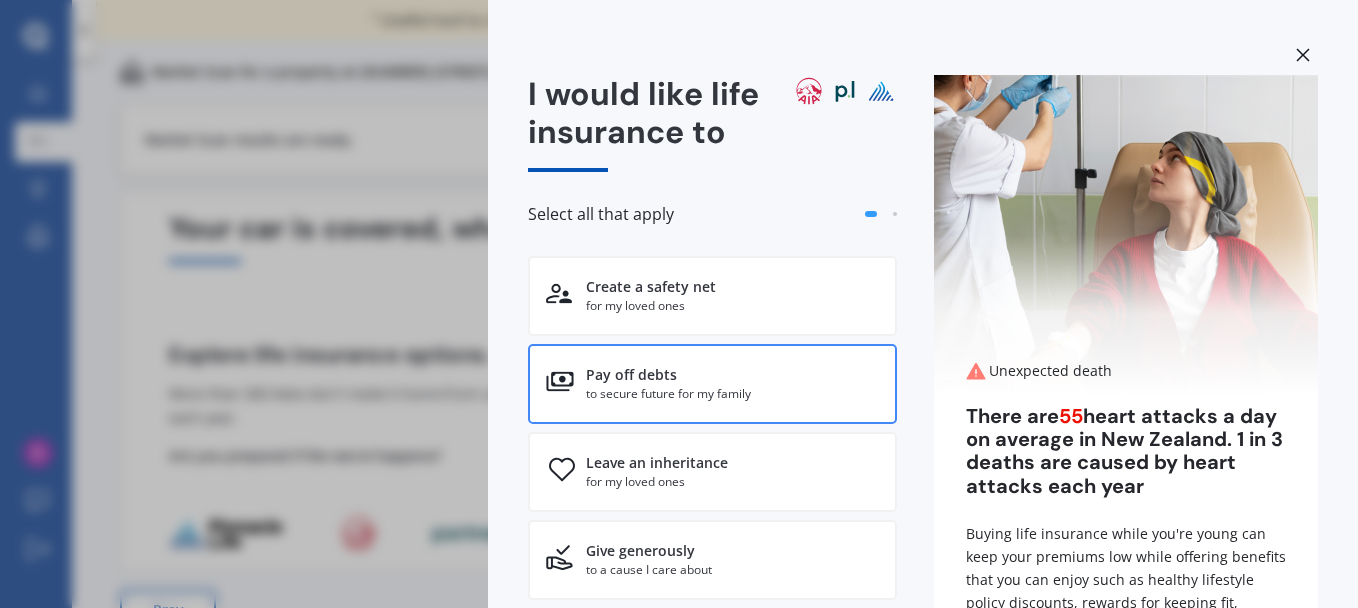 click on "to secure future for my family" at bounding box center (651, 306) 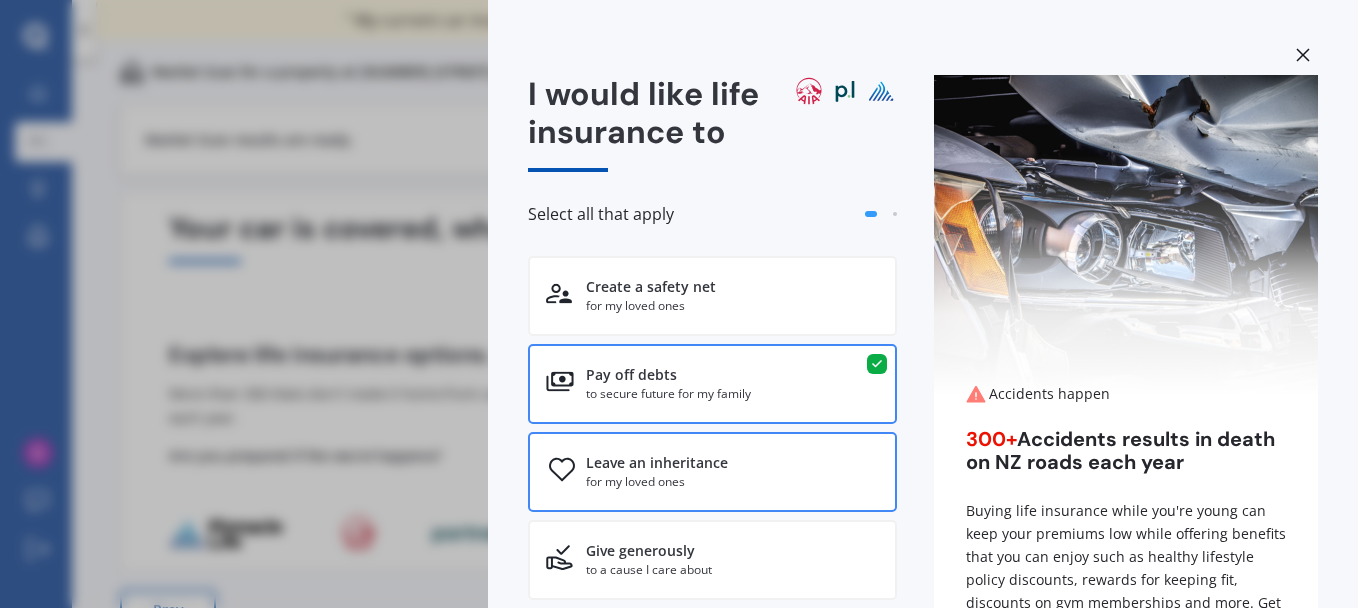 click on "Leave an inheritance" at bounding box center [651, 287] 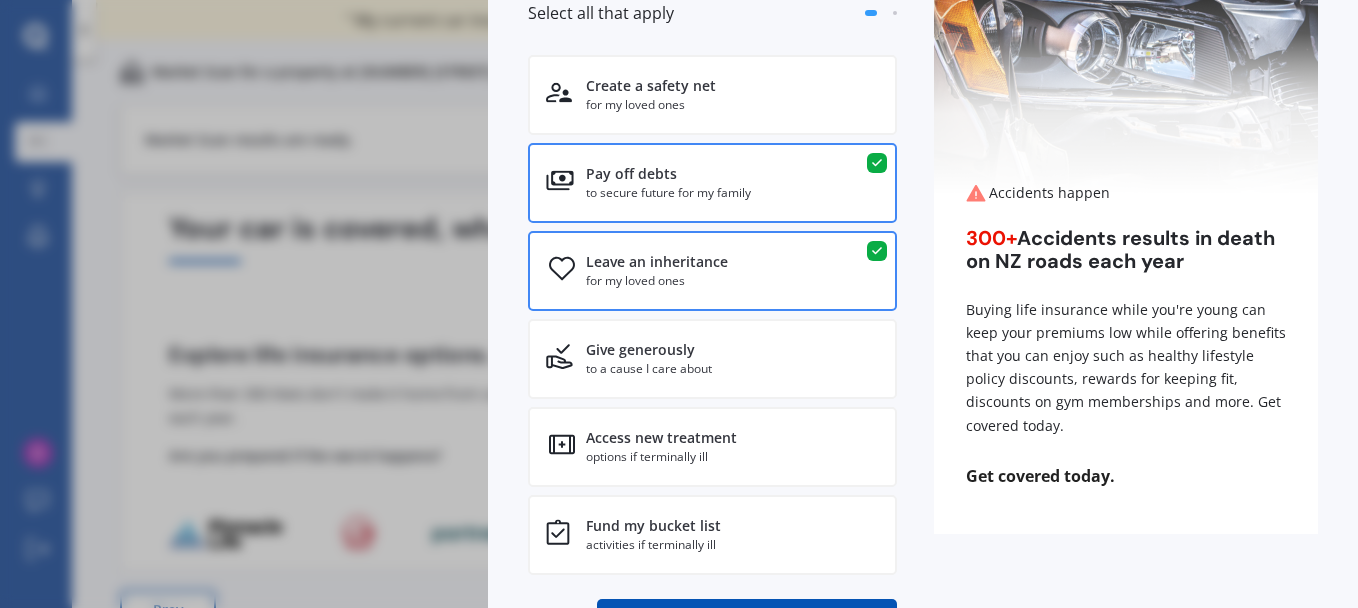 scroll, scrollTop: 300, scrollLeft: 0, axis: vertical 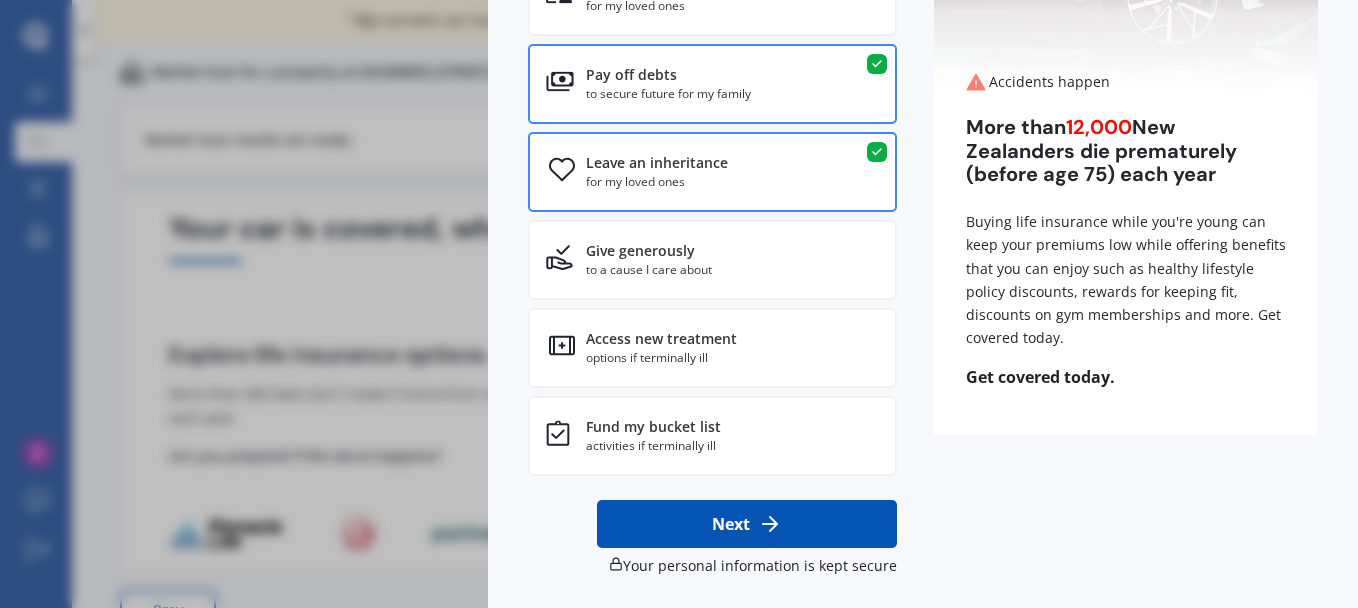 click on "Next" at bounding box center (747, 524) 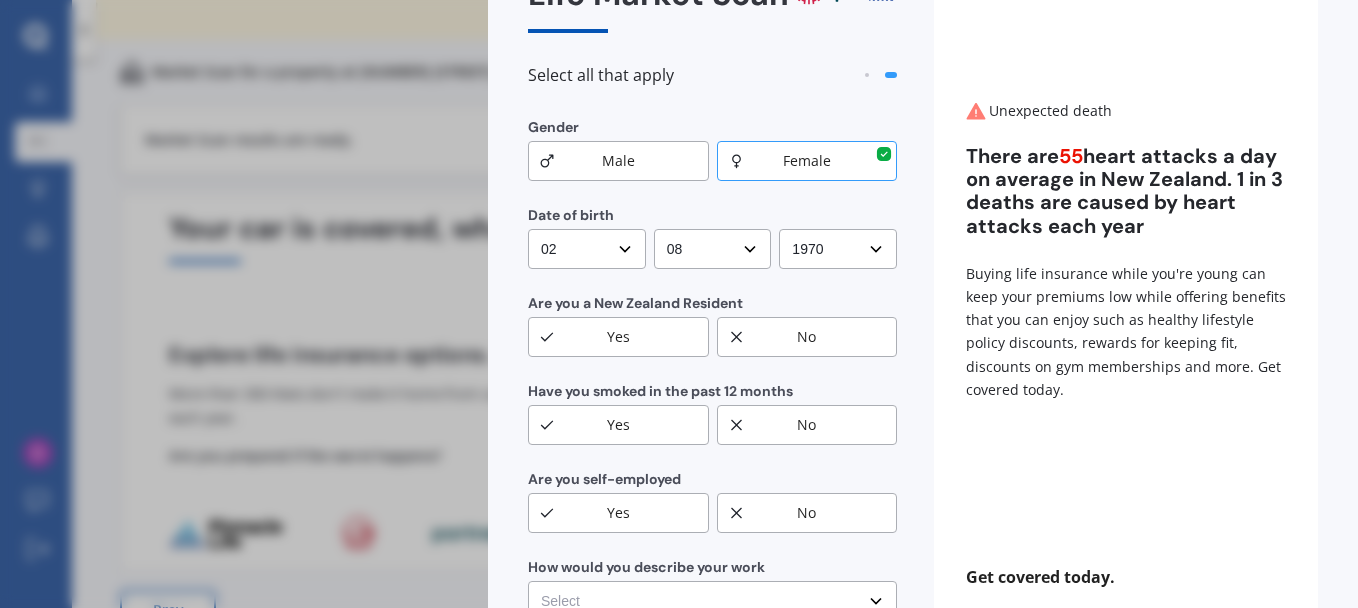 scroll, scrollTop: 200, scrollLeft: 0, axis: vertical 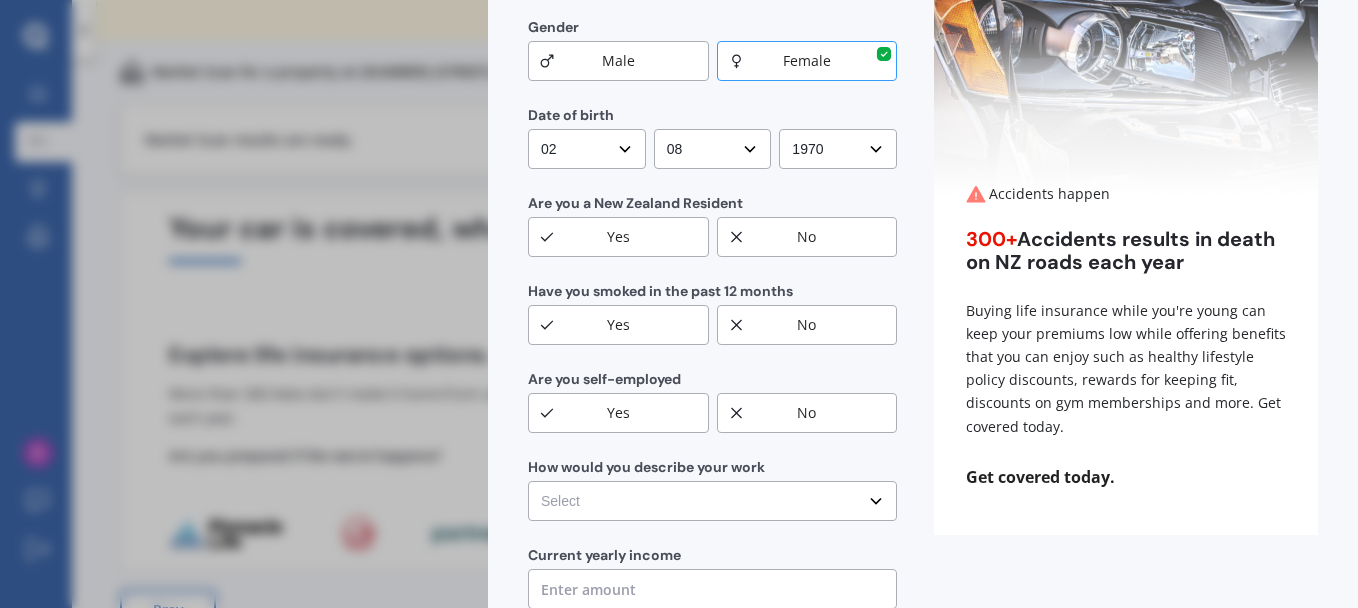click on "No" at bounding box center (807, 61) 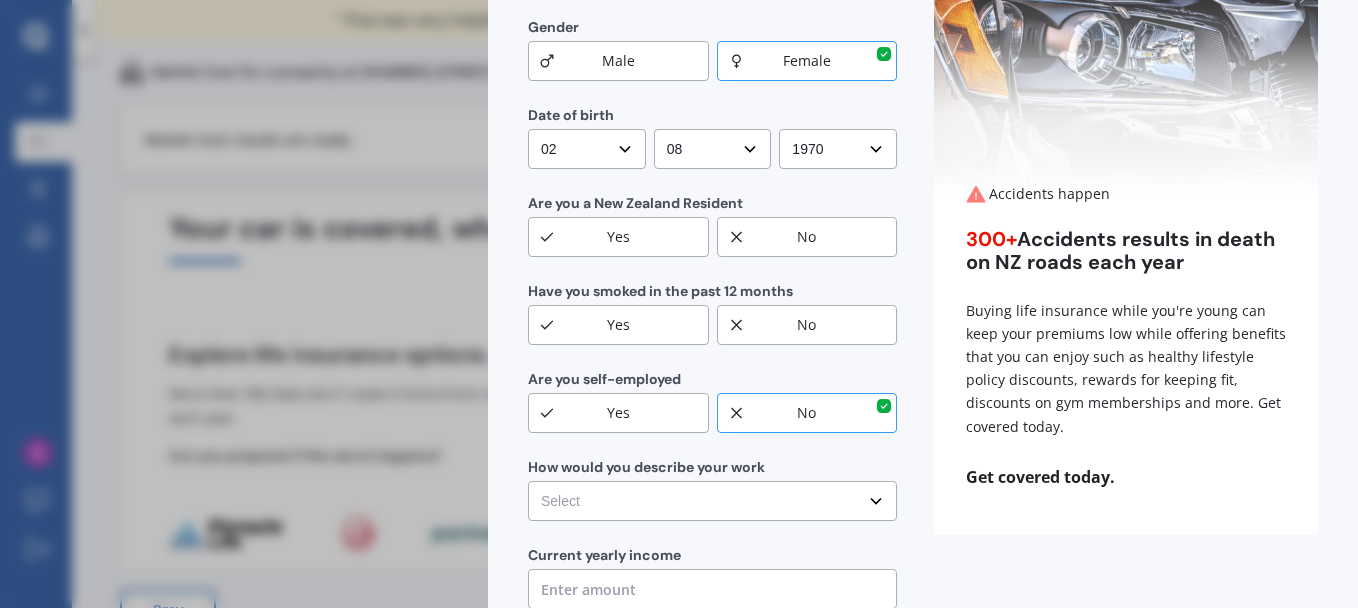 click on "No" at bounding box center [807, 61] 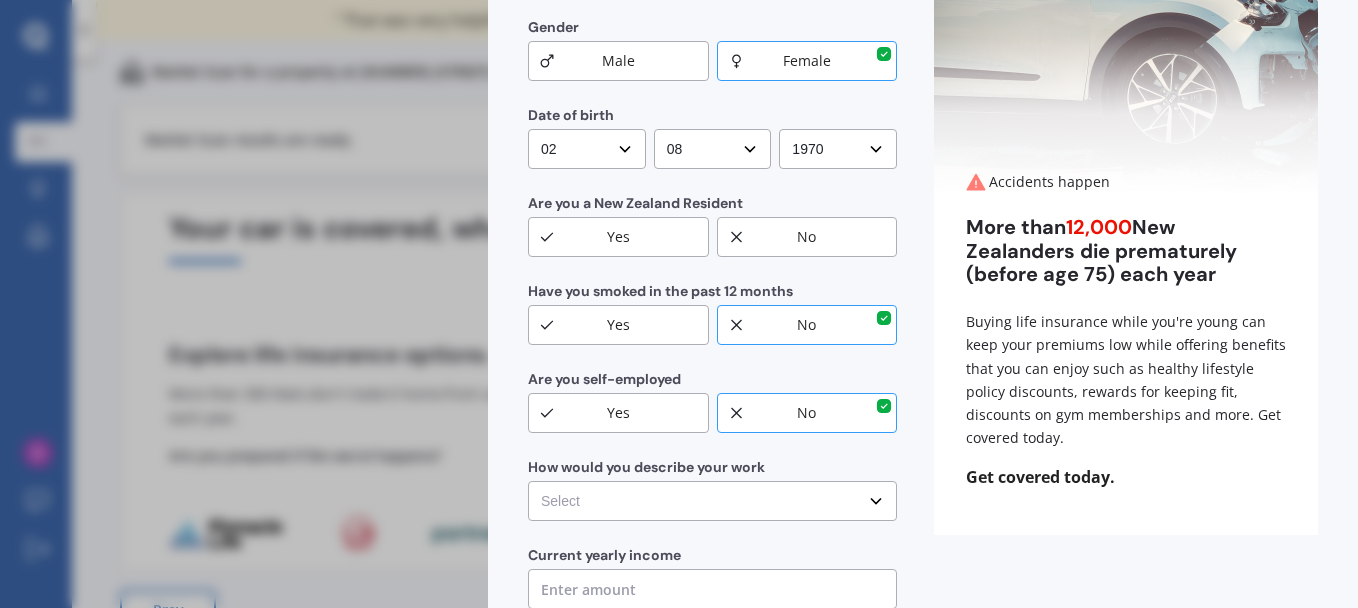 click on "Yes" at bounding box center [553, 27] 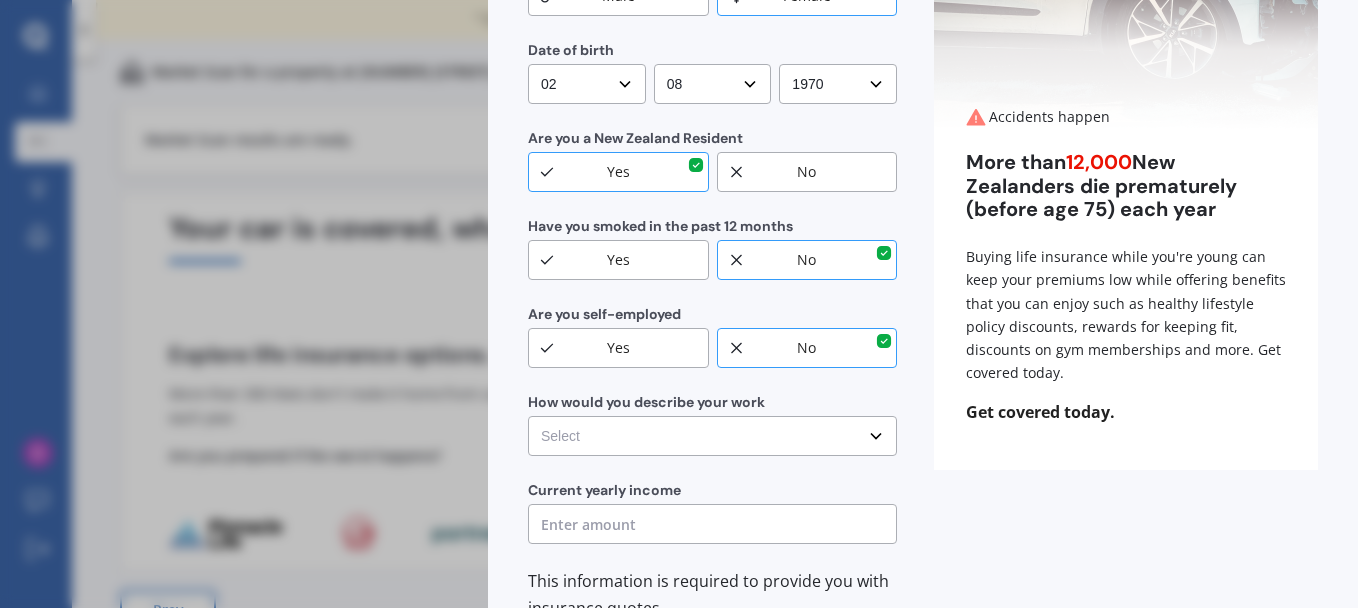 scroll, scrollTop: 300, scrollLeft: 0, axis: vertical 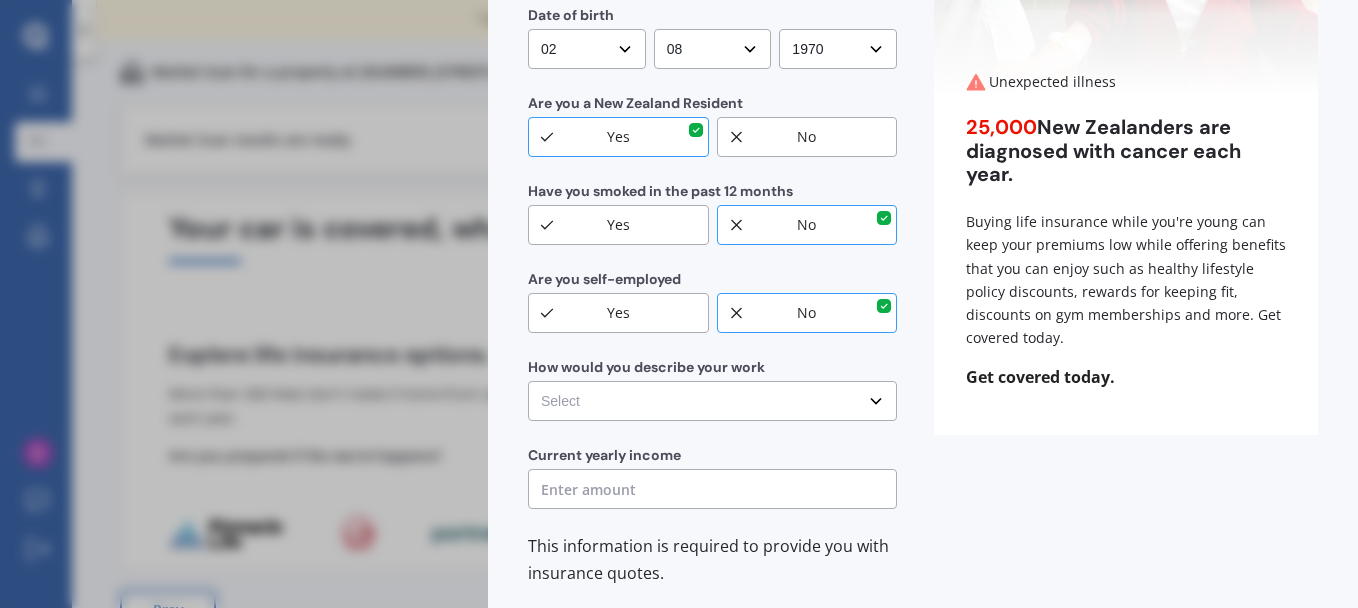 click on "Select No manual work e.g. lawyer, consultant, engineer Light manual work e.g. plumber, nurse, hairdresser Heavy or repetitive manual work e.g. painter, taxi/Uber, courier Working less than 20 hours a week or unemployed" at bounding box center (587, 49) 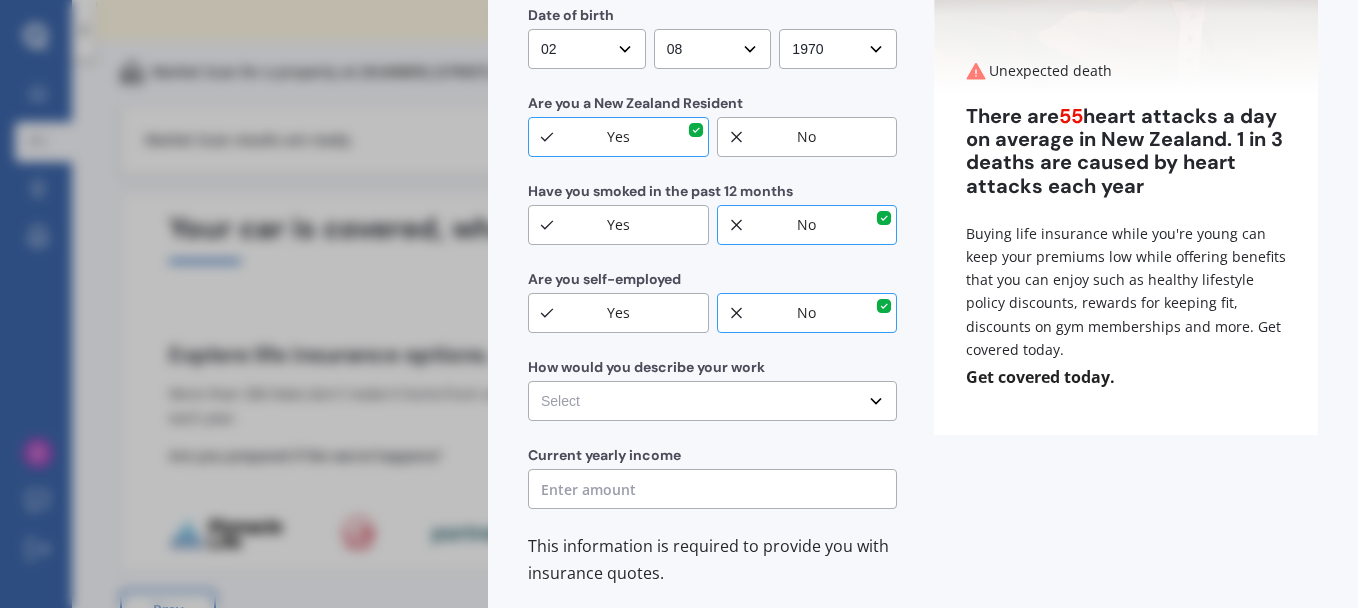 select on "Light manual work e.g. plumber, nurse, hairdresser" 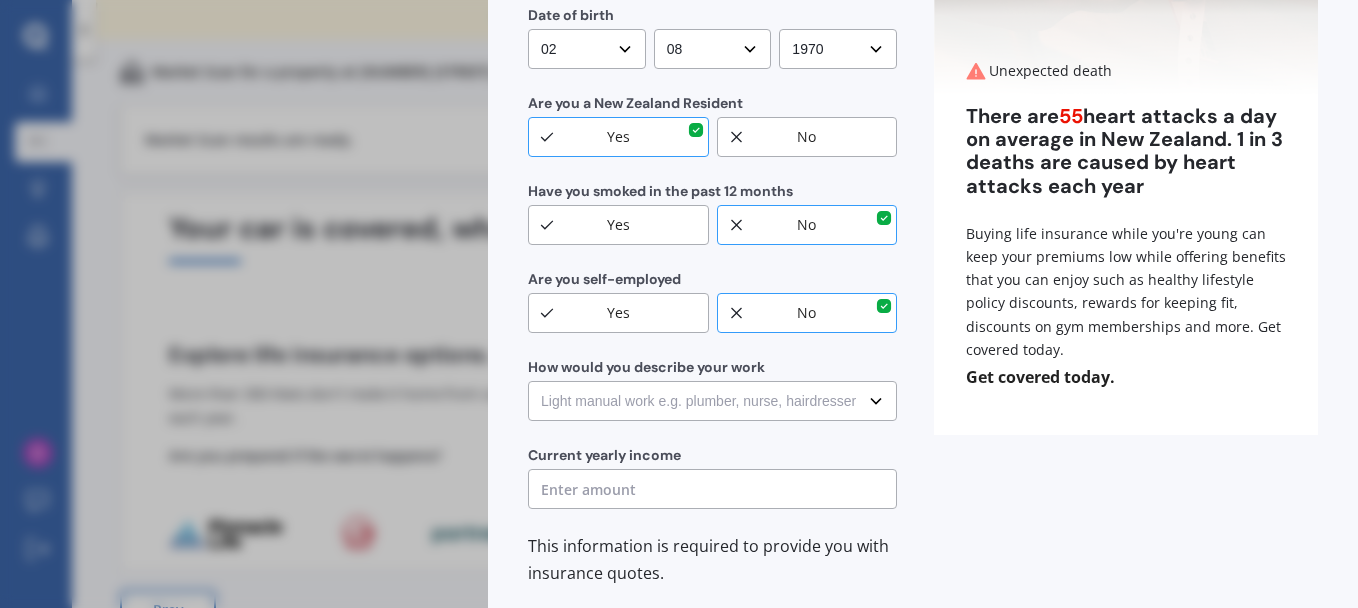 click on "Select No manual work e.g. lawyer, consultant, engineer Light manual work e.g. plumber, nurse, hairdresser Heavy or repetitive manual work e.g. painter, taxi/Uber, courier Working less than 20 hours a week or unemployed" at bounding box center (587, 49) 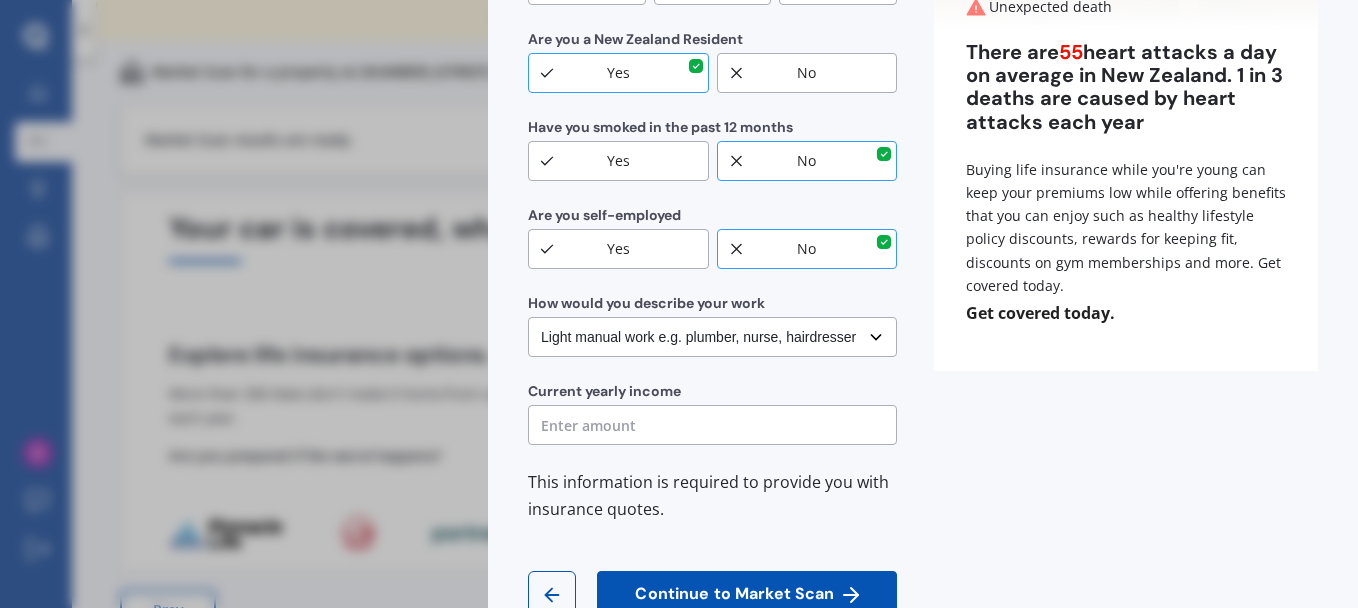 scroll, scrollTop: 400, scrollLeft: 0, axis: vertical 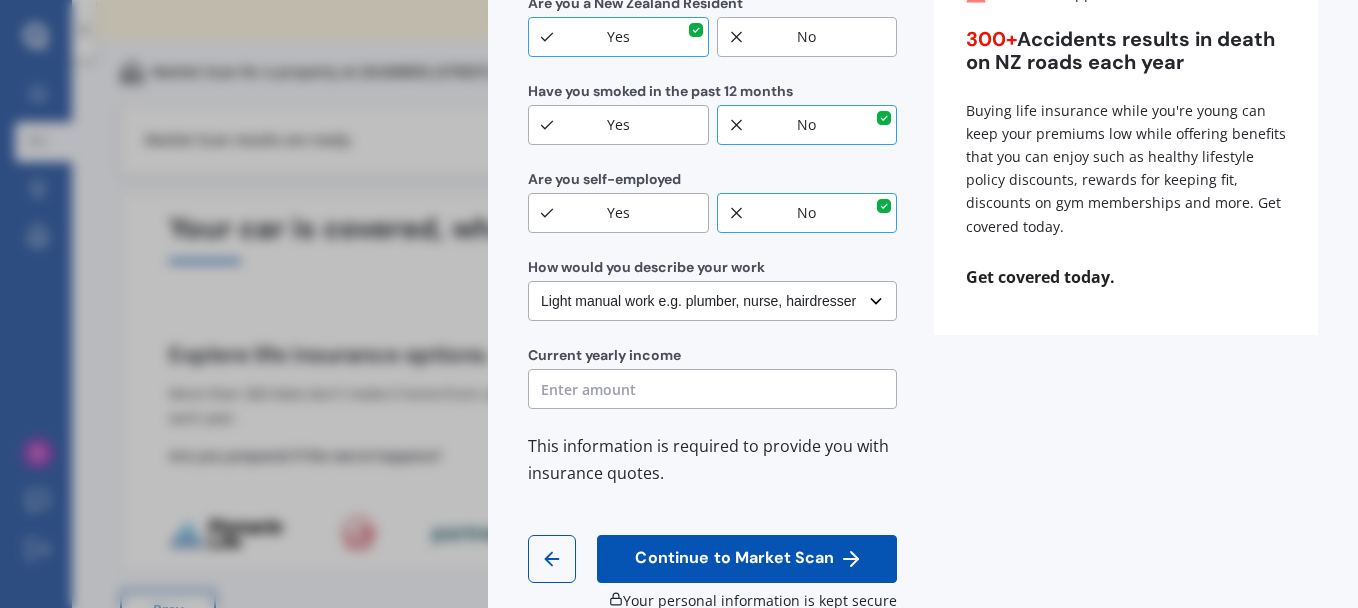 click at bounding box center [712, 389] 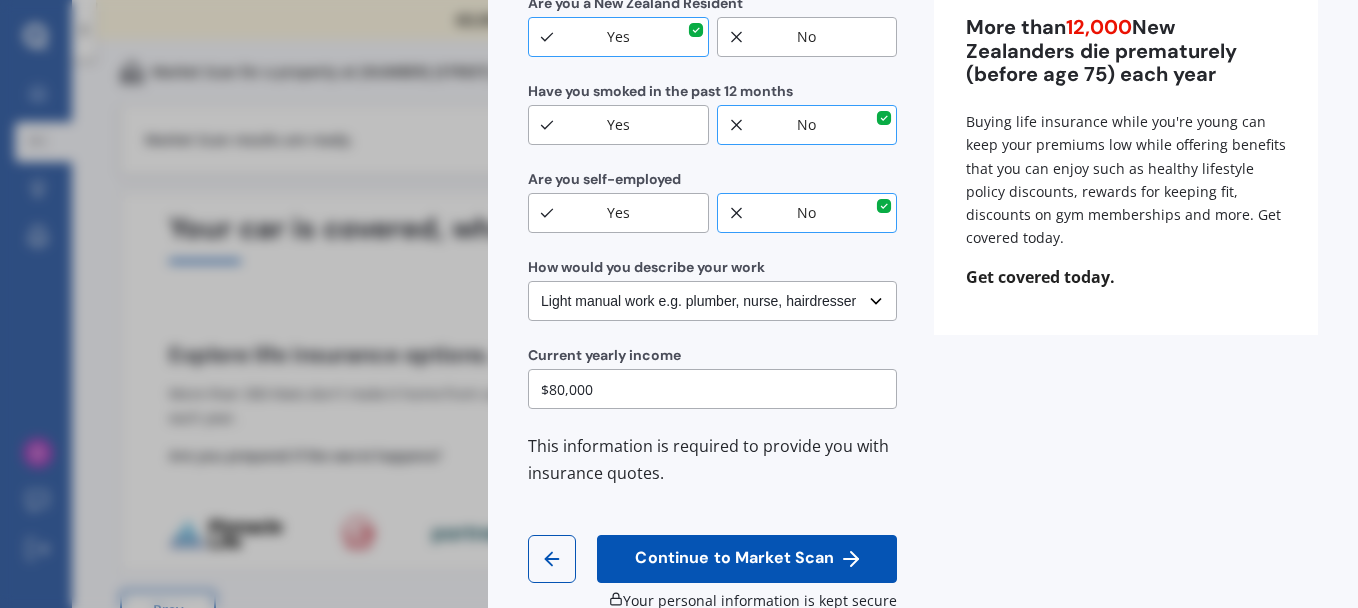 scroll, scrollTop: 443, scrollLeft: 0, axis: vertical 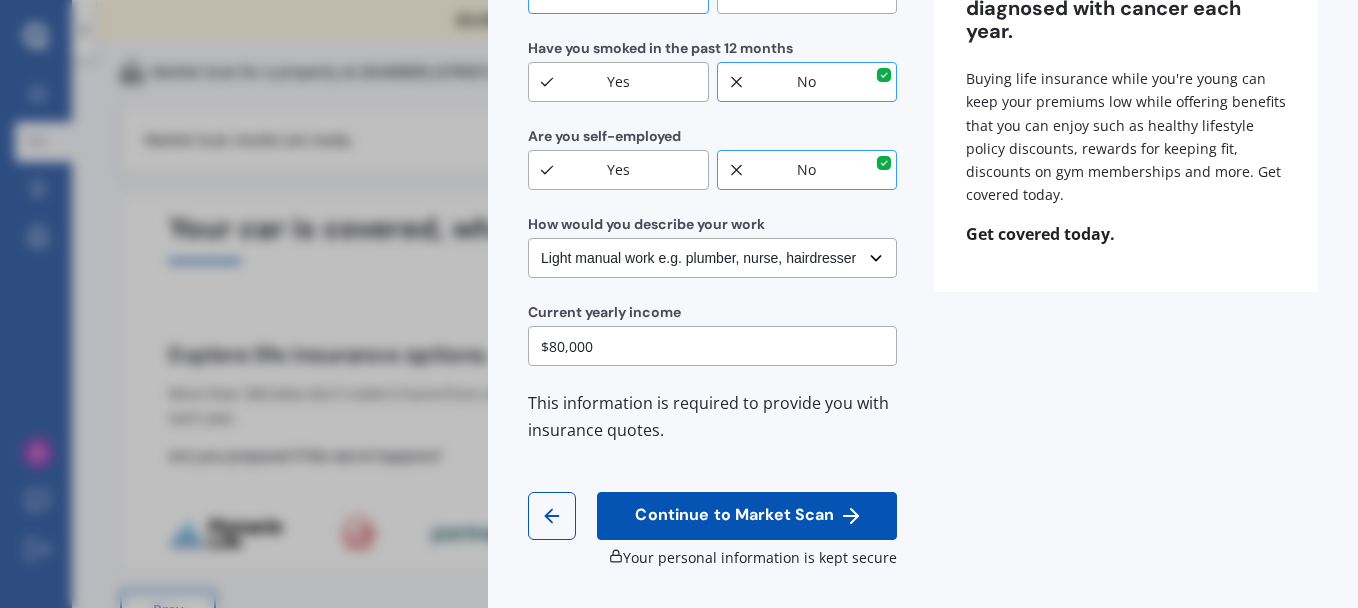 type on "$80,000" 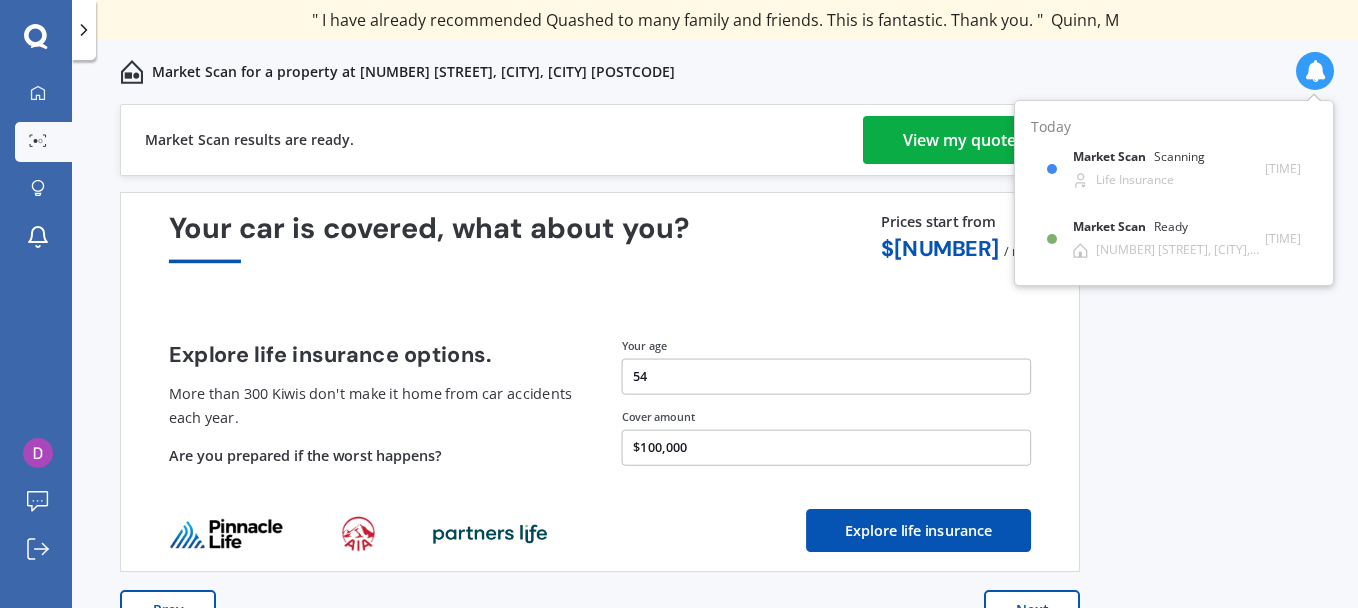 scroll, scrollTop: 42, scrollLeft: 0, axis: vertical 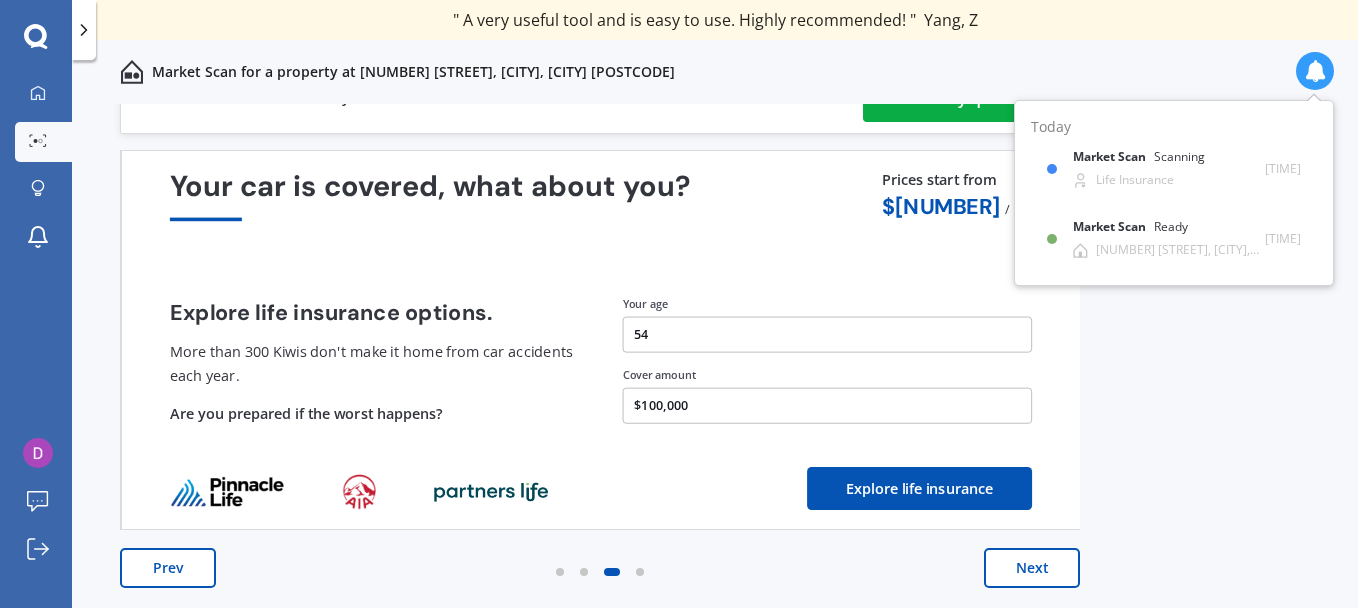 click on "Explore life insurance" at bounding box center (919, 488) 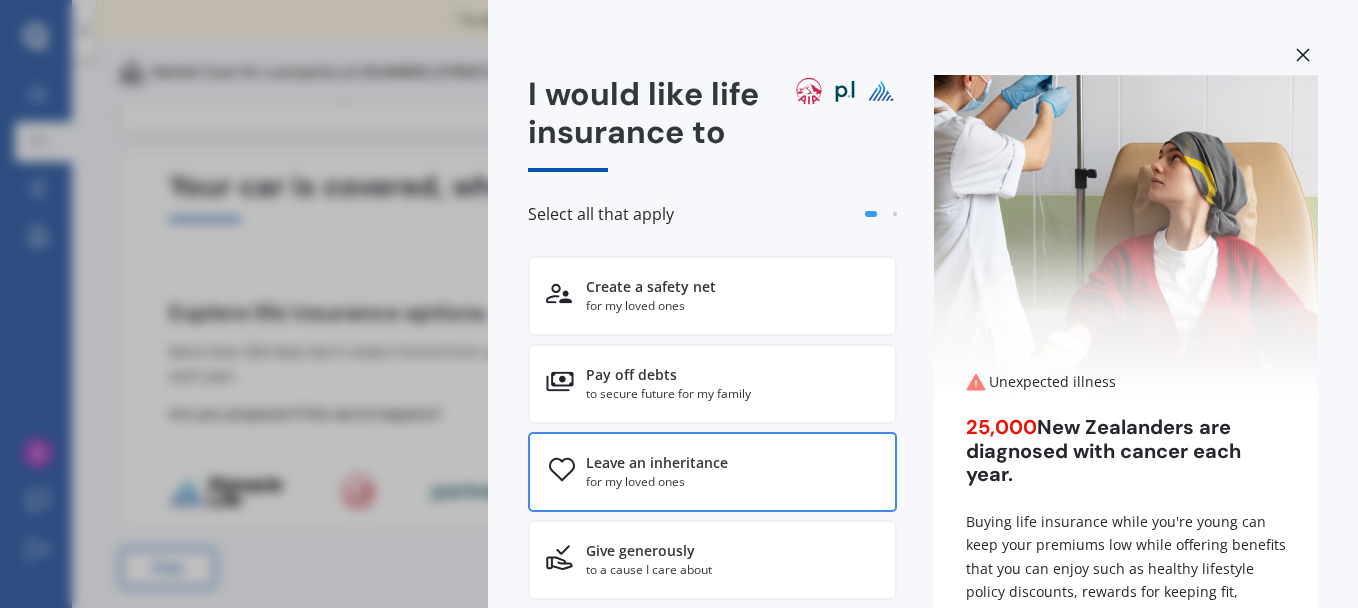 scroll, scrollTop: 0, scrollLeft: 0, axis: both 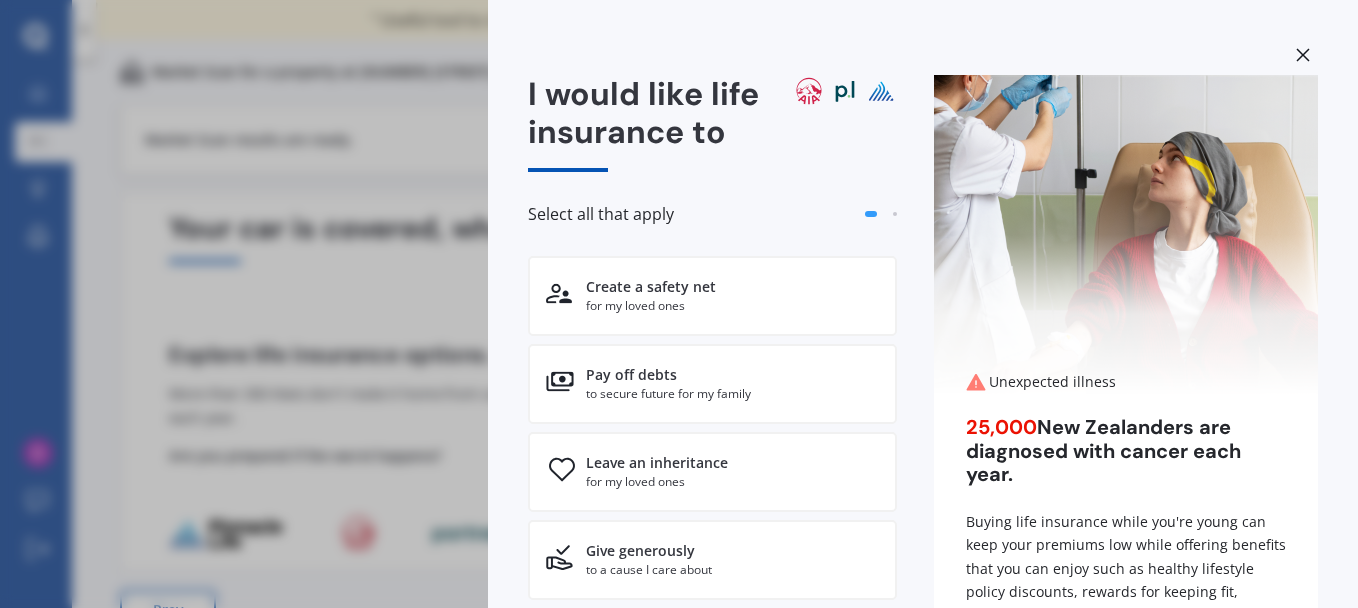 click at bounding box center [1303, 55] 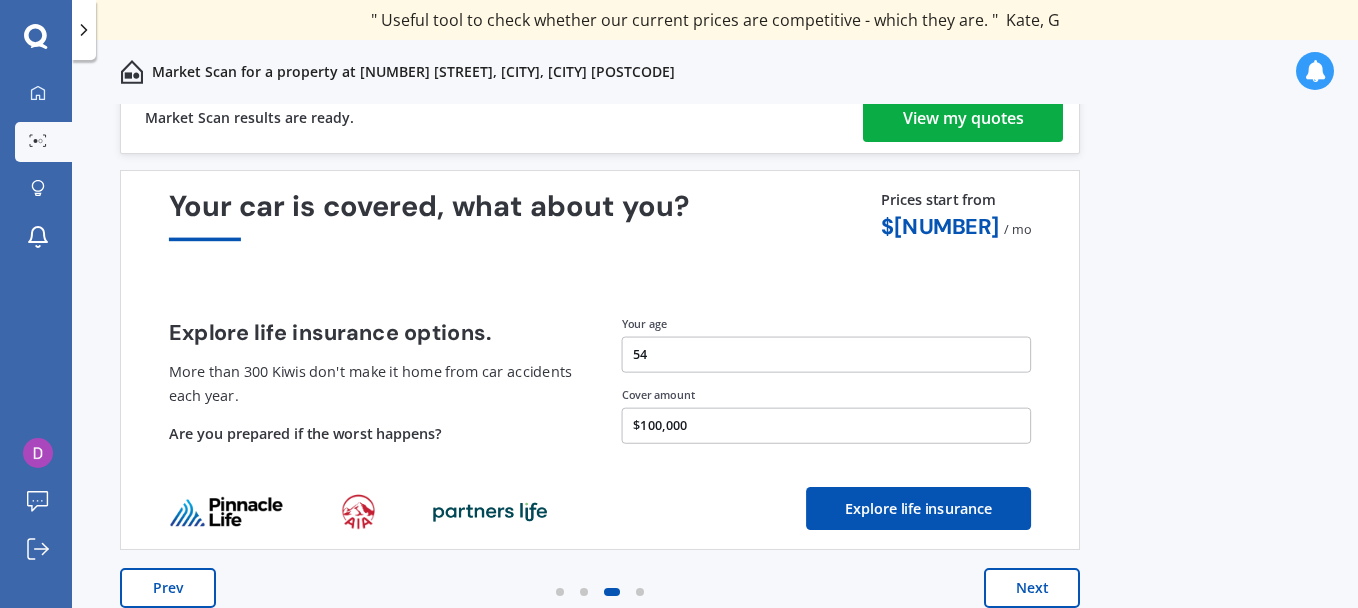scroll, scrollTop: 42, scrollLeft: 0, axis: vertical 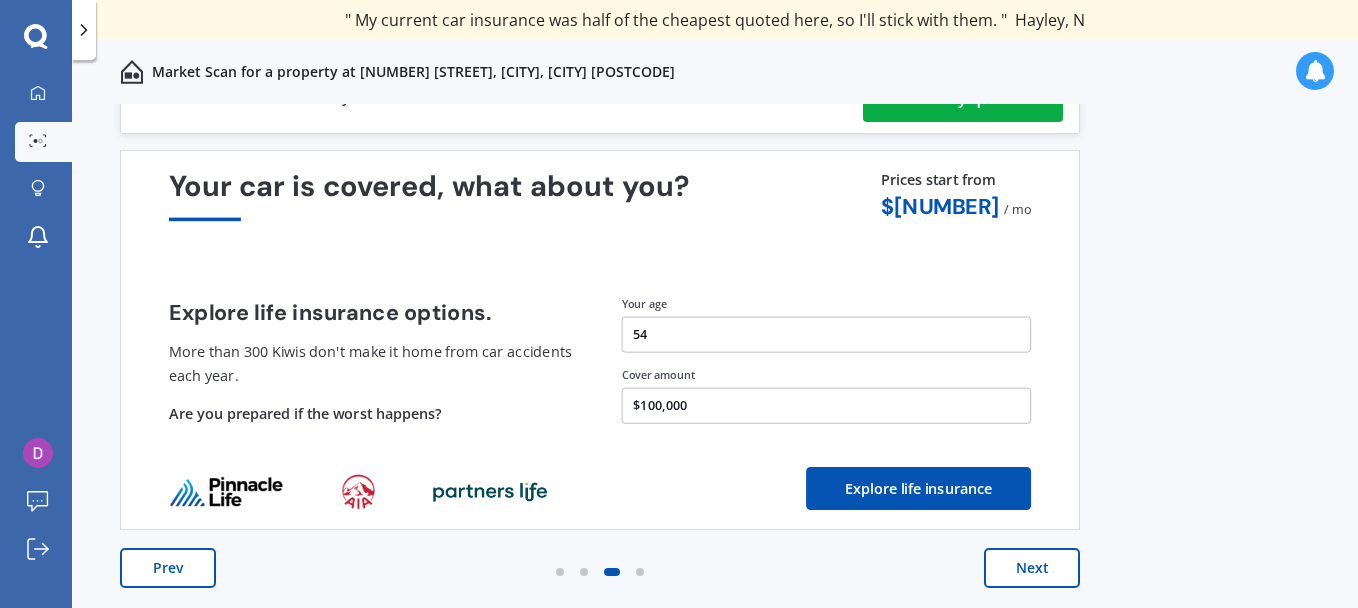 click on "Prev" at bounding box center (168, 568) 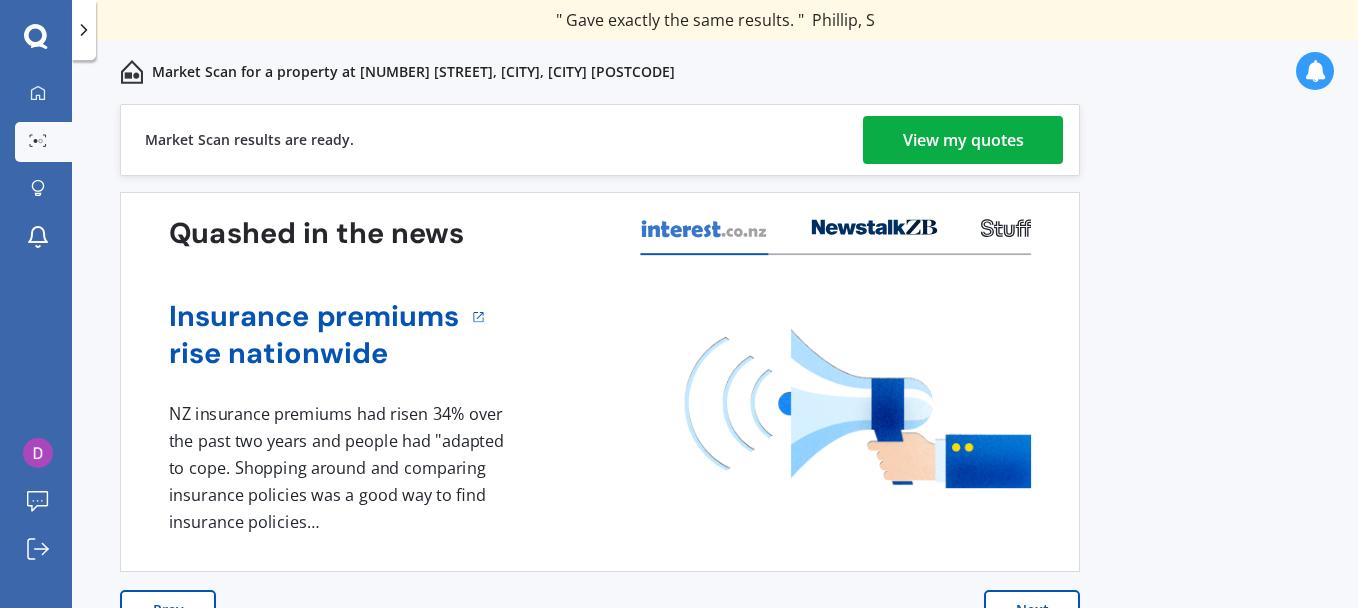 scroll, scrollTop: 42, scrollLeft: 0, axis: vertical 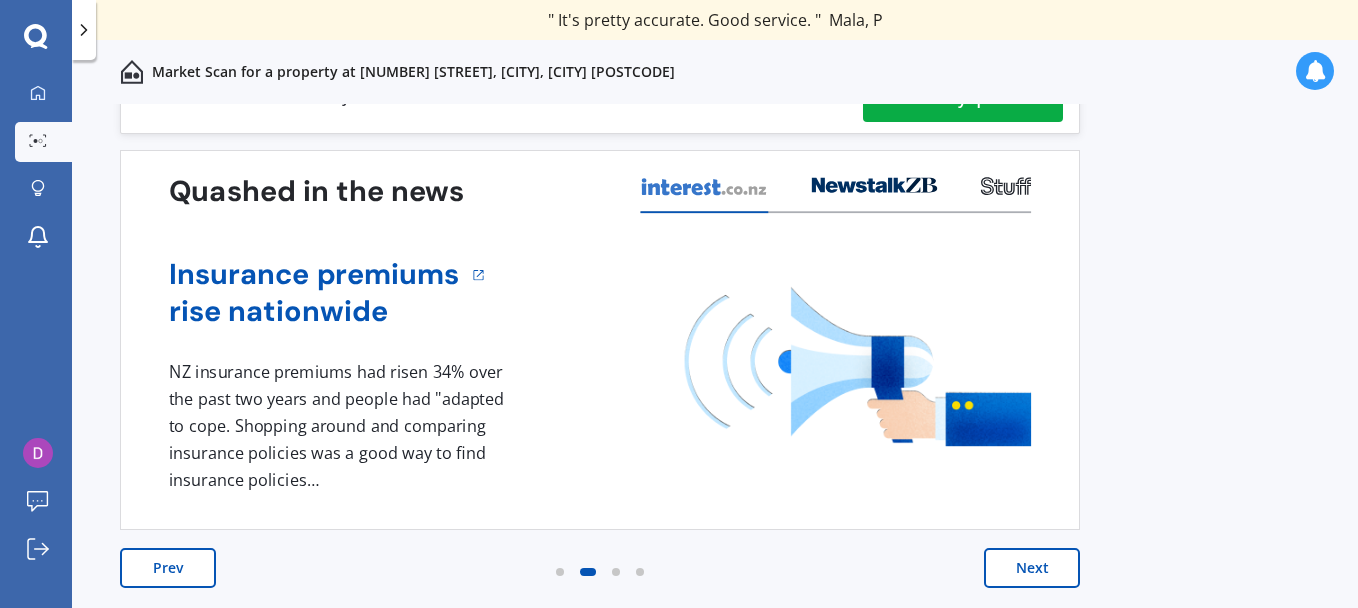 click on "Prev" at bounding box center [168, 568] 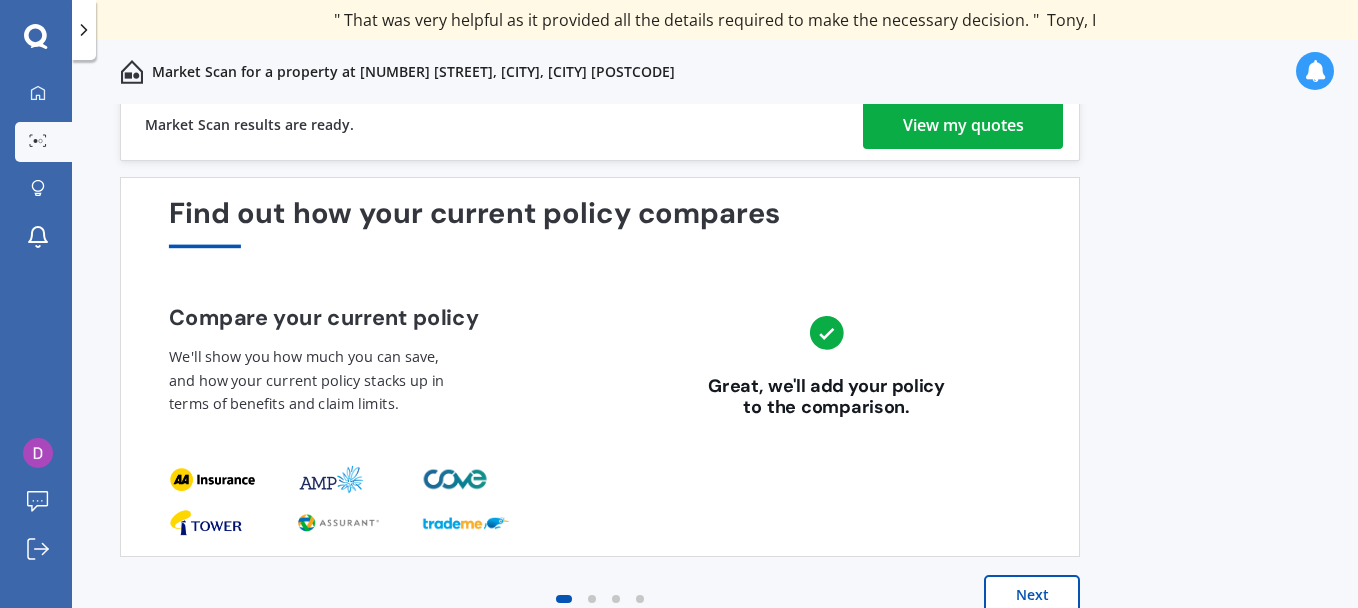 scroll, scrollTop: 0, scrollLeft: 0, axis: both 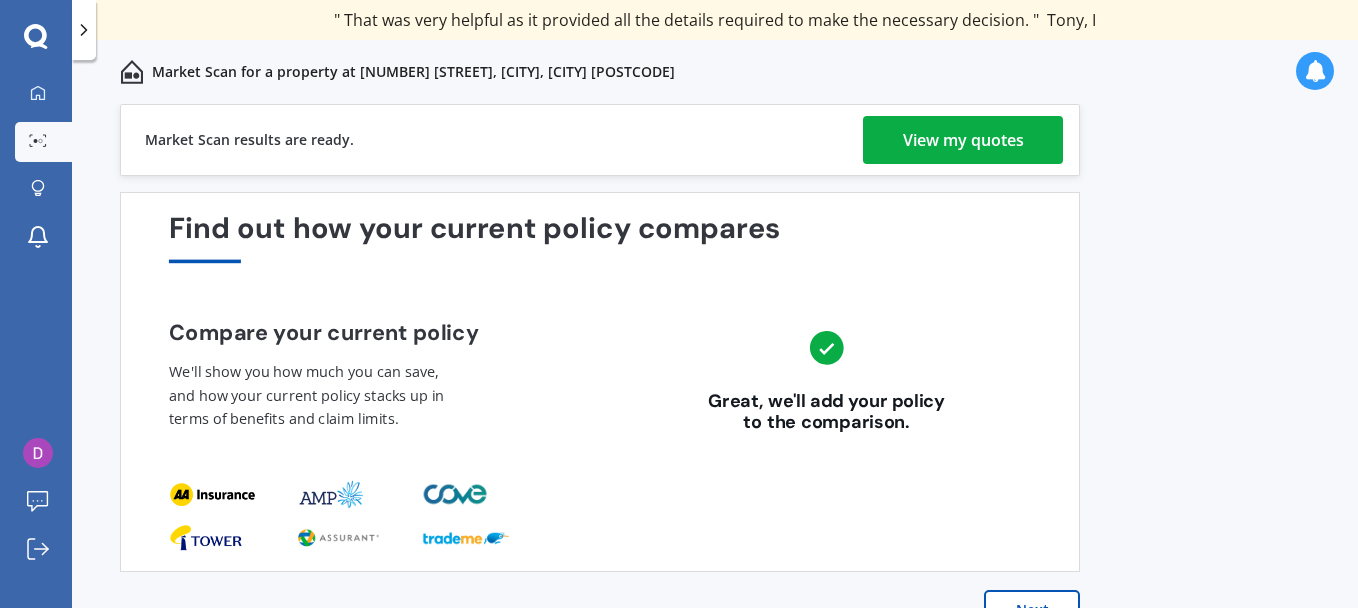 click on "View my quotes" at bounding box center [963, 140] 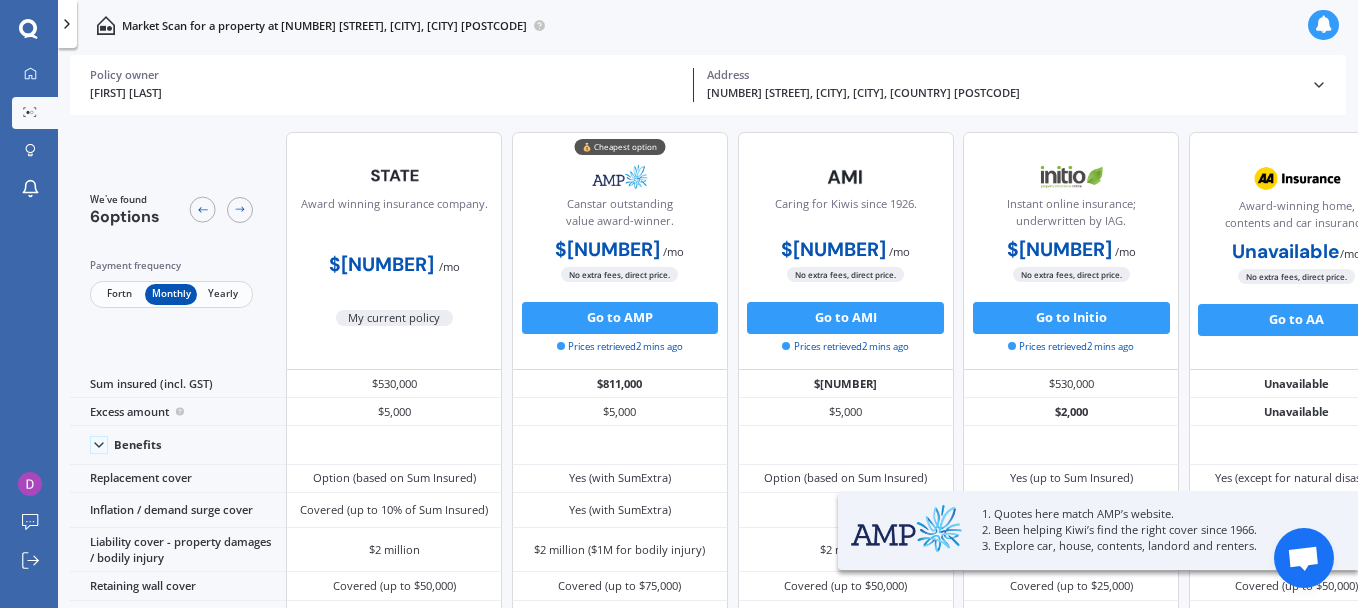 click on "Fortn" at bounding box center [119, 294] 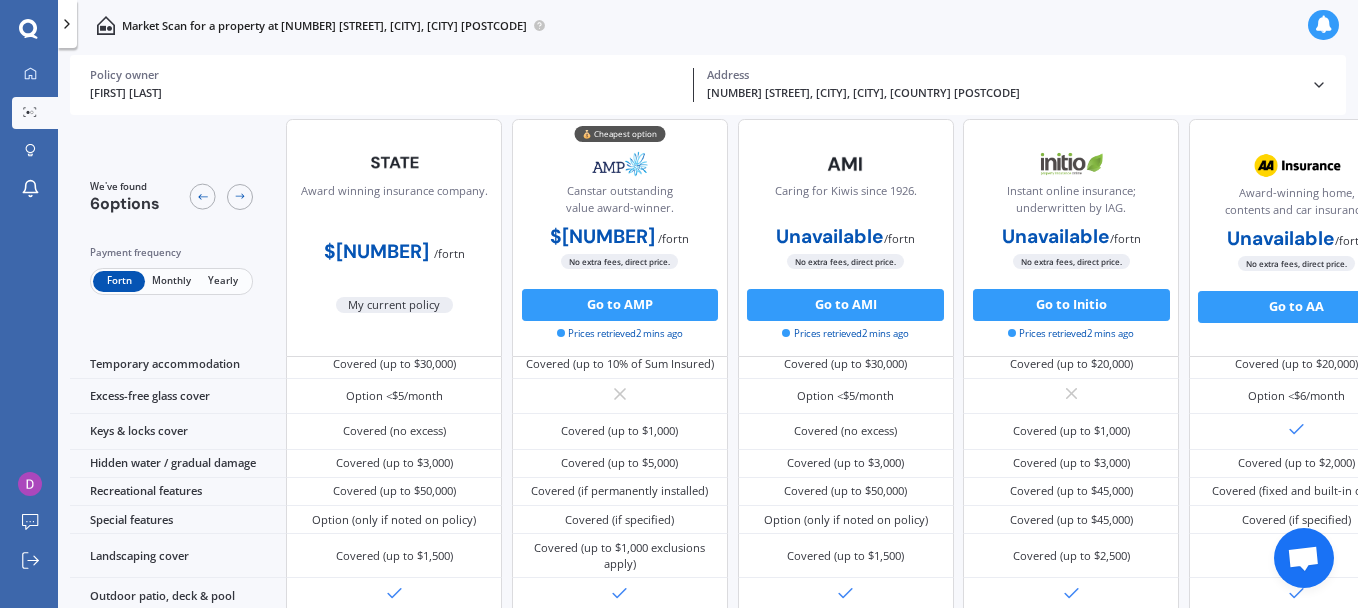 scroll, scrollTop: 0, scrollLeft: 0, axis: both 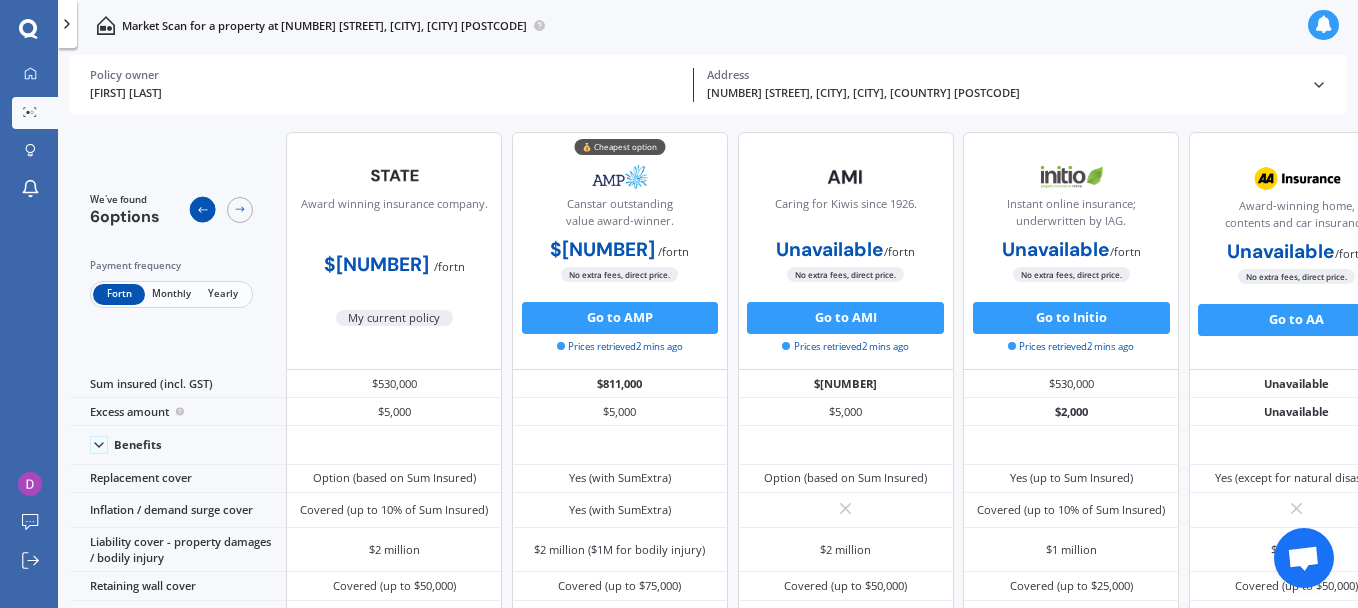 click at bounding box center [202, 209] 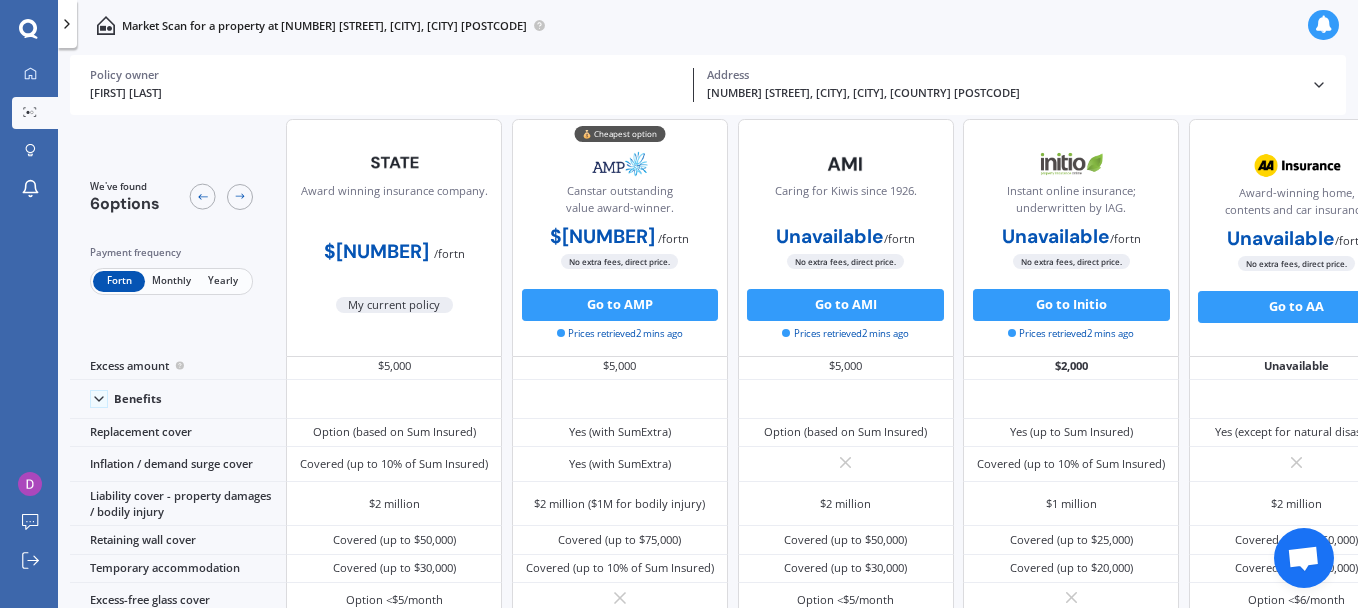 scroll, scrollTop: 0, scrollLeft: 0, axis: both 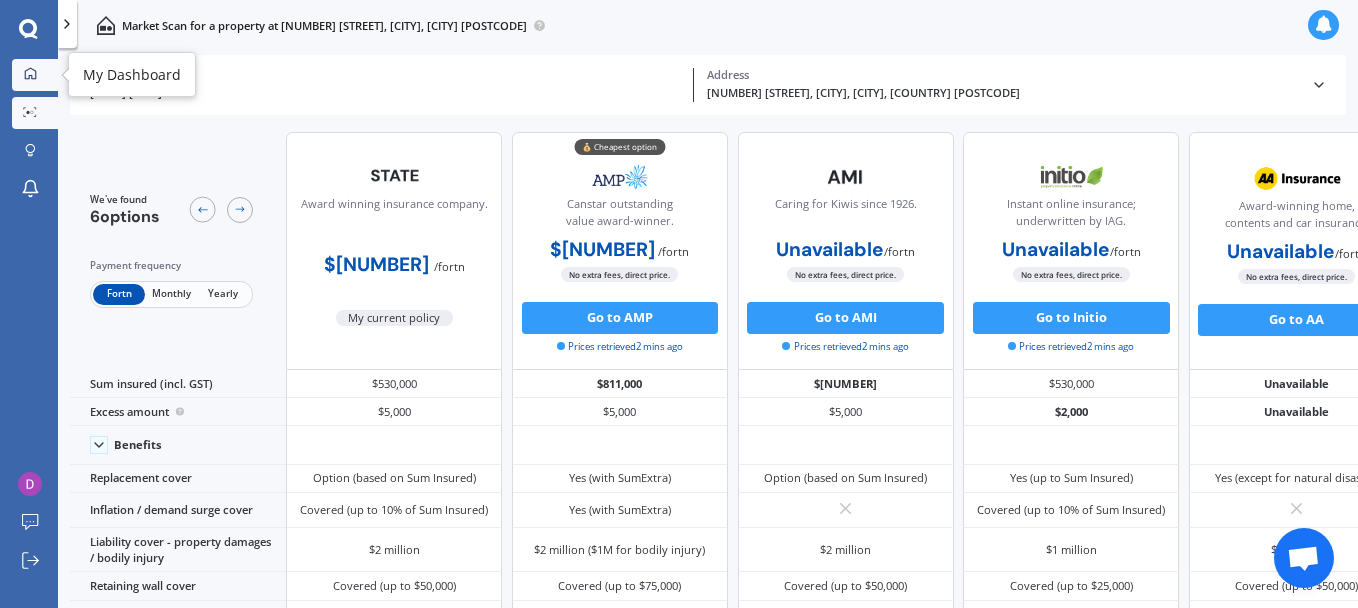 click at bounding box center (30, 73) 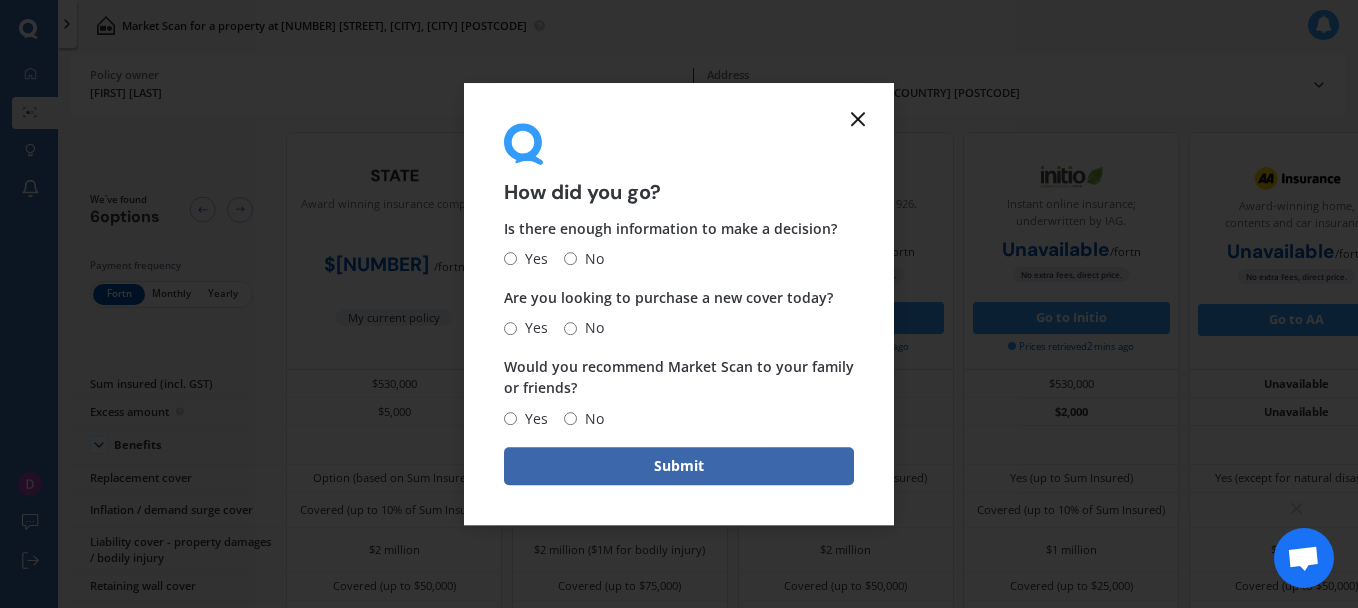click on "How did you go? Is there enough information to make a decision? Yes No Are you looking to purchase a new cover today? Yes No Would you recommend Market Scan to your family or friends? Yes No Submit" at bounding box center [679, 304] 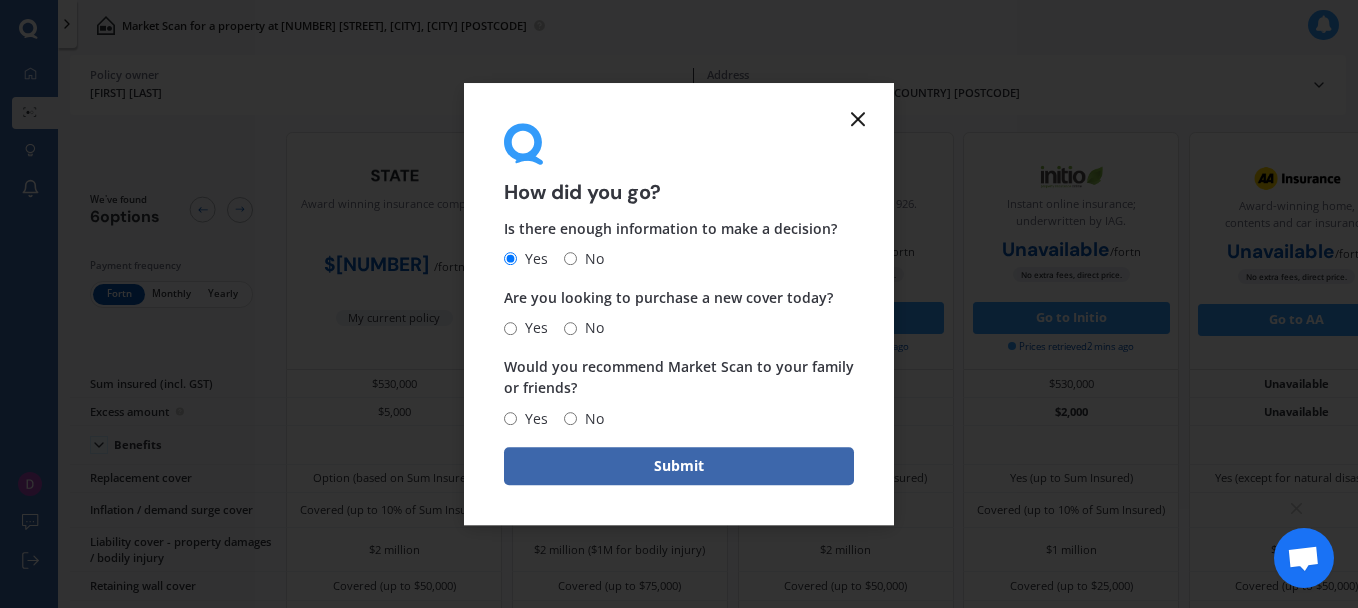 click on "No" at bounding box center [510, 328] 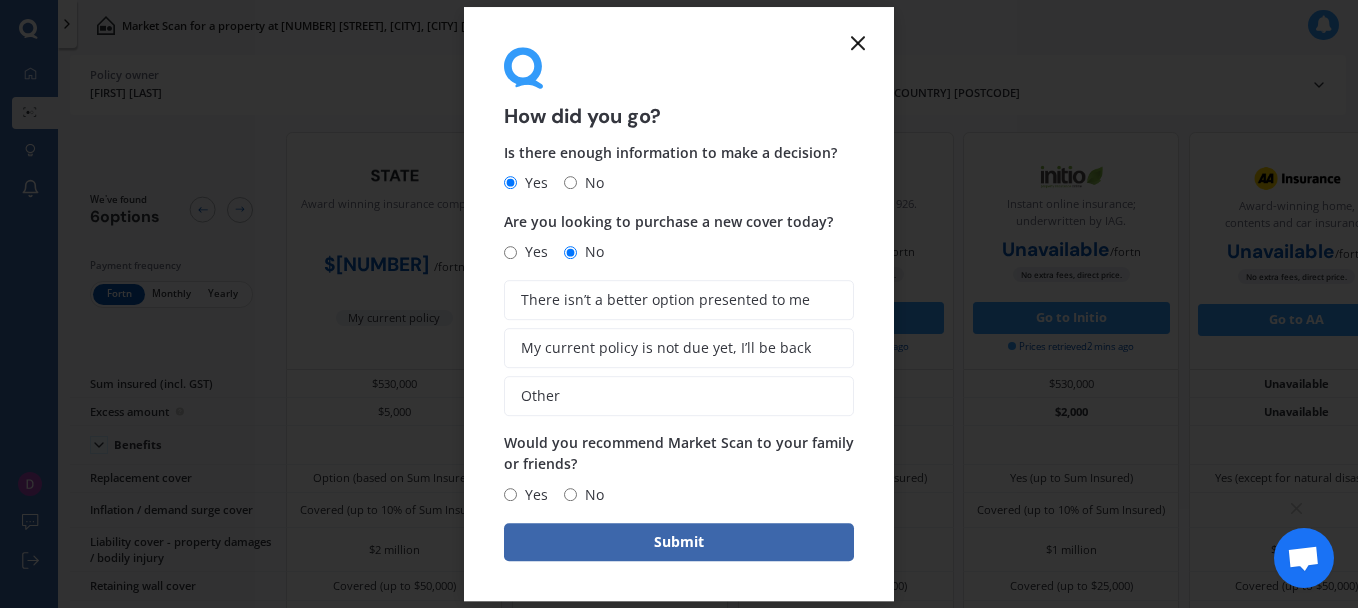 click at bounding box center (858, 43) 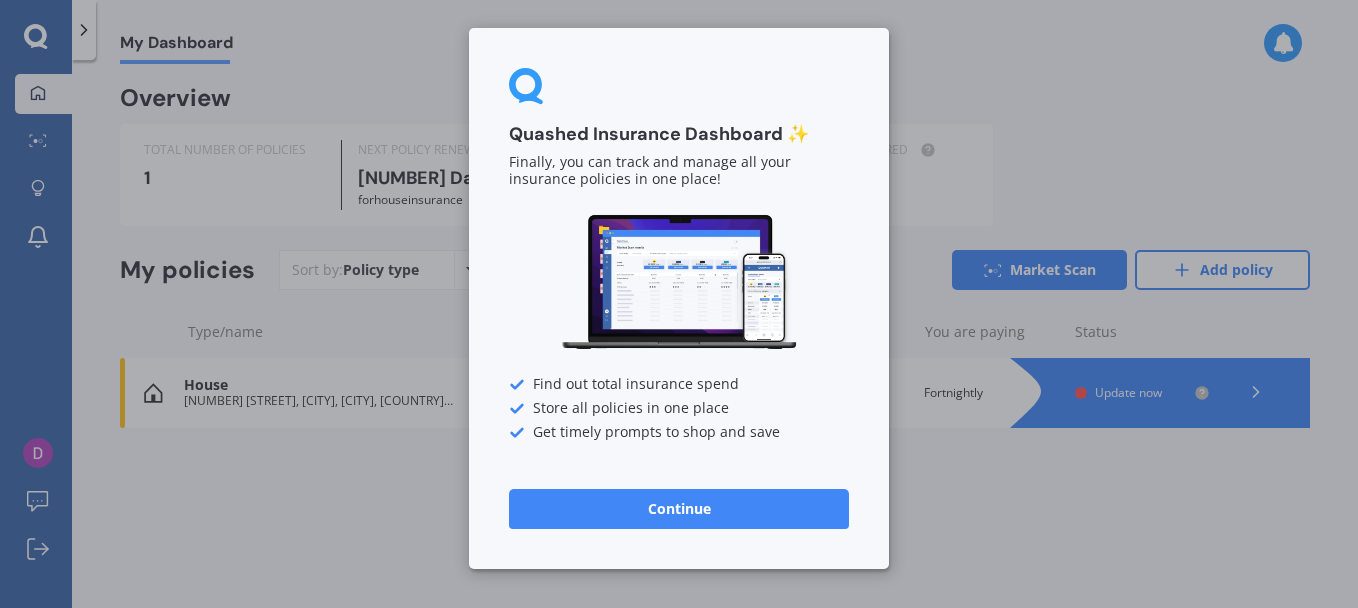click on "Continue" at bounding box center [679, 509] 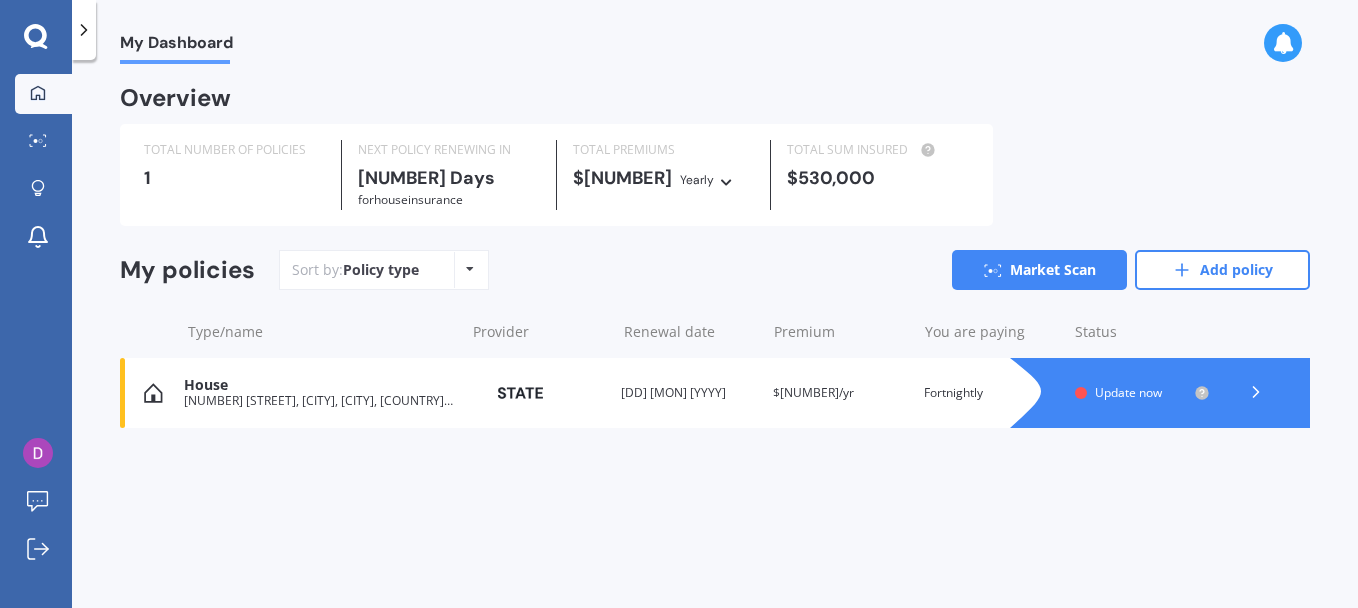 click at bounding box center [84, 30] 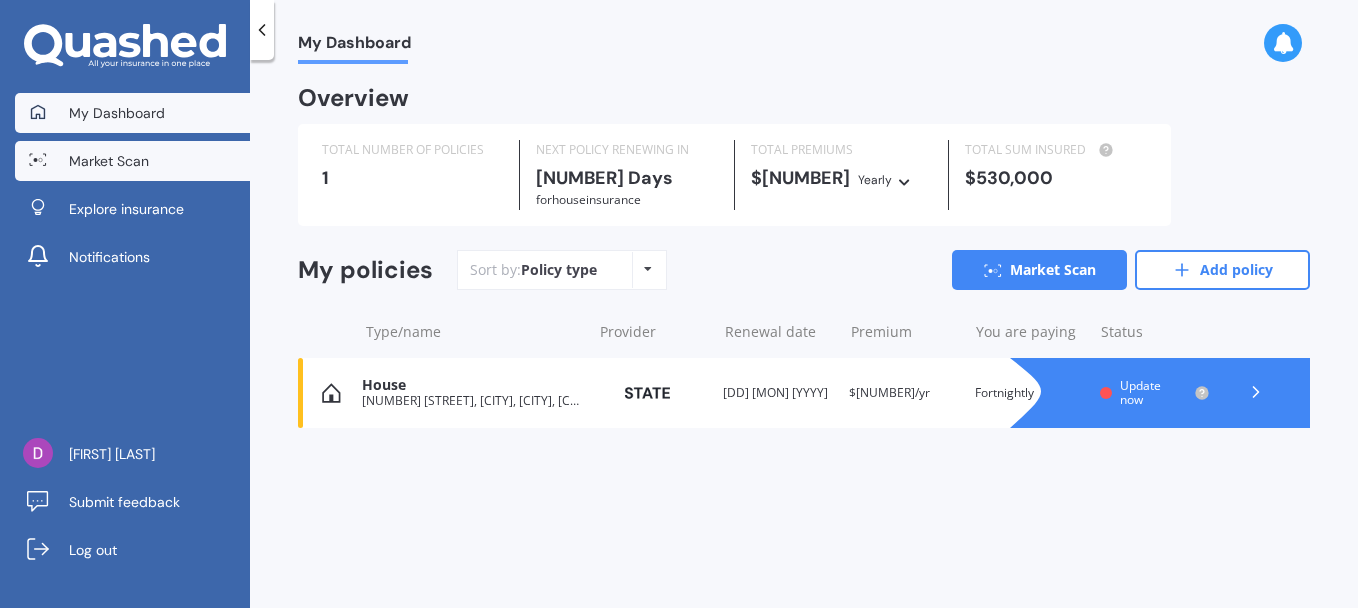 click on "Market Scan" at bounding box center (109, 161) 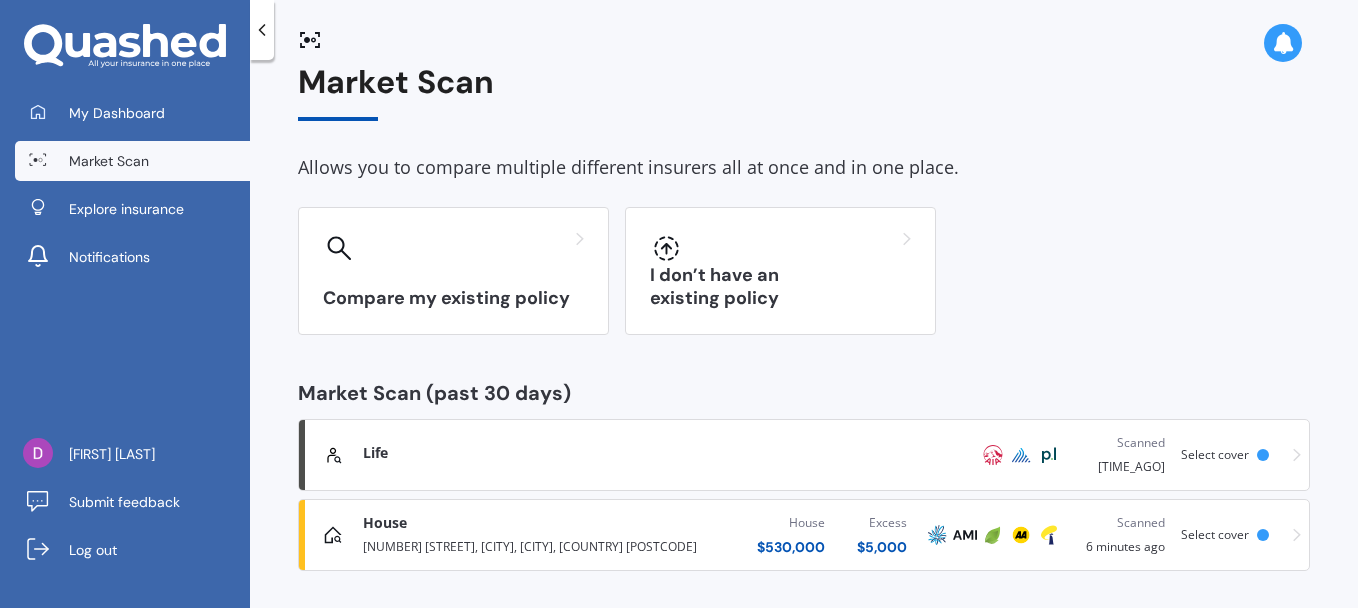 scroll, scrollTop: 31, scrollLeft: 0, axis: vertical 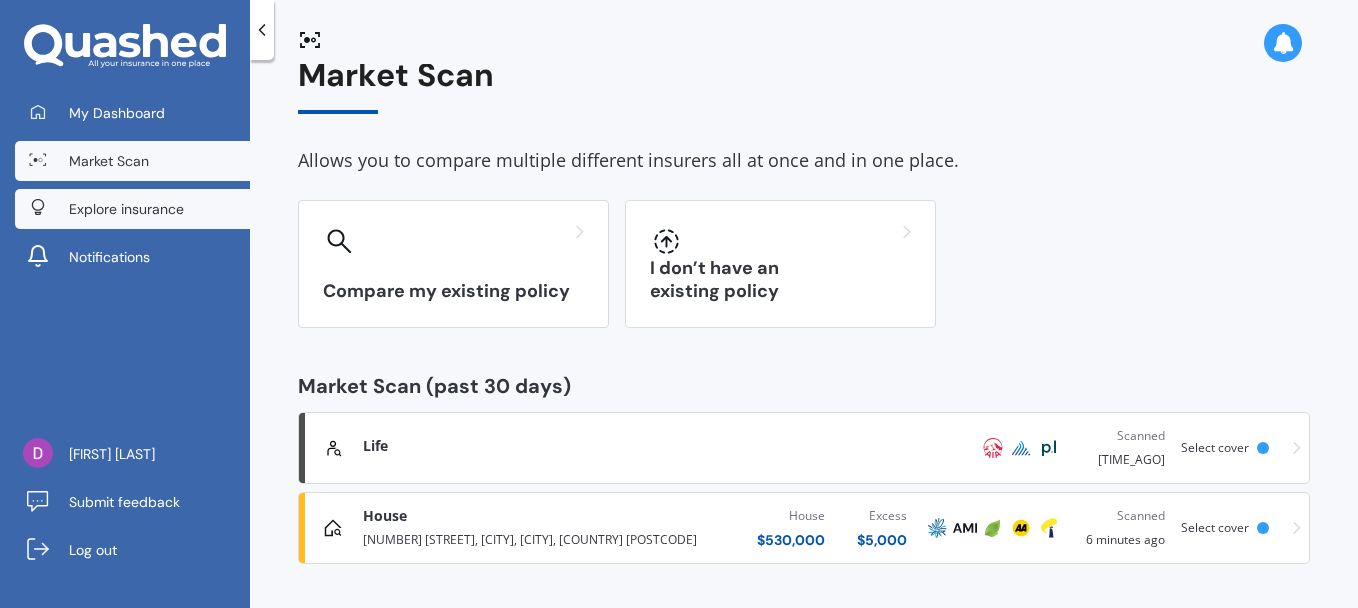 click on "Explore insurance" at bounding box center [126, 209] 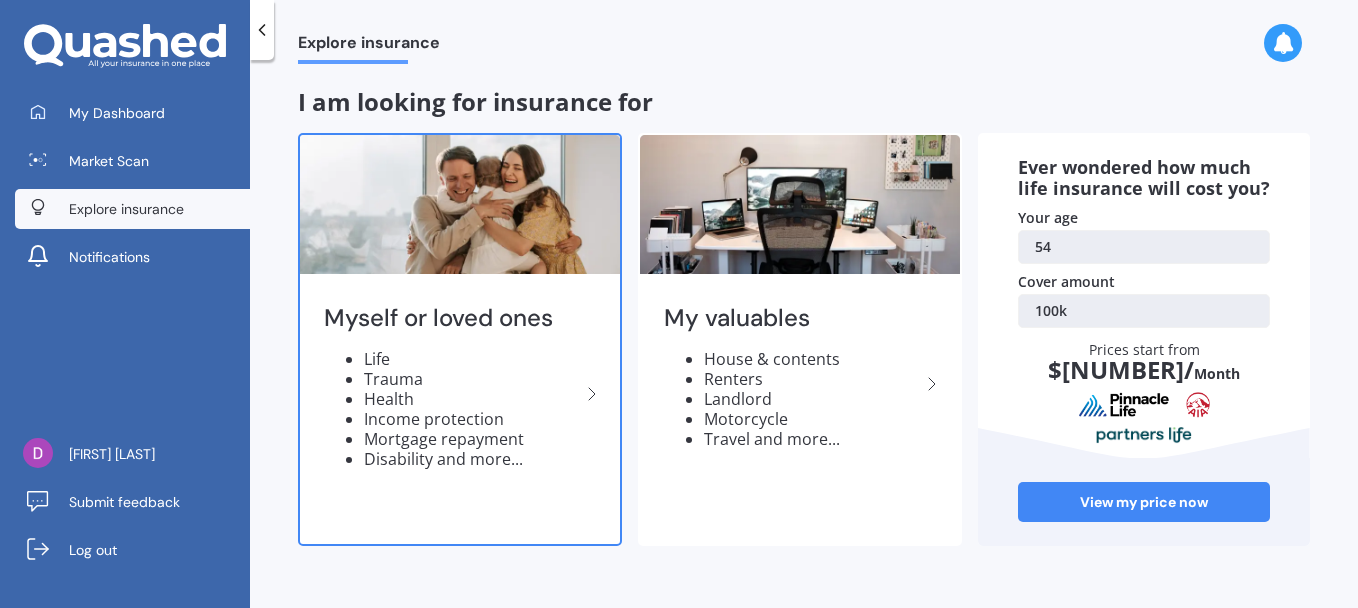 scroll, scrollTop: 0, scrollLeft: 0, axis: both 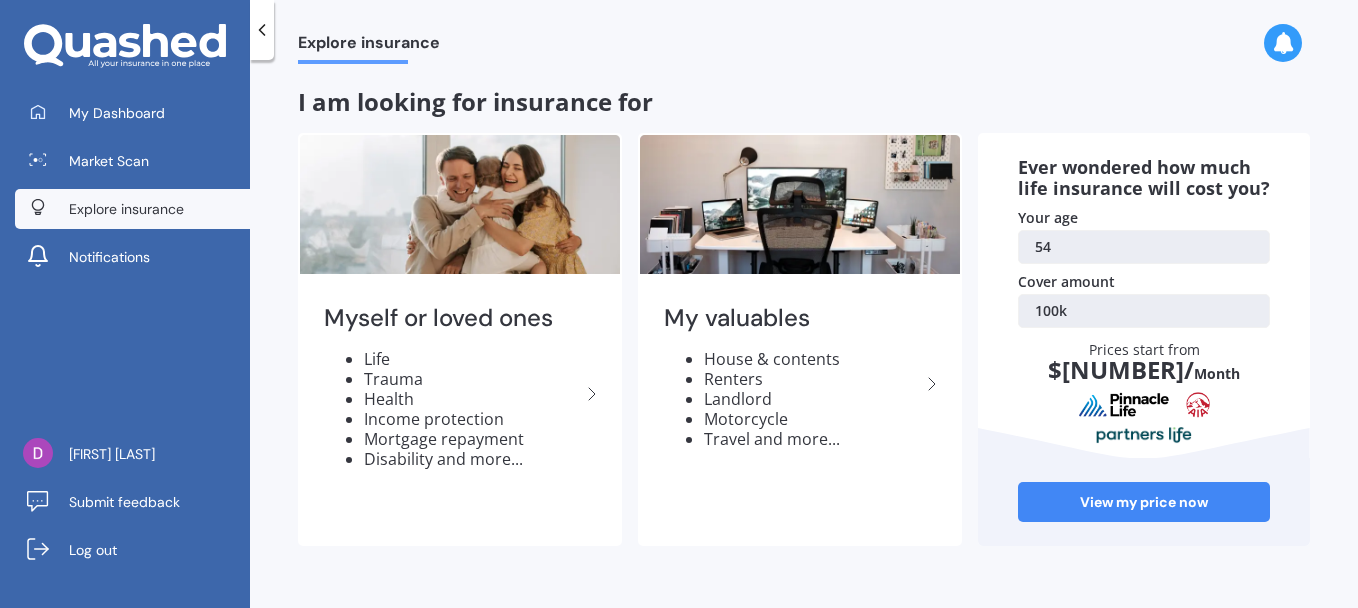 click on "54" at bounding box center (1144, 247) 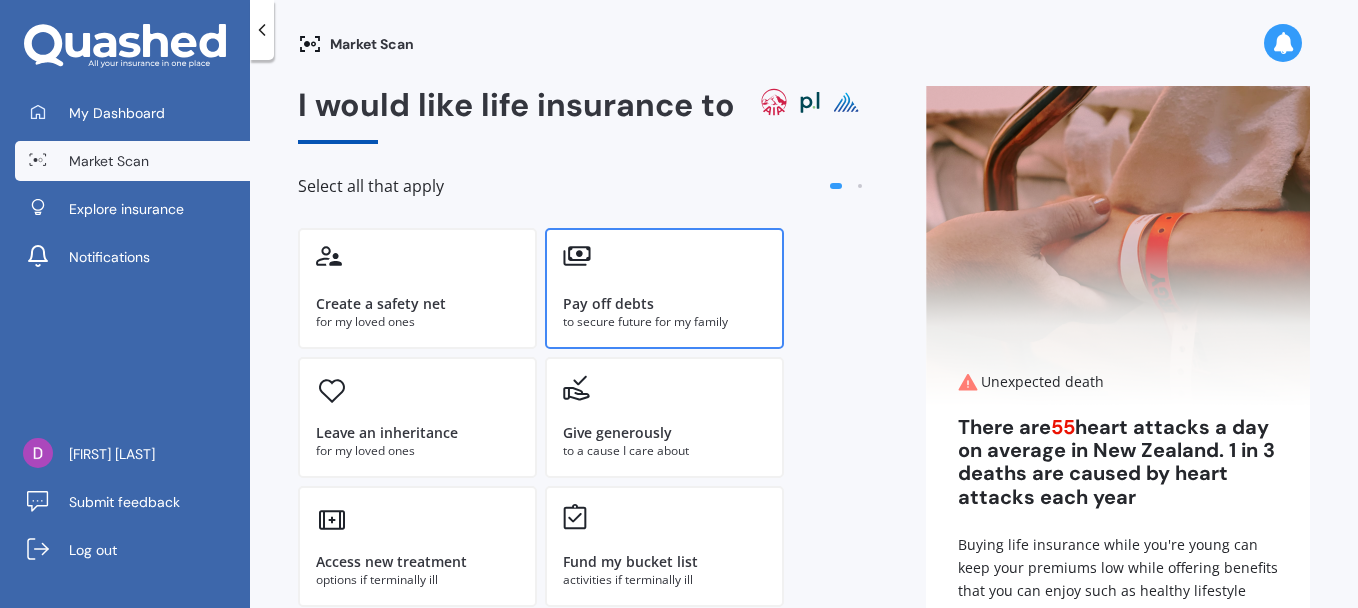 scroll, scrollTop: 0, scrollLeft: 0, axis: both 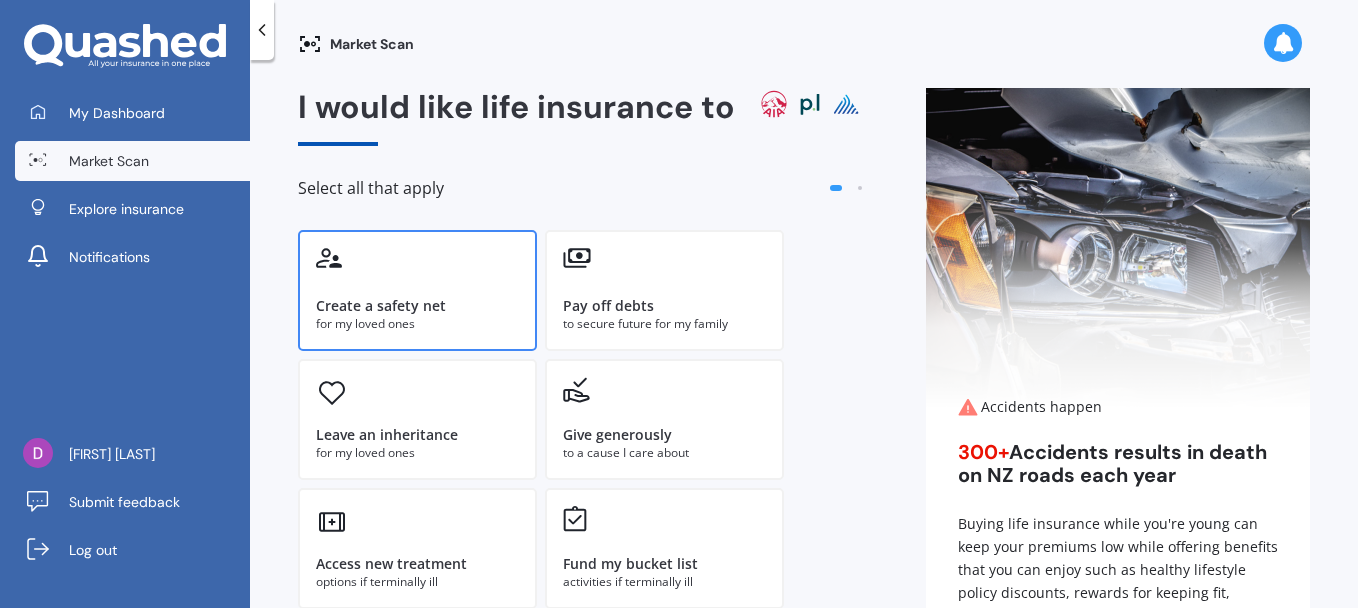 click on "Create a safety net for my loved ones" at bounding box center (417, 290) 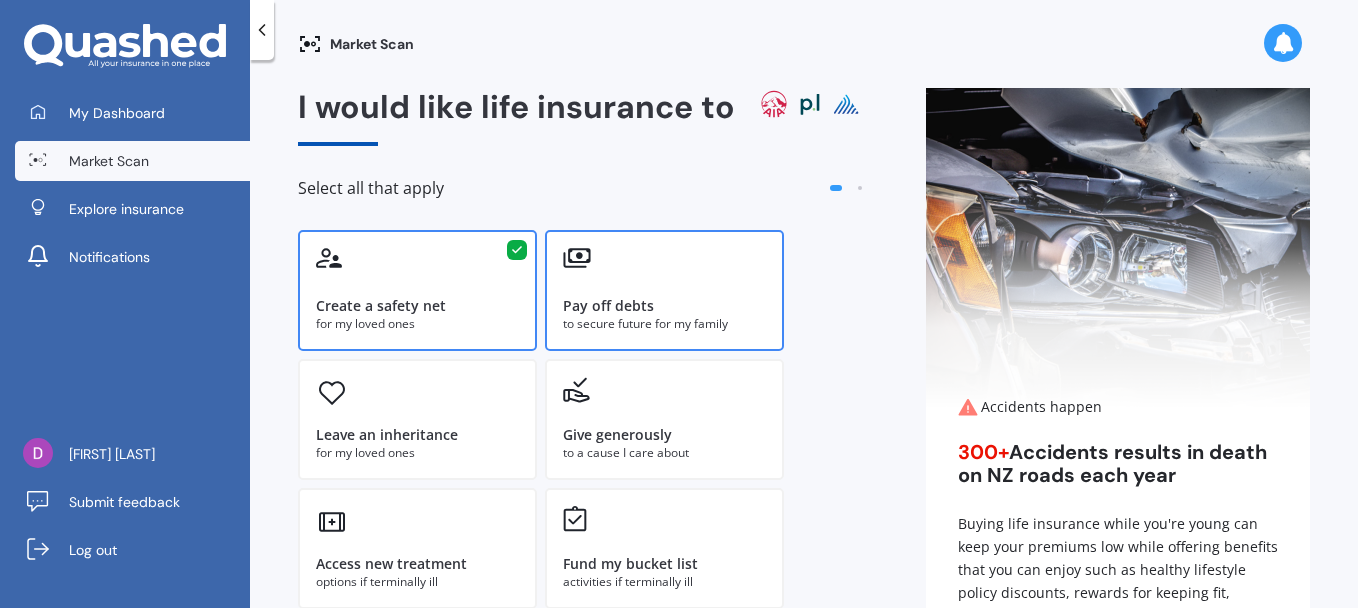 click on "Pay off debts  to secure future for my family" at bounding box center (664, 290) 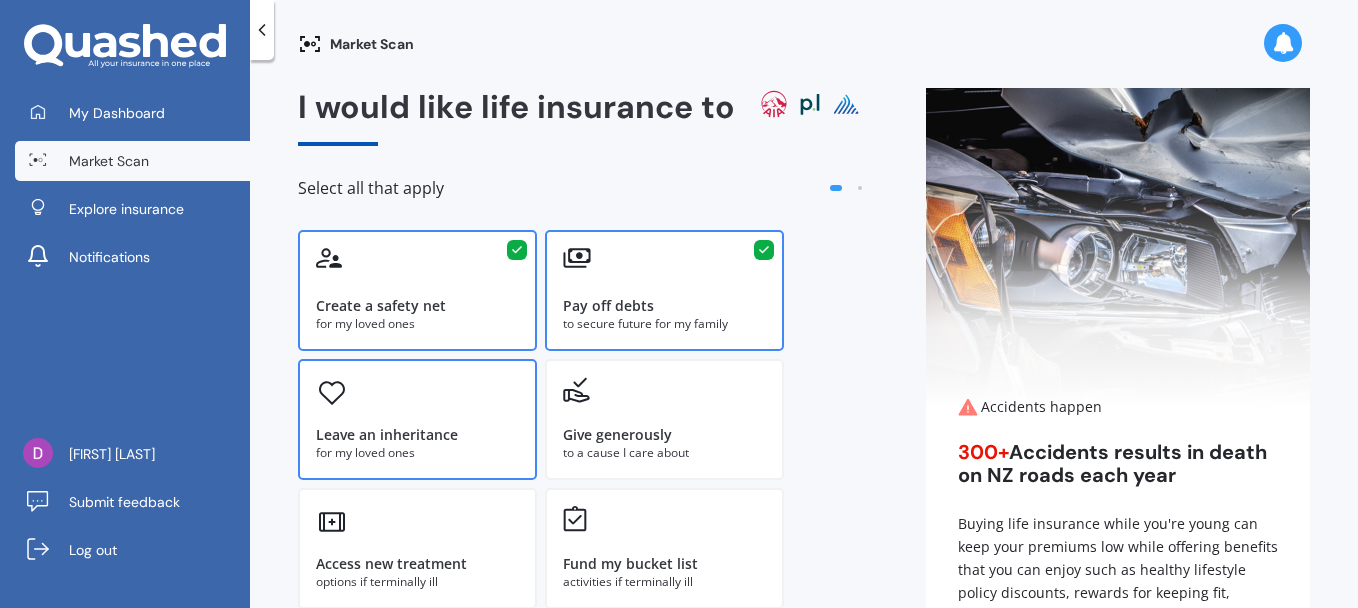 click on "Leave an inheritance for my loved ones" at bounding box center [417, 419] 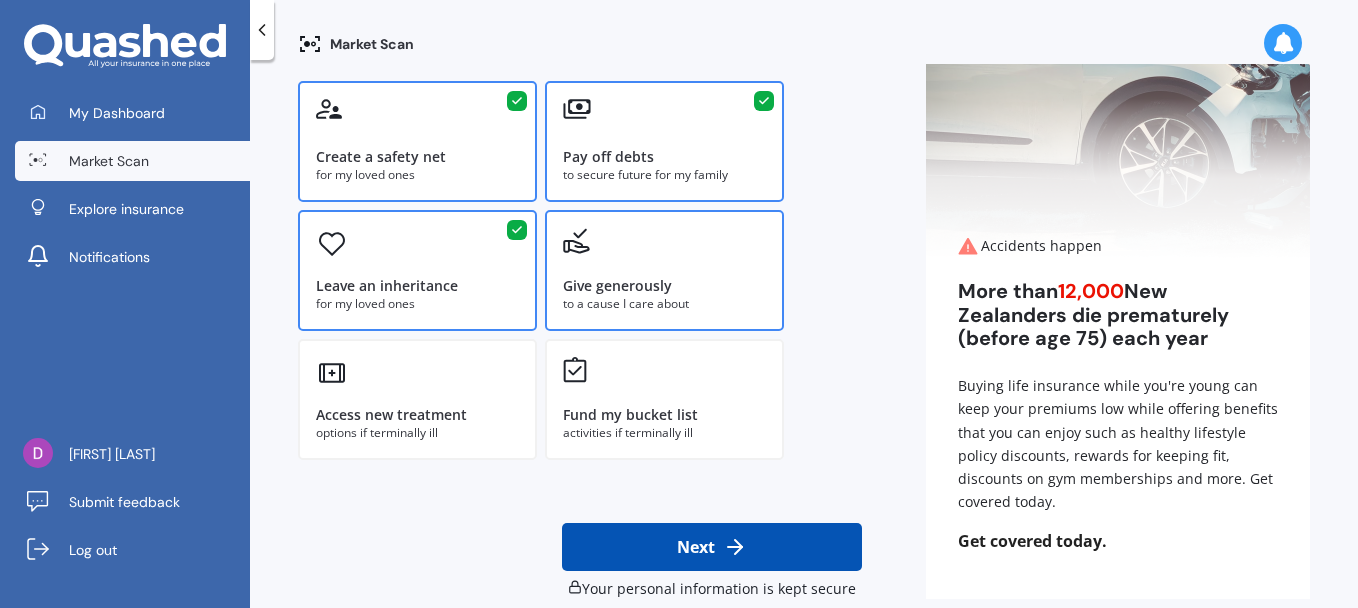 scroll, scrollTop: 176, scrollLeft: 0, axis: vertical 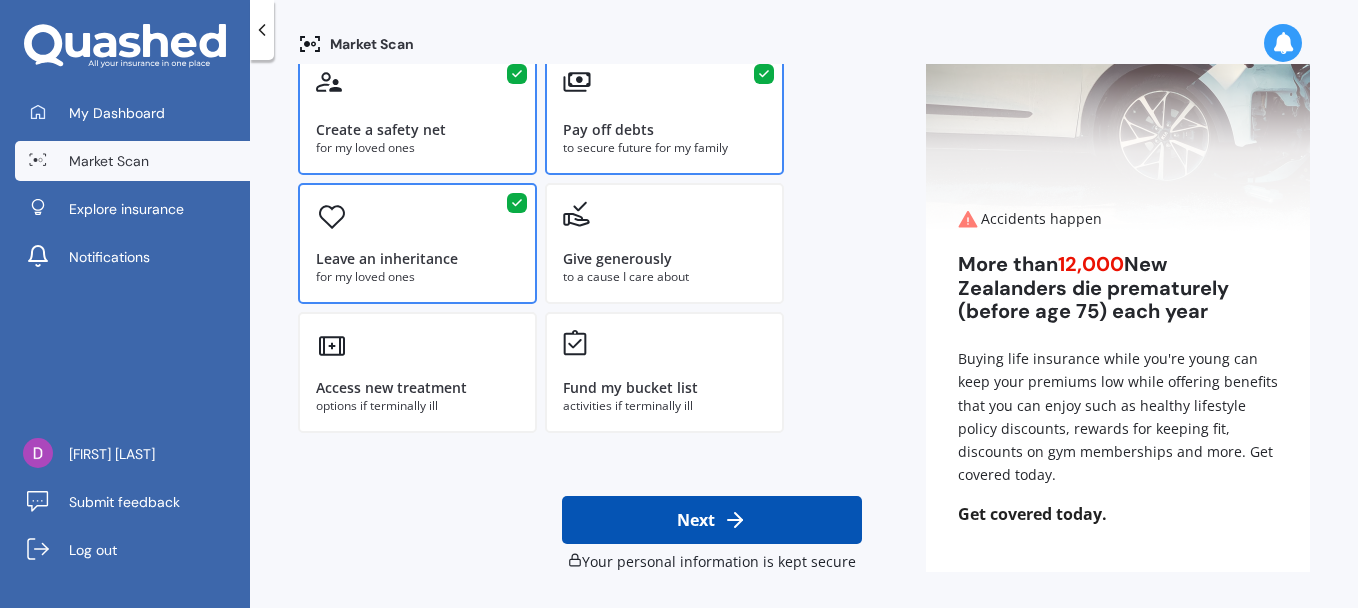 click on "Next" at bounding box center [712, 520] 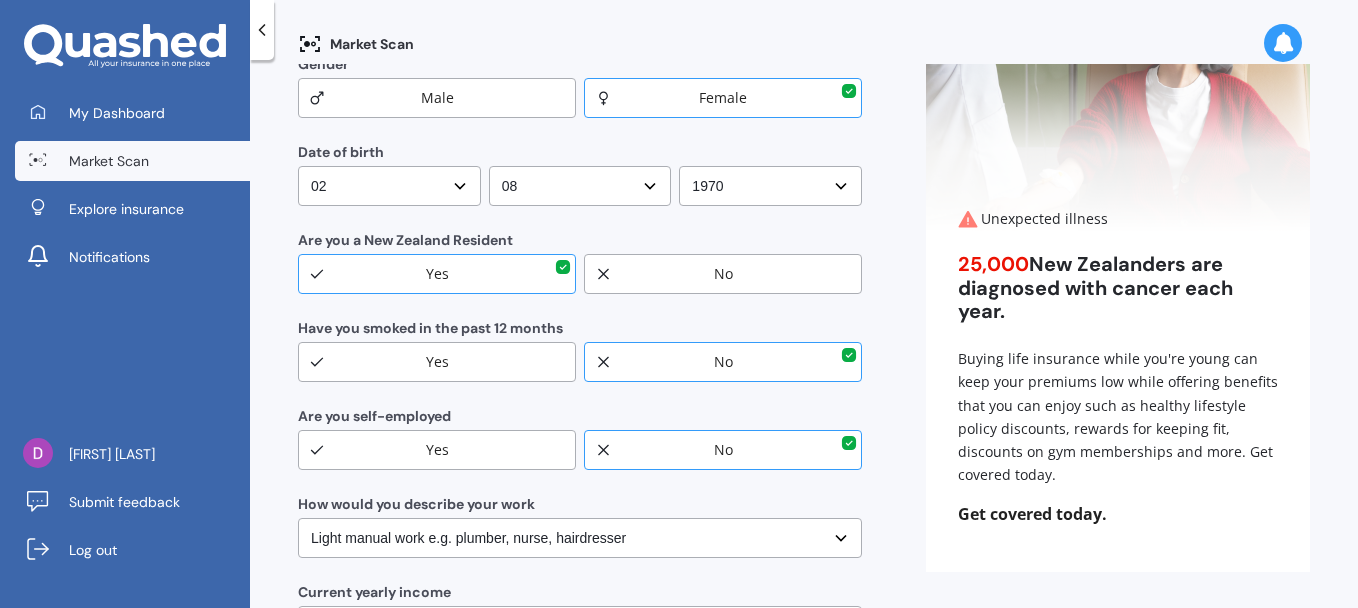 scroll, scrollTop: 0, scrollLeft: 0, axis: both 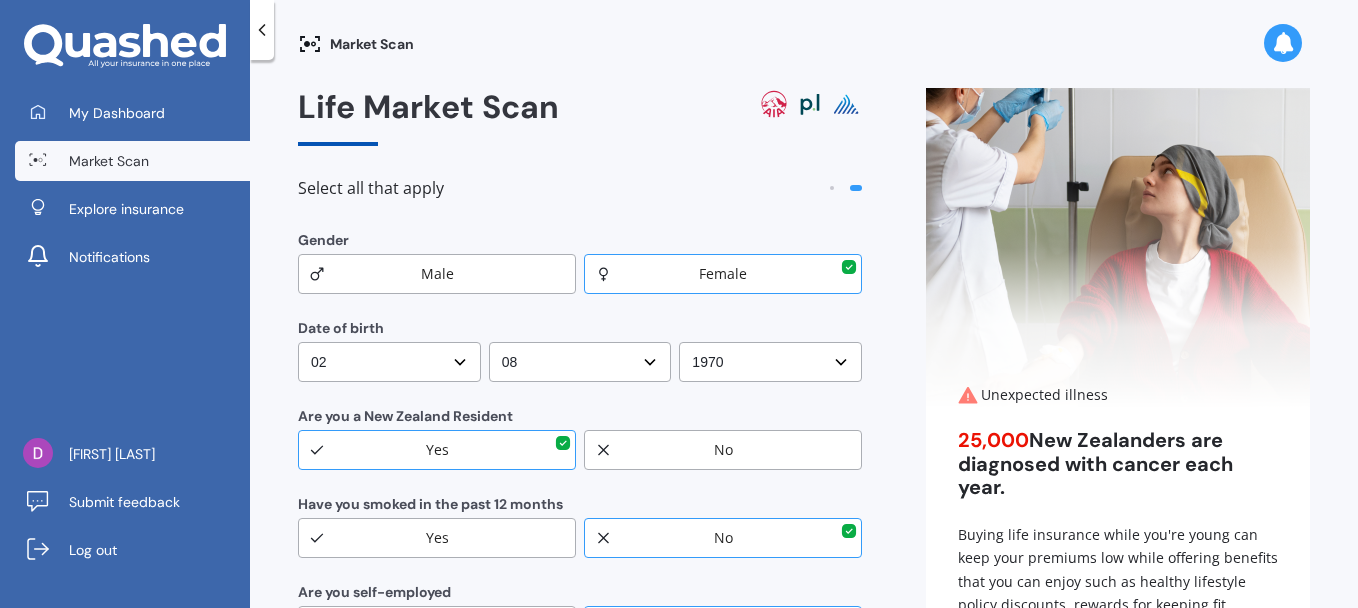click on "Female" at bounding box center [723, 274] 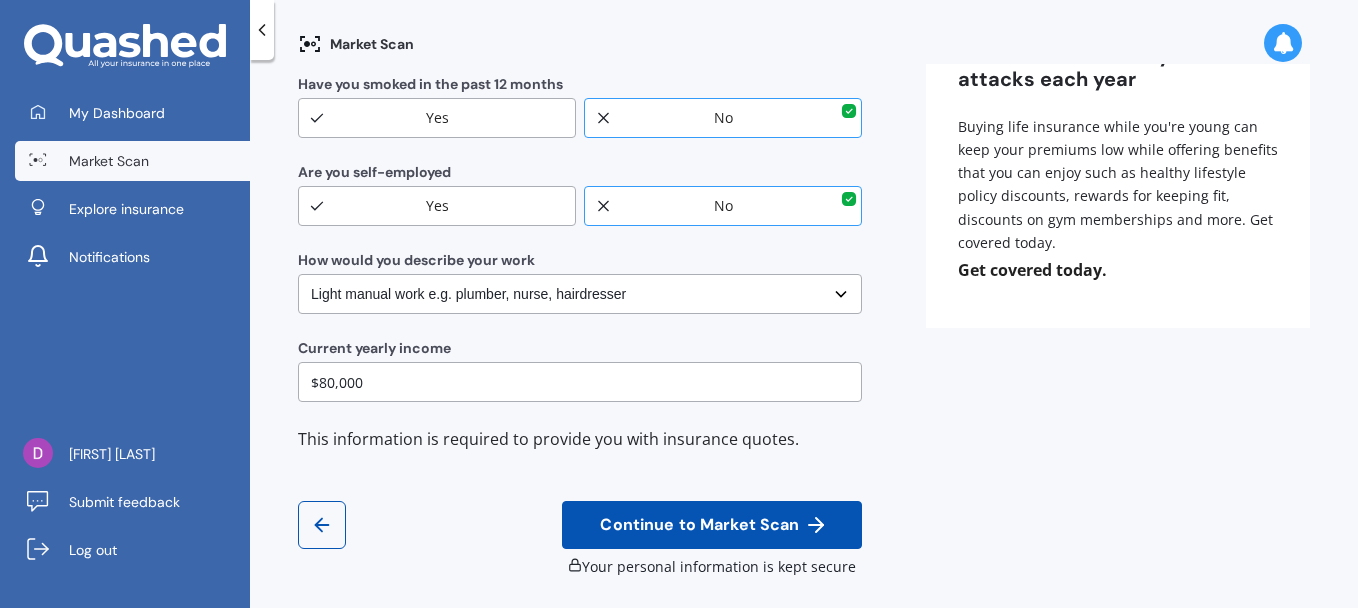 scroll, scrollTop: 425, scrollLeft: 0, axis: vertical 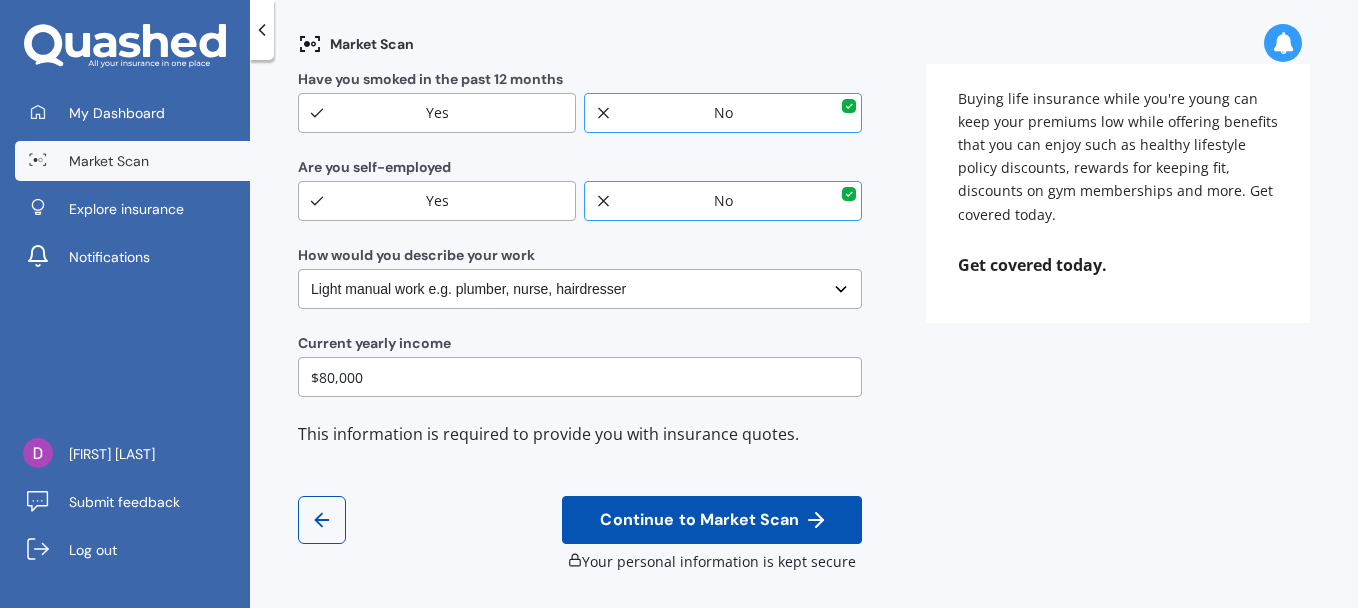 click on "Continue to Market Scan" at bounding box center (712, 520) 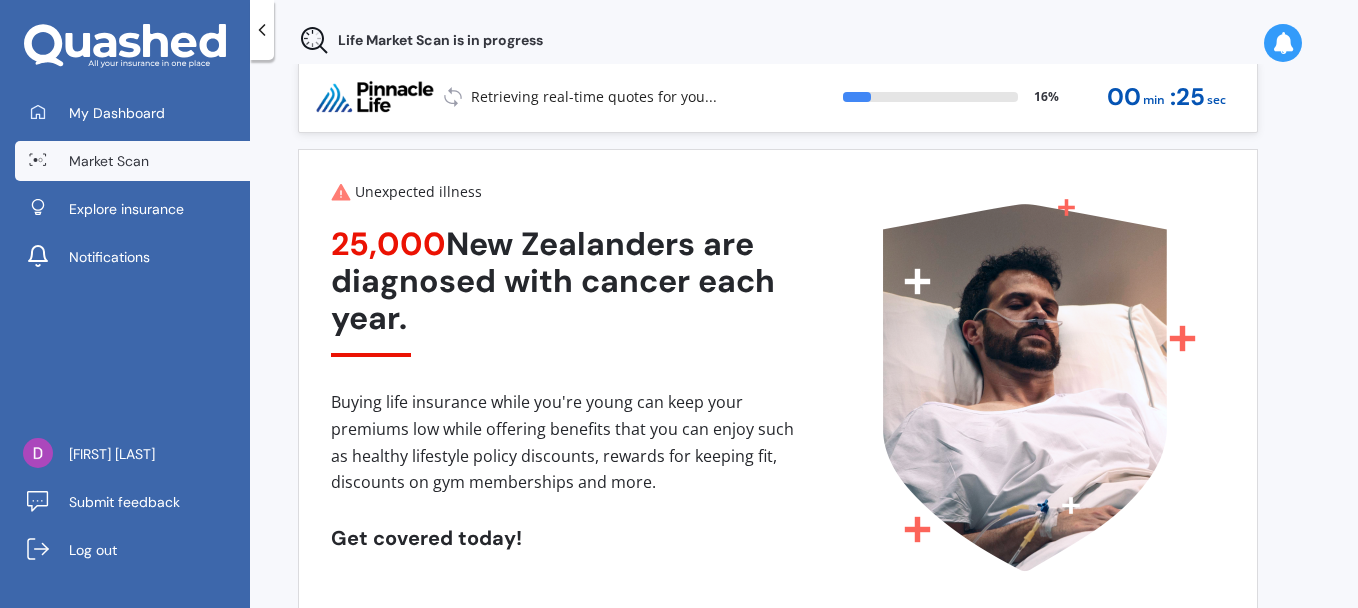 scroll, scrollTop: 0, scrollLeft: 0, axis: both 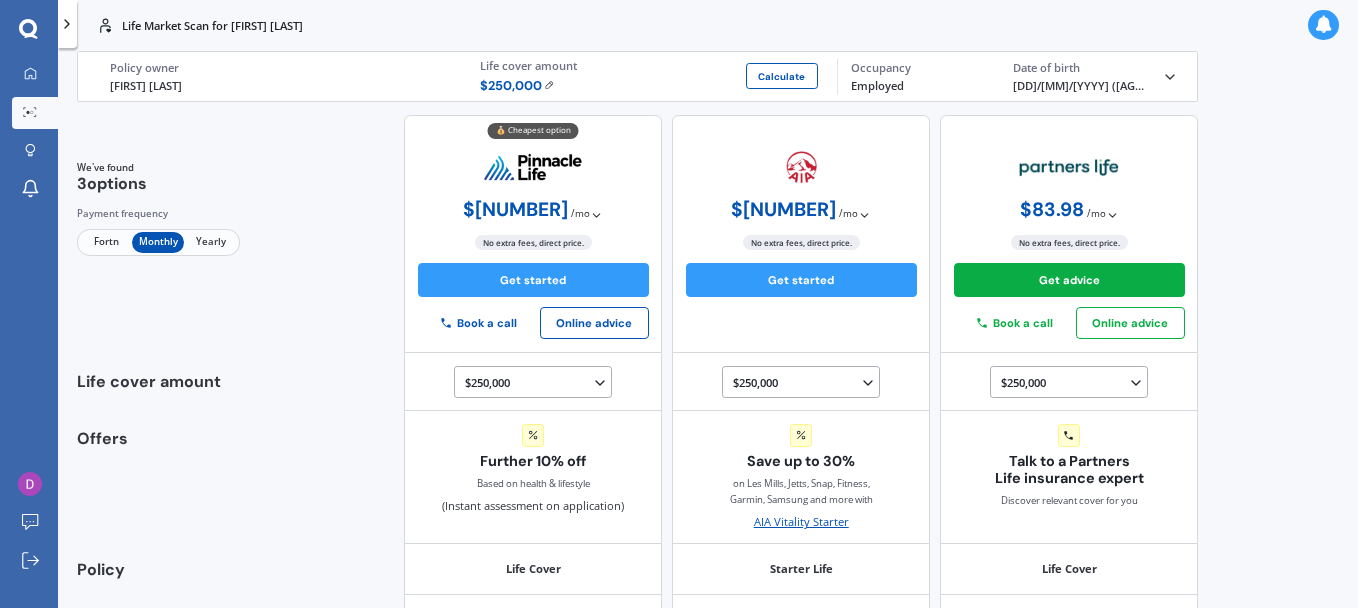 click on "Fortn" at bounding box center [106, 242] 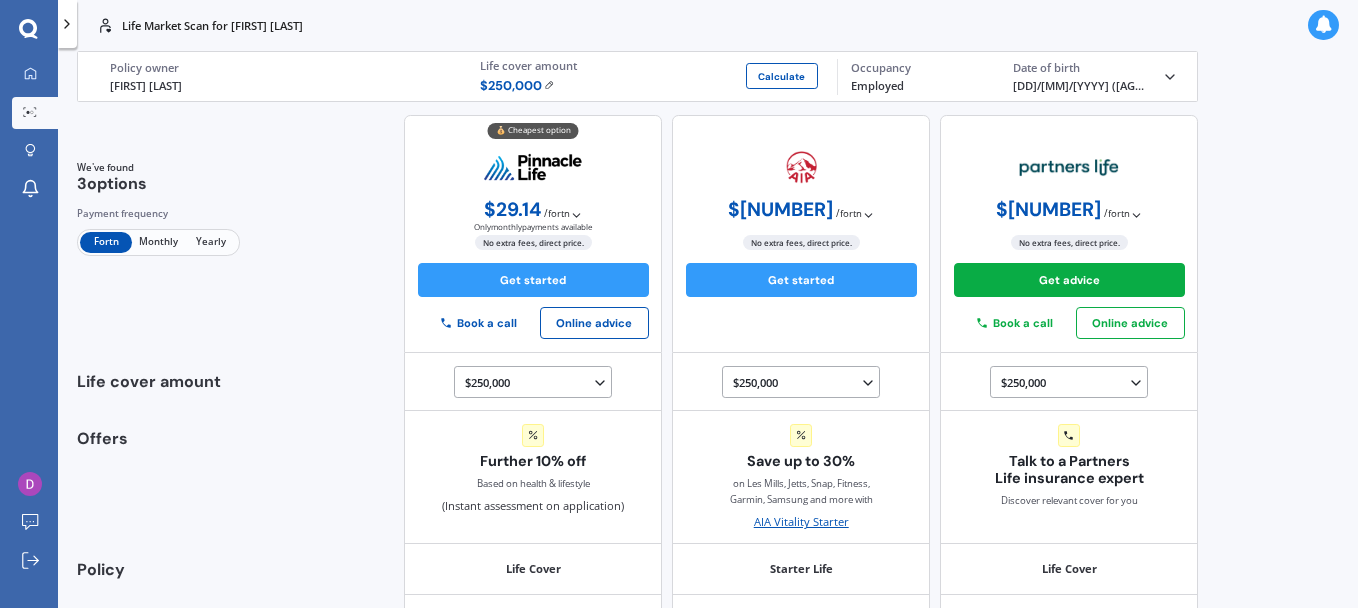 click at bounding box center [576, 215] 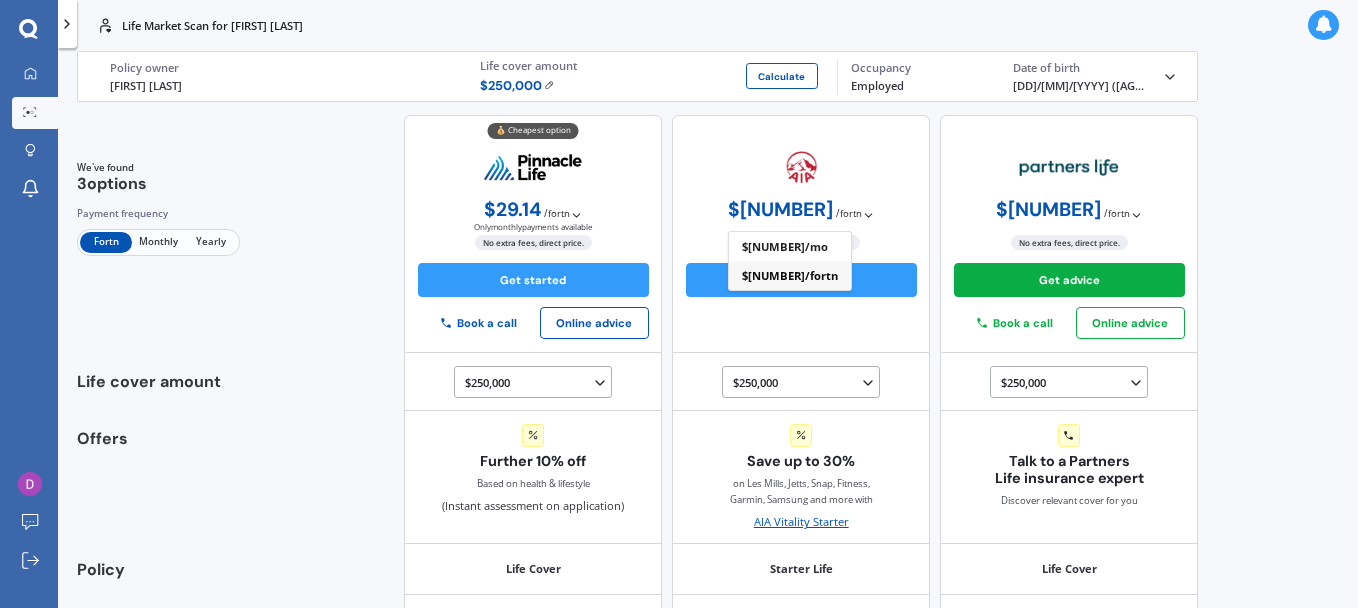 click on "$ [NUMBER] / [PERIOD] Only  monthly  payments available $ [NUMBER] /  mo $ [NUMBER] /  fortn No extra fees, direct price. Get started" at bounding box center [801, 234] 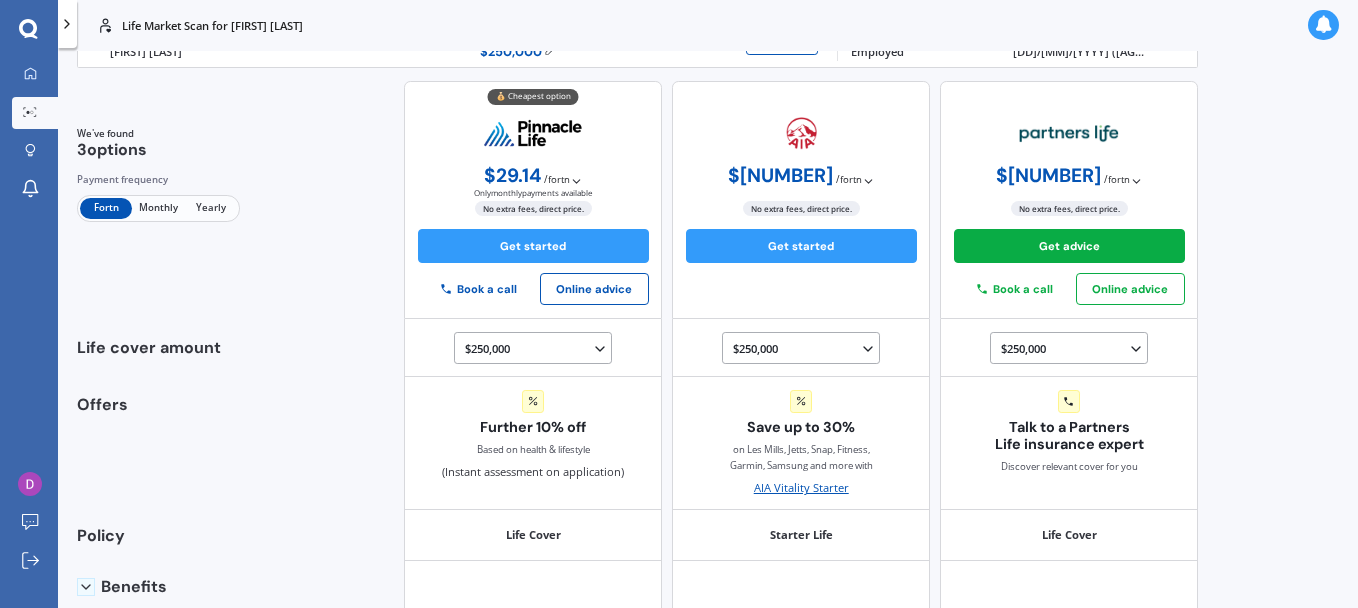 scroll, scrollTop: 0, scrollLeft: 0, axis: both 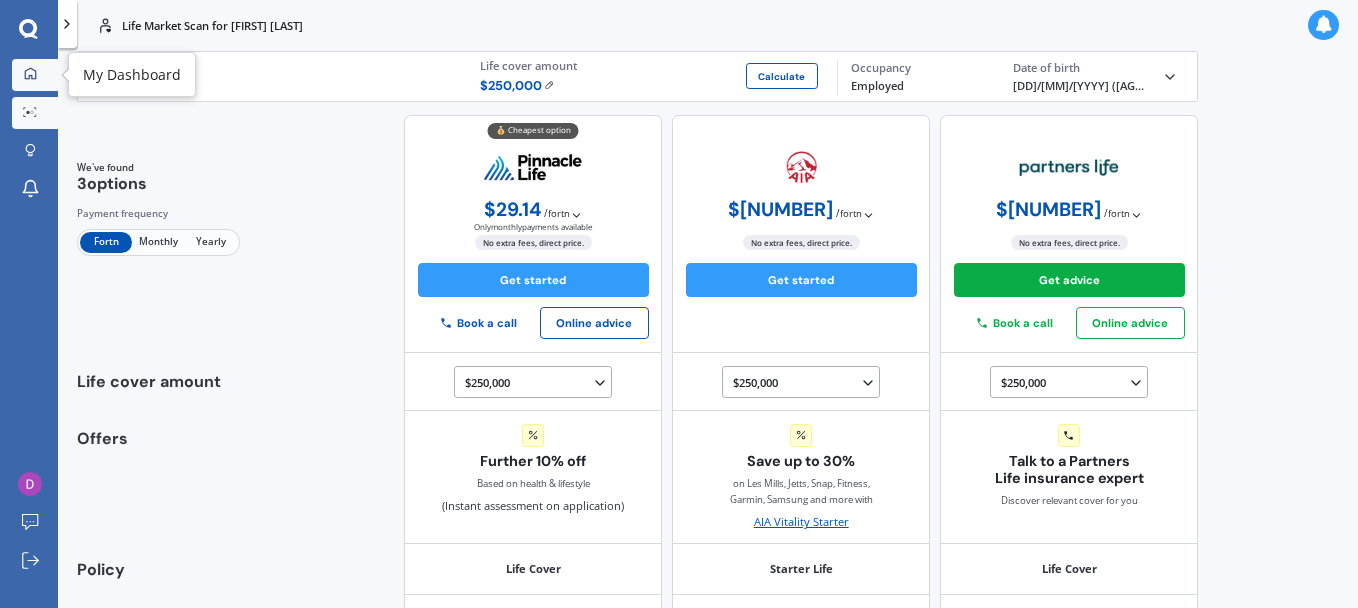 click at bounding box center [30, 73] 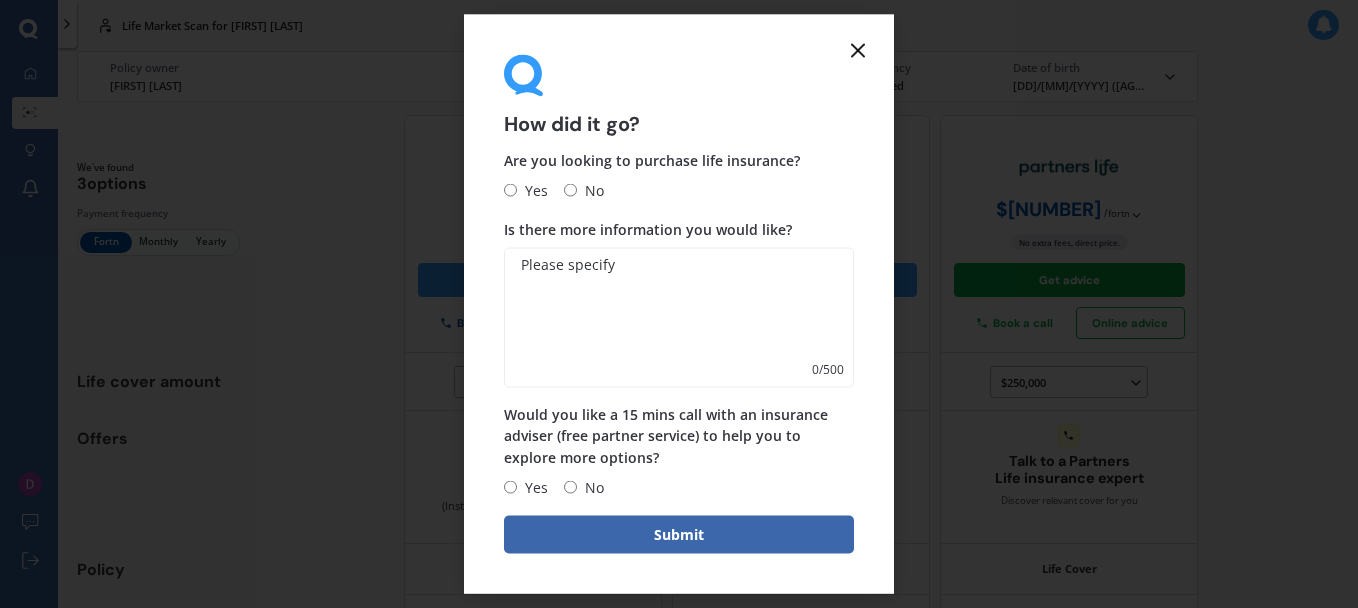 click at bounding box center [858, 51] 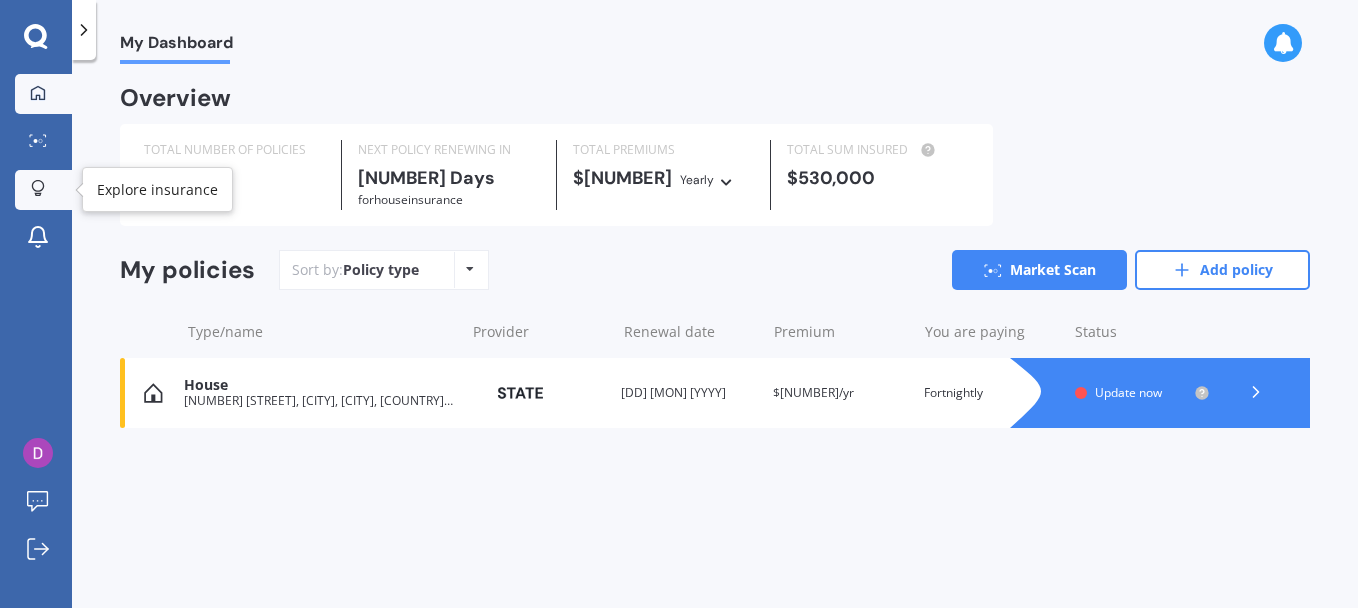 click at bounding box center [38, 189] 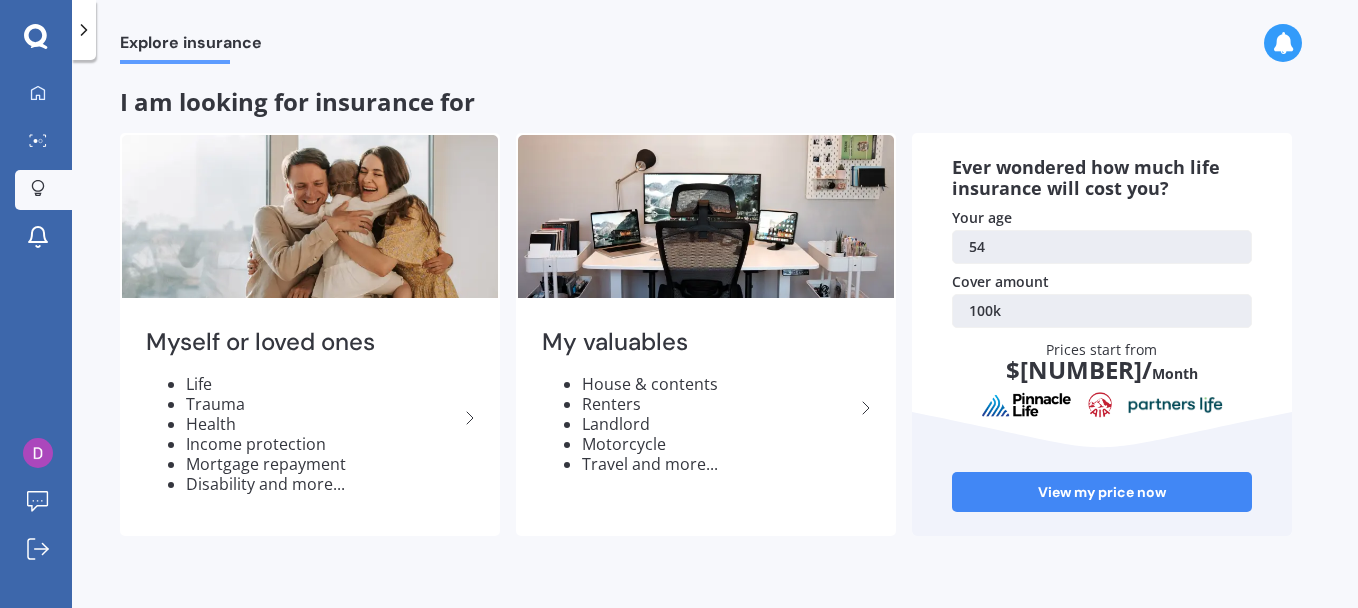 click at bounding box center (84, 30) 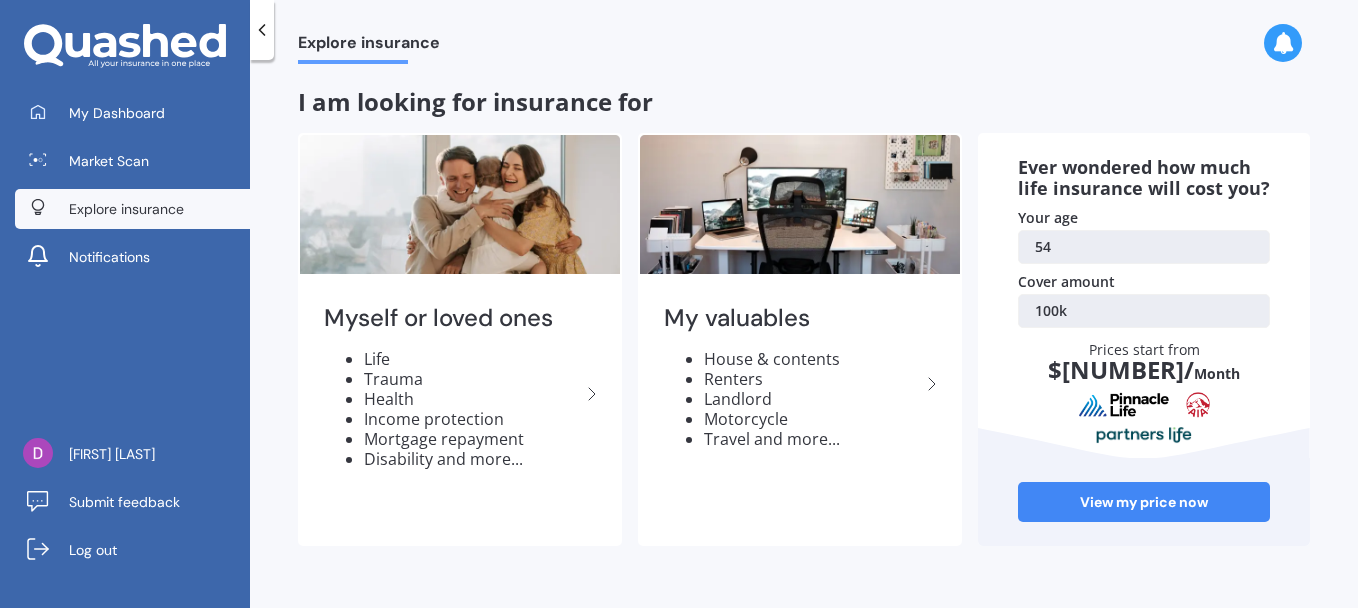 click on "Explore insurance" at bounding box center (357, 32) 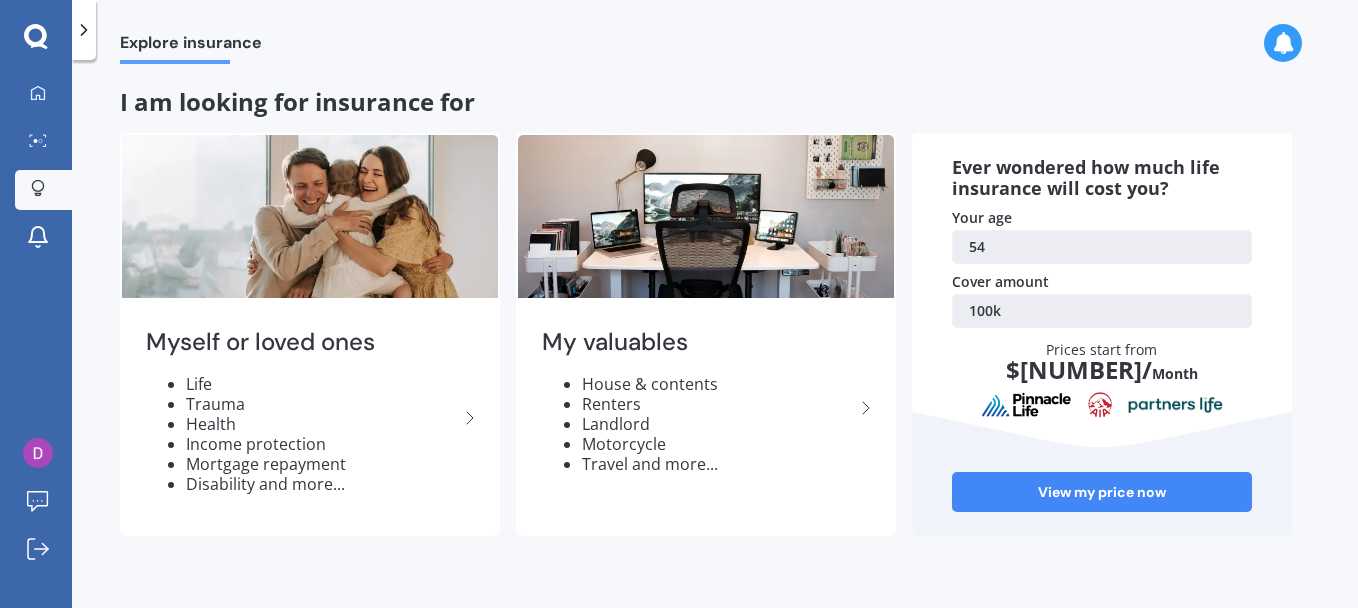 click on "Explore insurance" at bounding box center [715, 32] 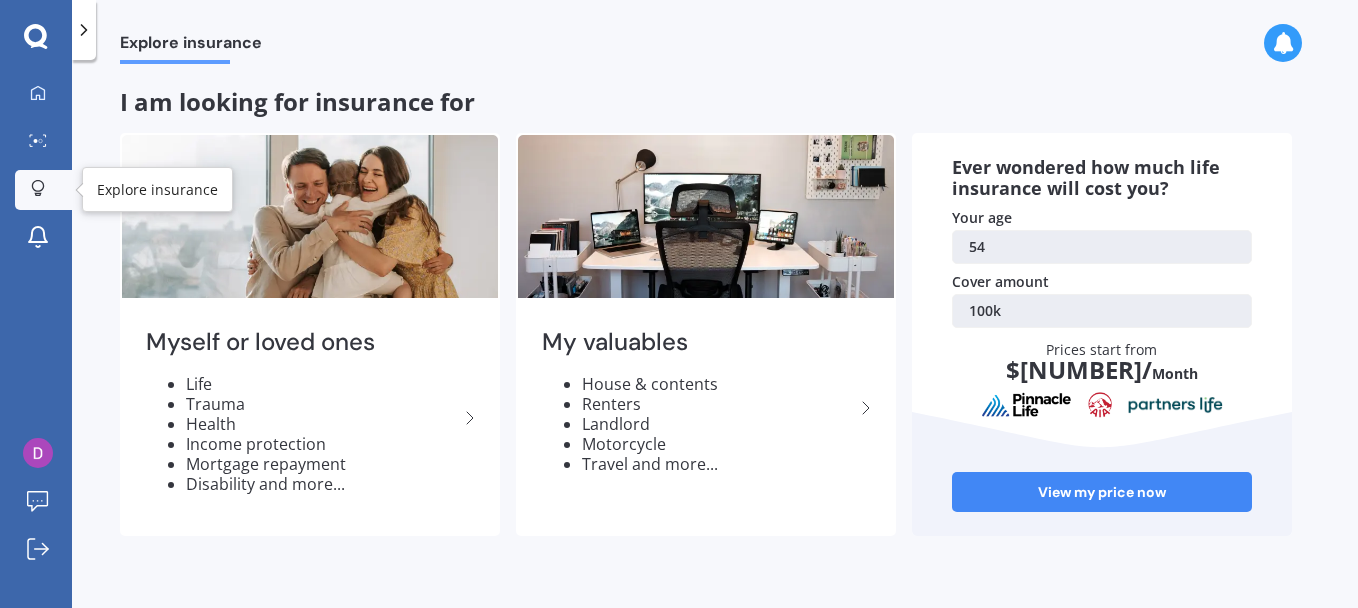 click at bounding box center [38, 188] 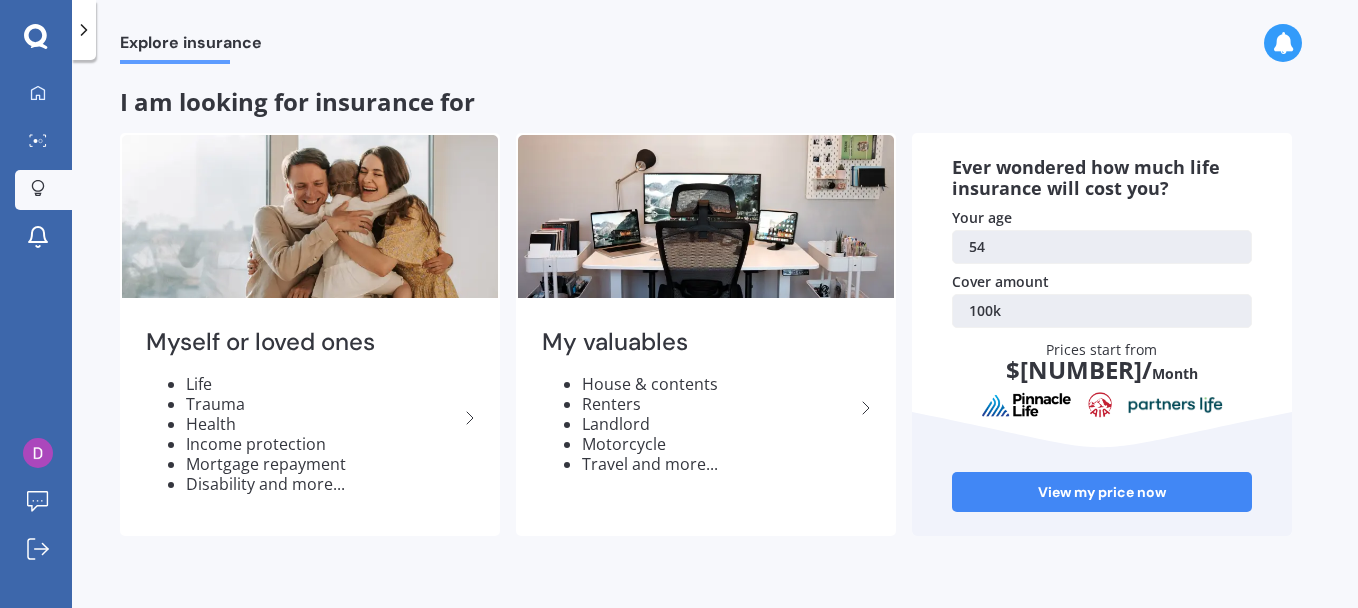click on "Explore insurance" at bounding box center (191, 46) 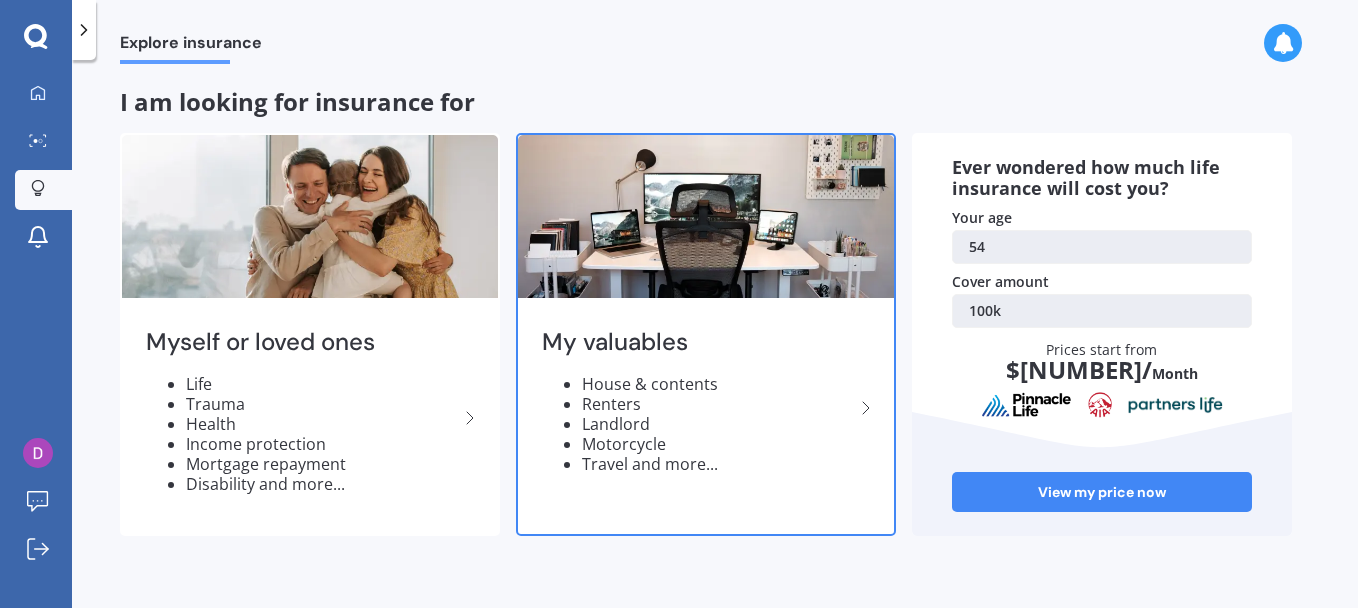 click at bounding box center [470, 418] 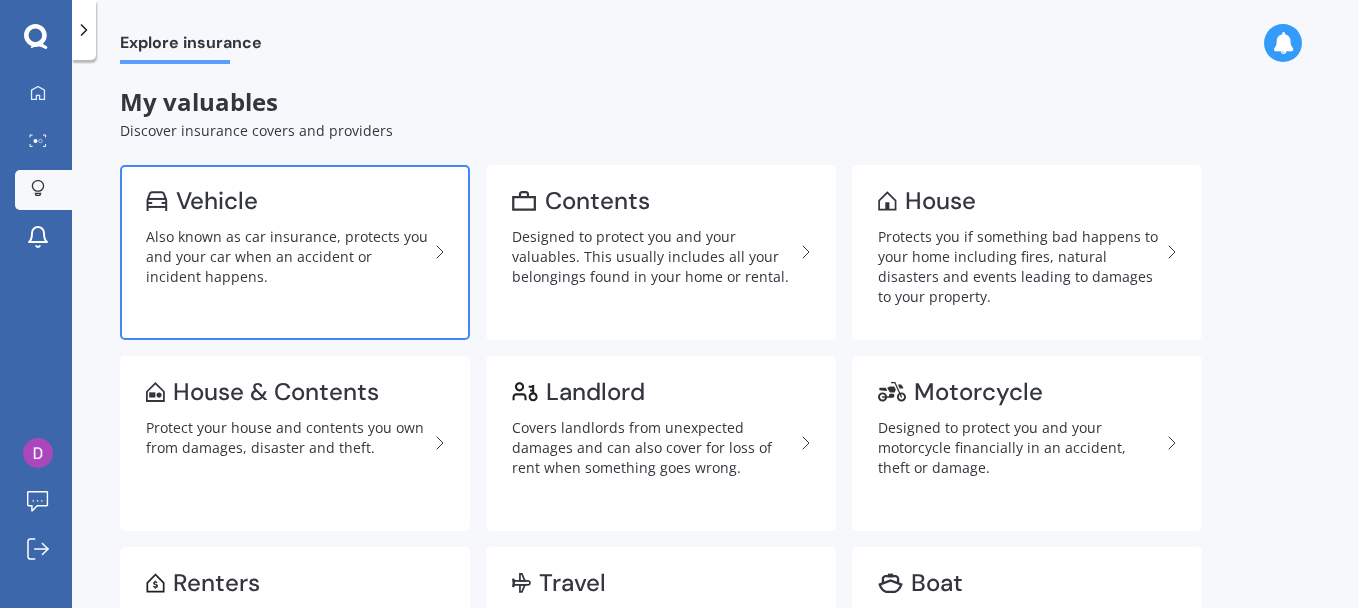 click on "Also known as car insurance, protects you and your car when an accident or incident happens." at bounding box center [287, 257] 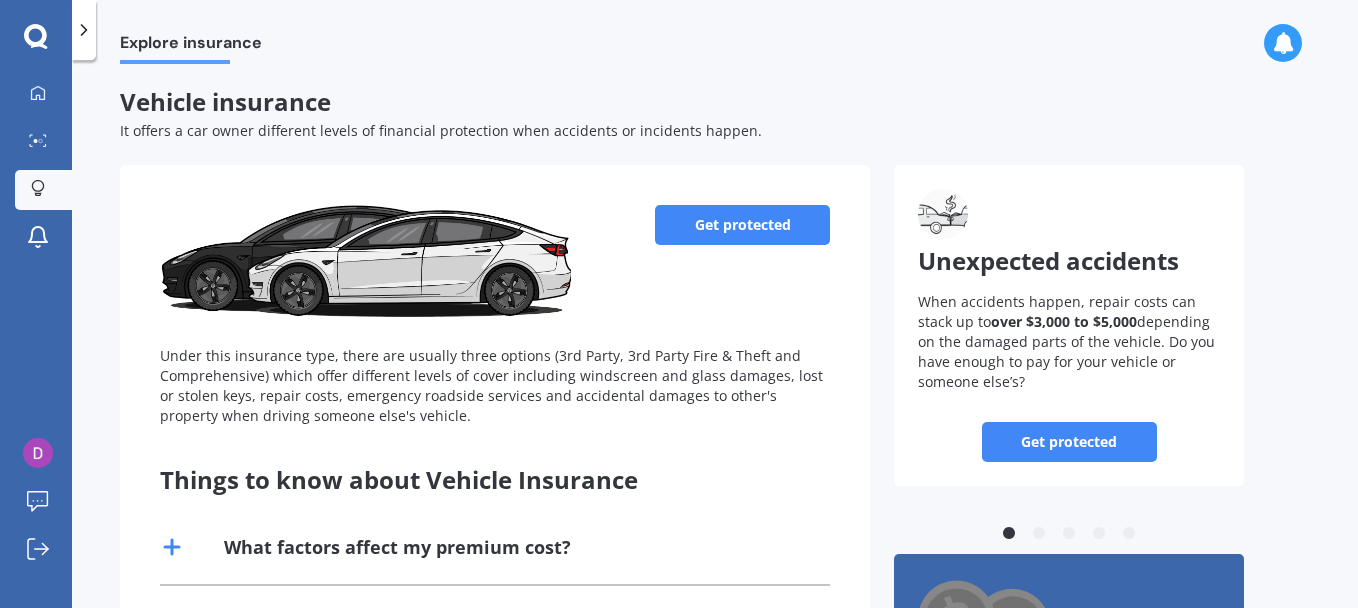 click on "Get protected" at bounding box center [742, 225] 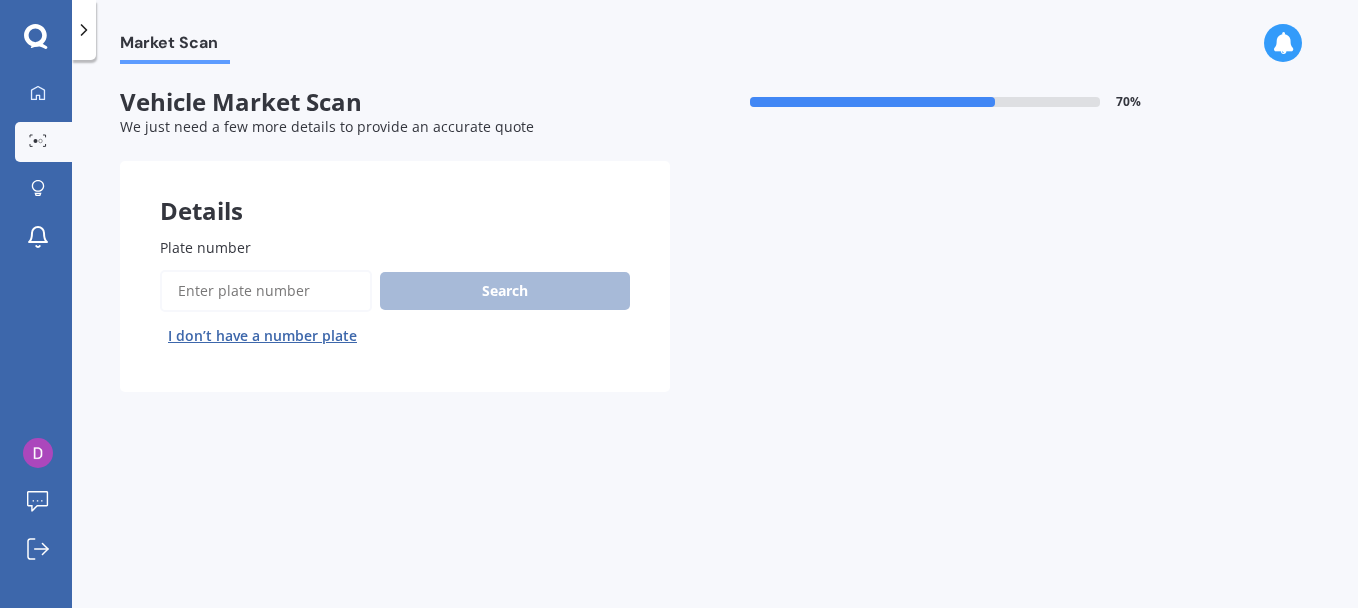 click on "Plate number" at bounding box center (205, 247) 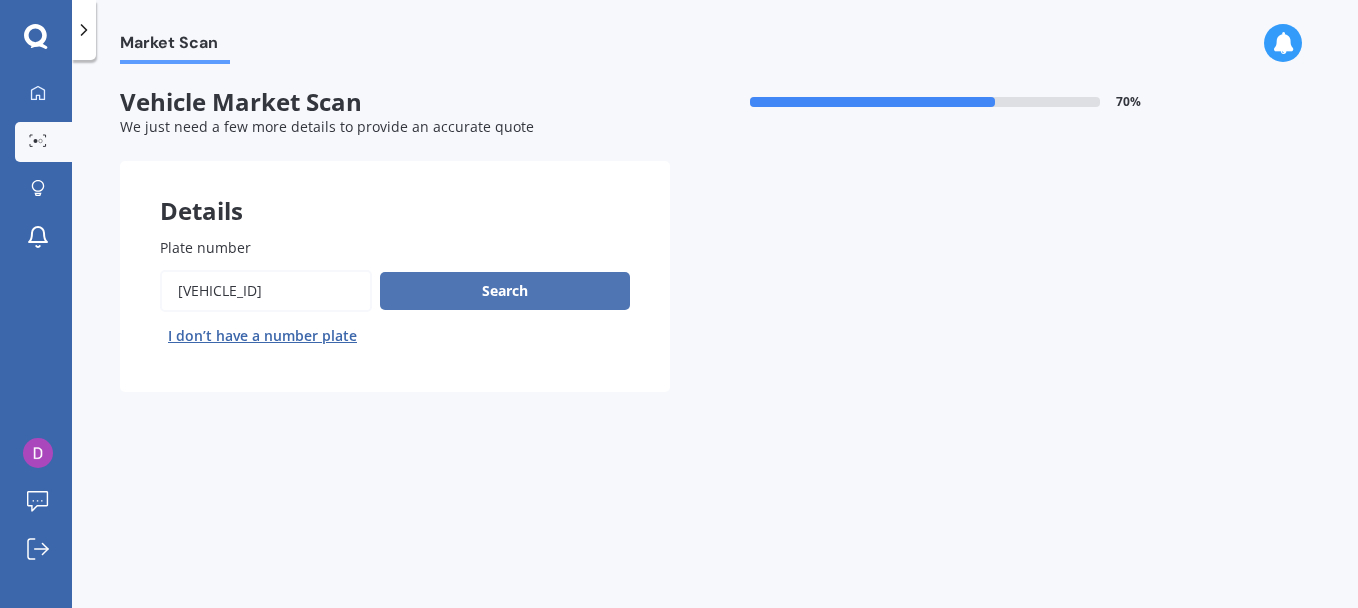 type on "[VEHICLE_ID]" 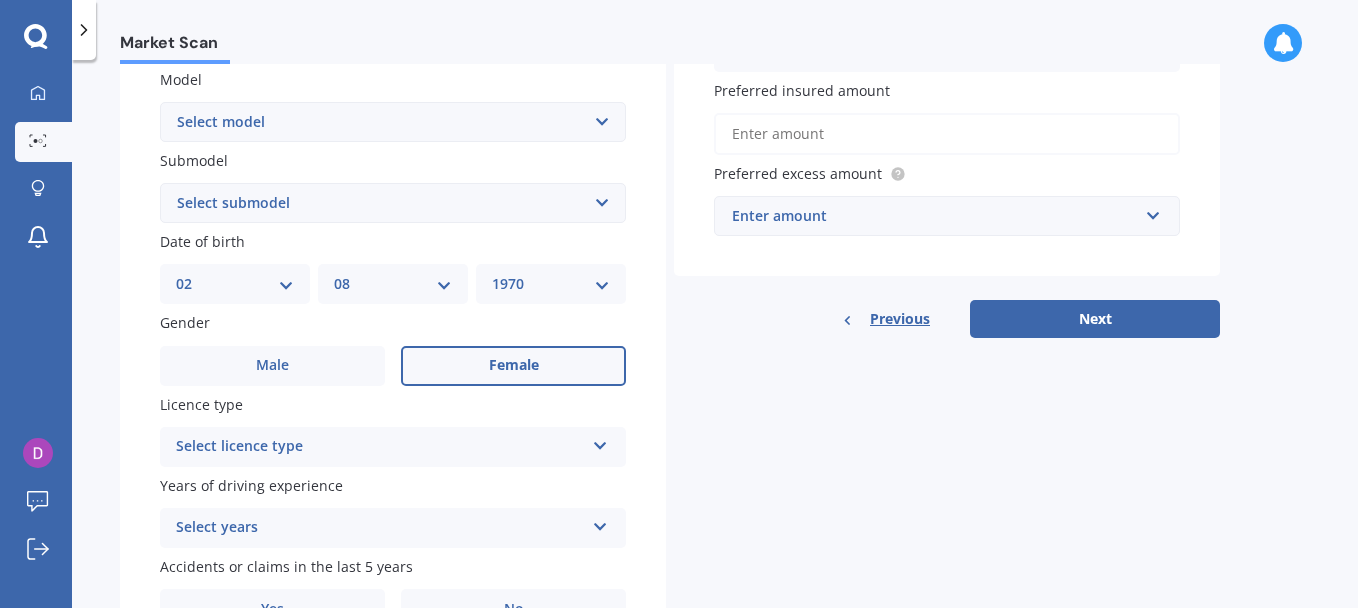 scroll, scrollTop: 500, scrollLeft: 0, axis: vertical 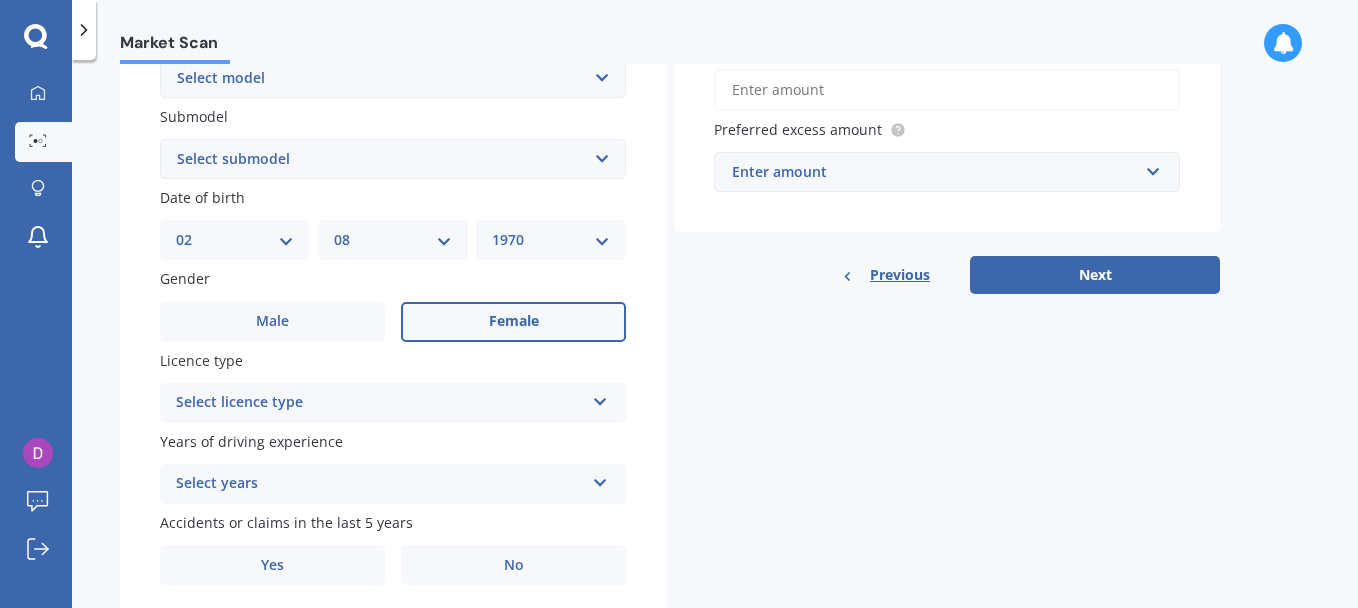 click at bounding box center [600, 398] 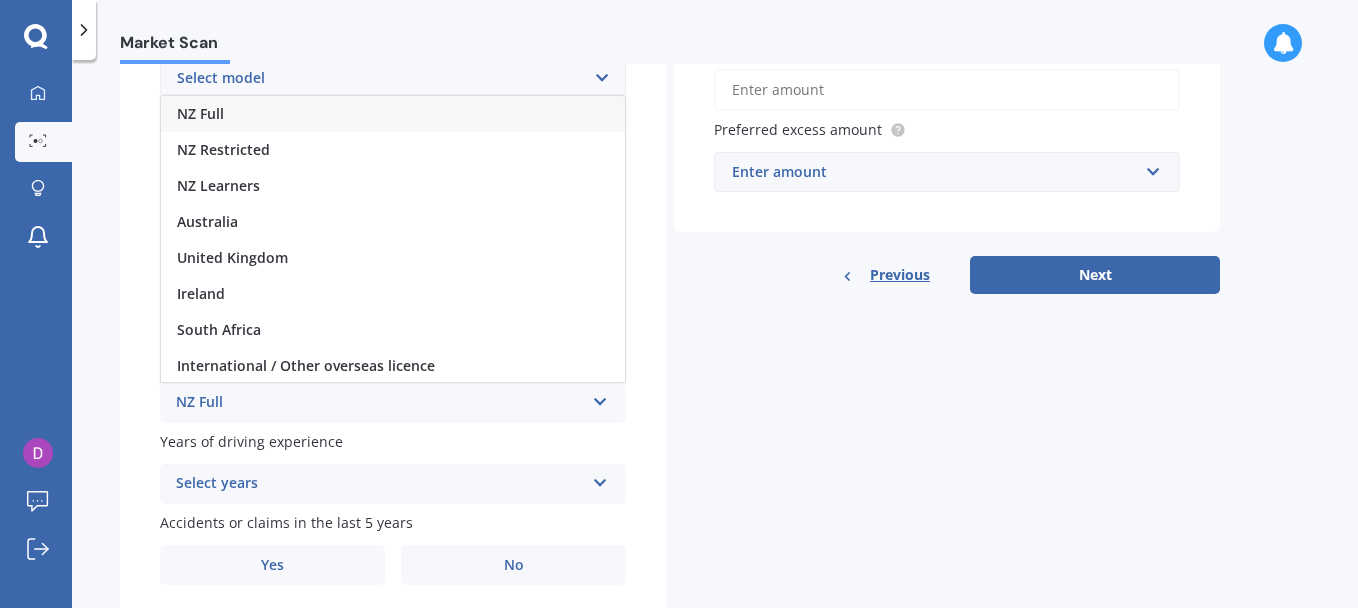 click on "NZ Full" at bounding box center (393, 114) 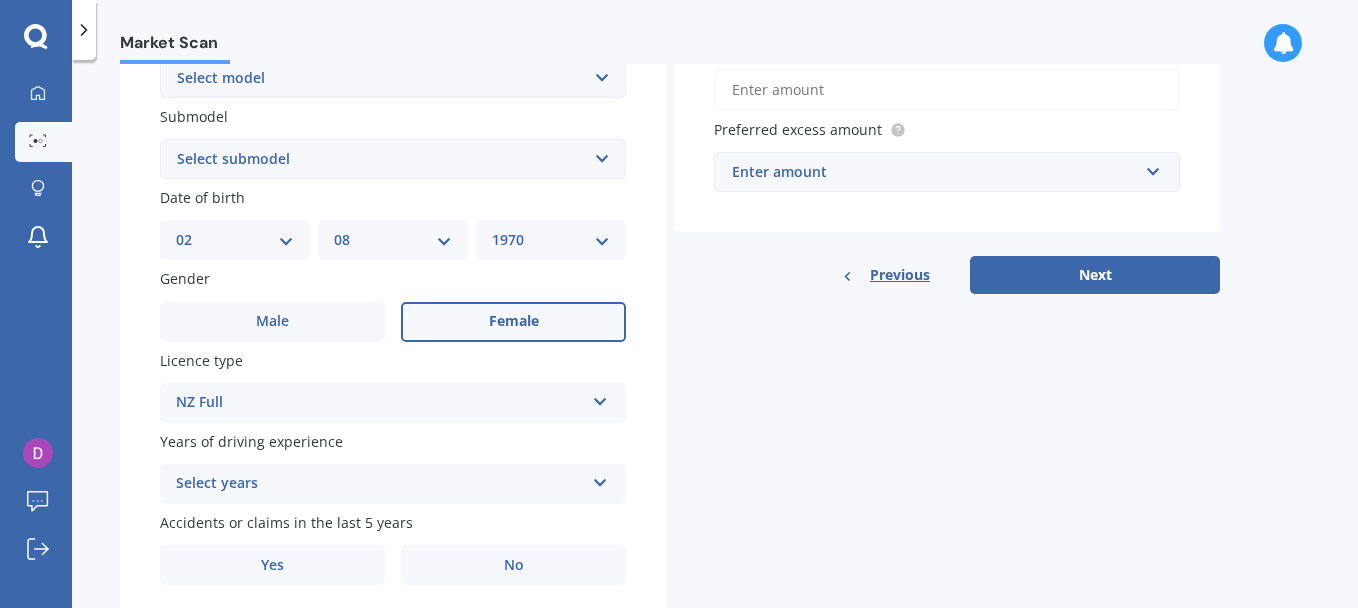 click on "Select years 5 or more years 4 years 3 years 2 years 1 year" at bounding box center [393, 403] 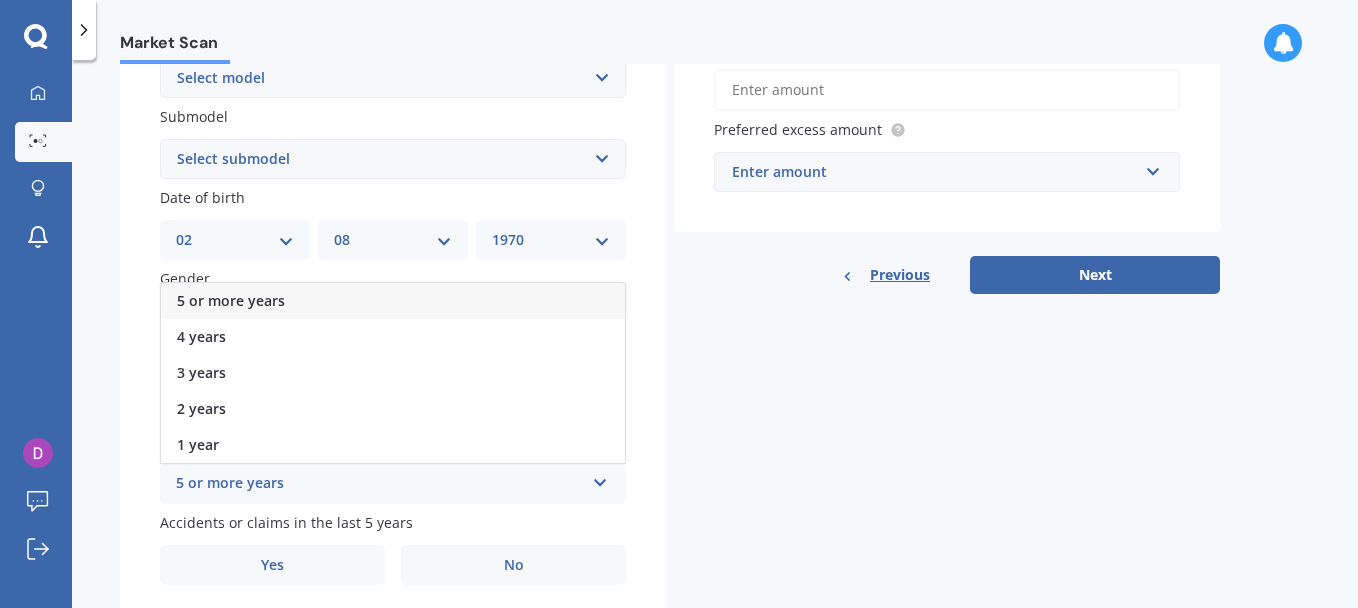 click on "5 or more years" at bounding box center (231, 300) 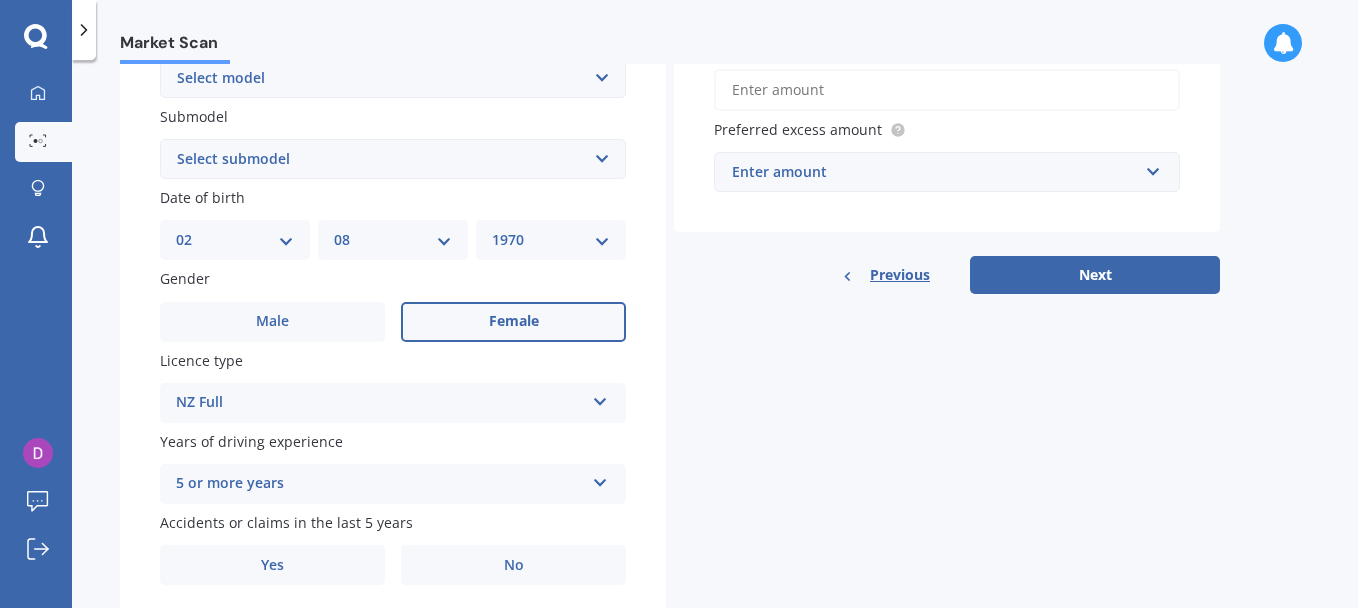 scroll, scrollTop: 569, scrollLeft: 0, axis: vertical 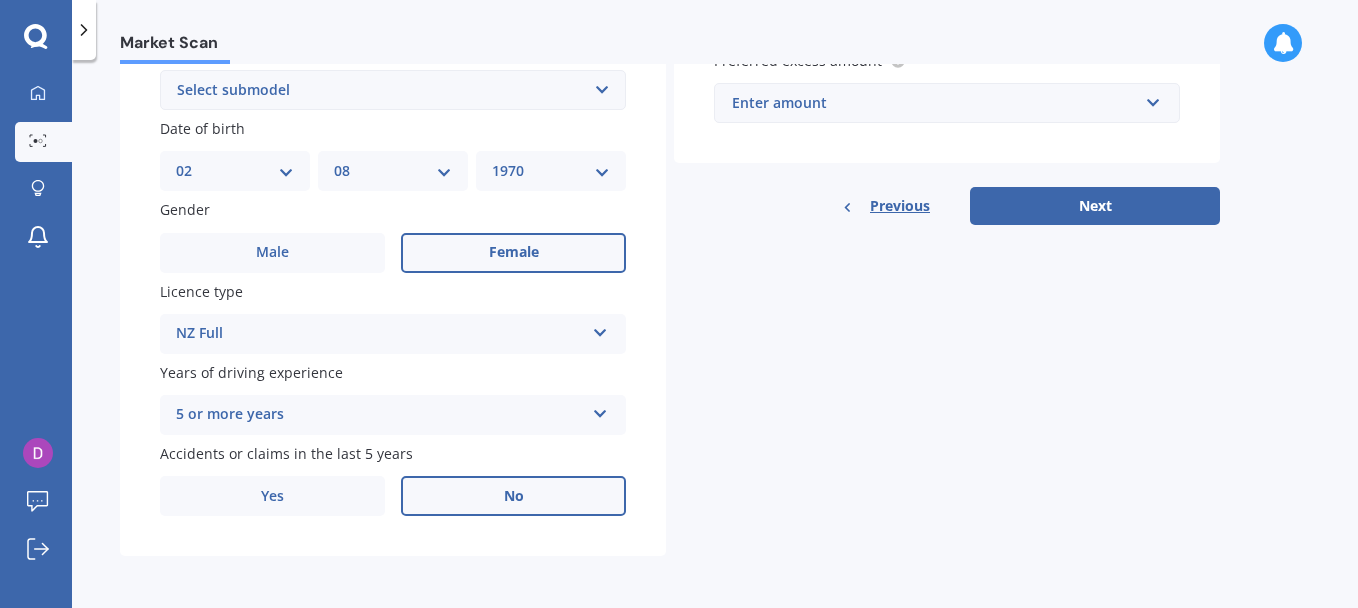 click on "No" at bounding box center (513, 253) 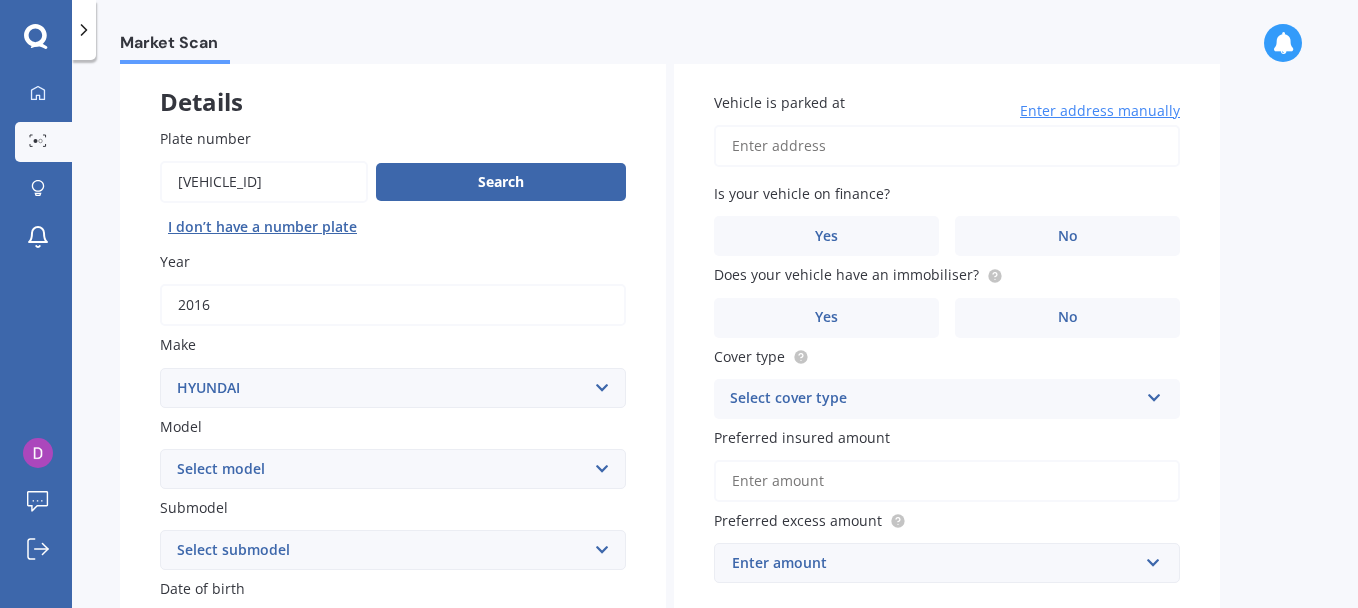 scroll, scrollTop: 0, scrollLeft: 0, axis: both 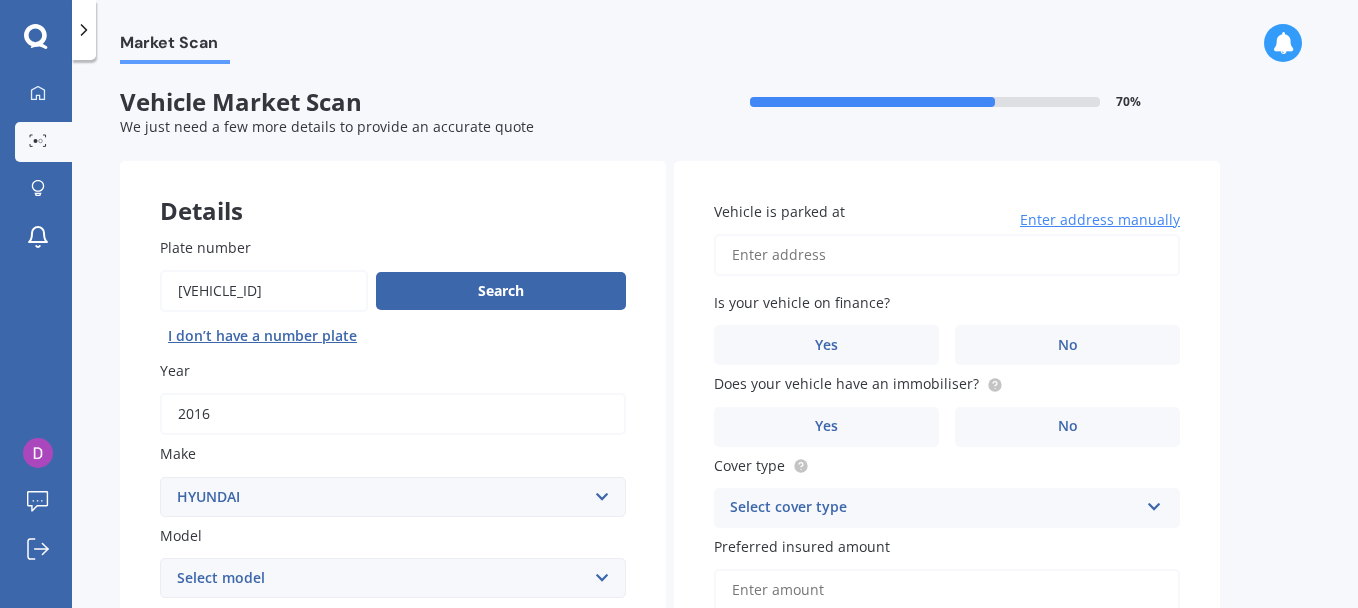click on "Vehicle is parked at" at bounding box center [947, 255] 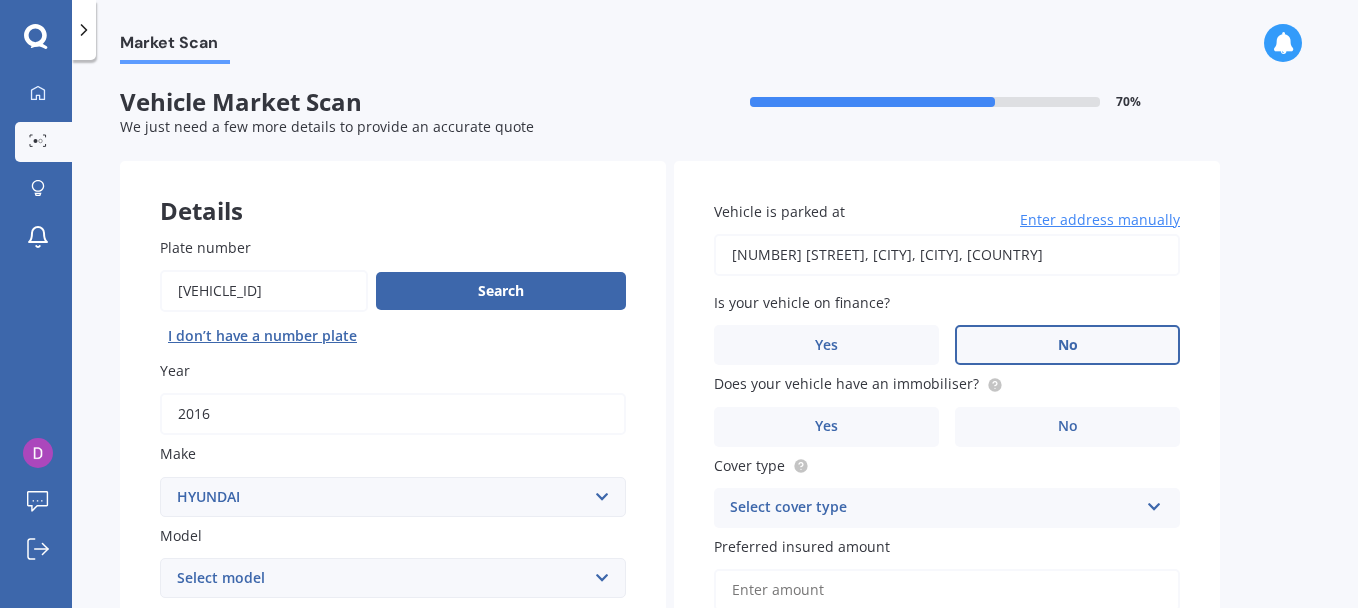 click on "No" at bounding box center (513, 822) 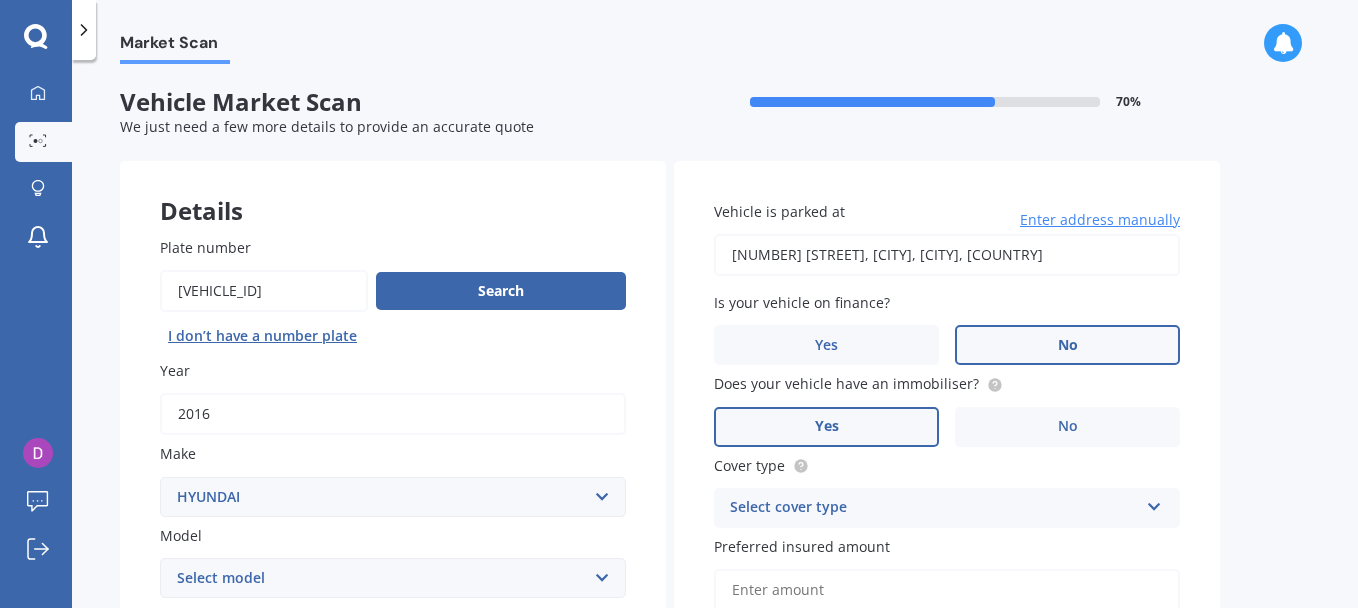 click on "Yes" at bounding box center (272, 822) 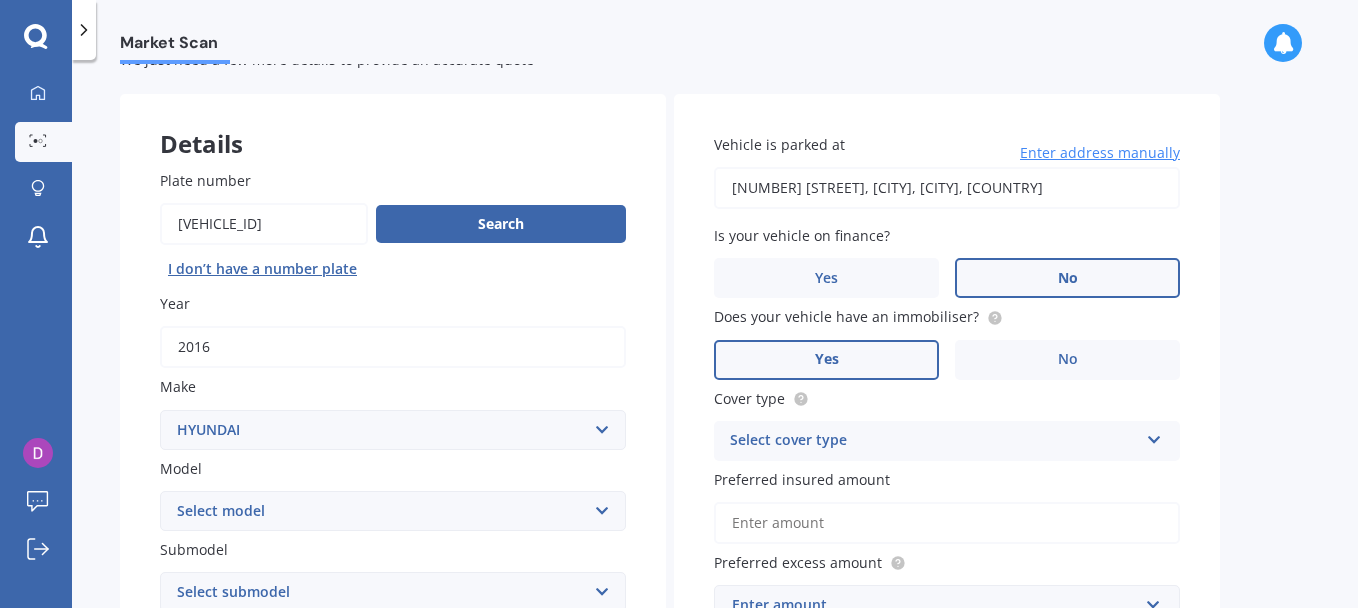 scroll, scrollTop: 100, scrollLeft: 0, axis: vertical 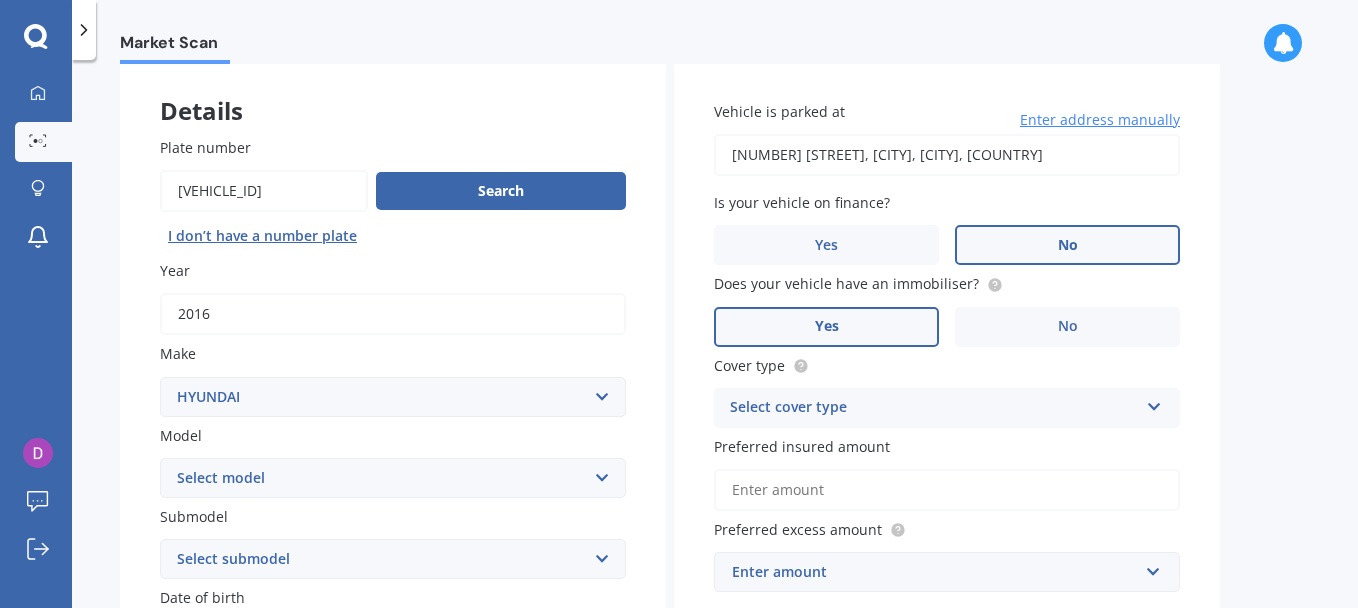 click at bounding box center [600, 798] 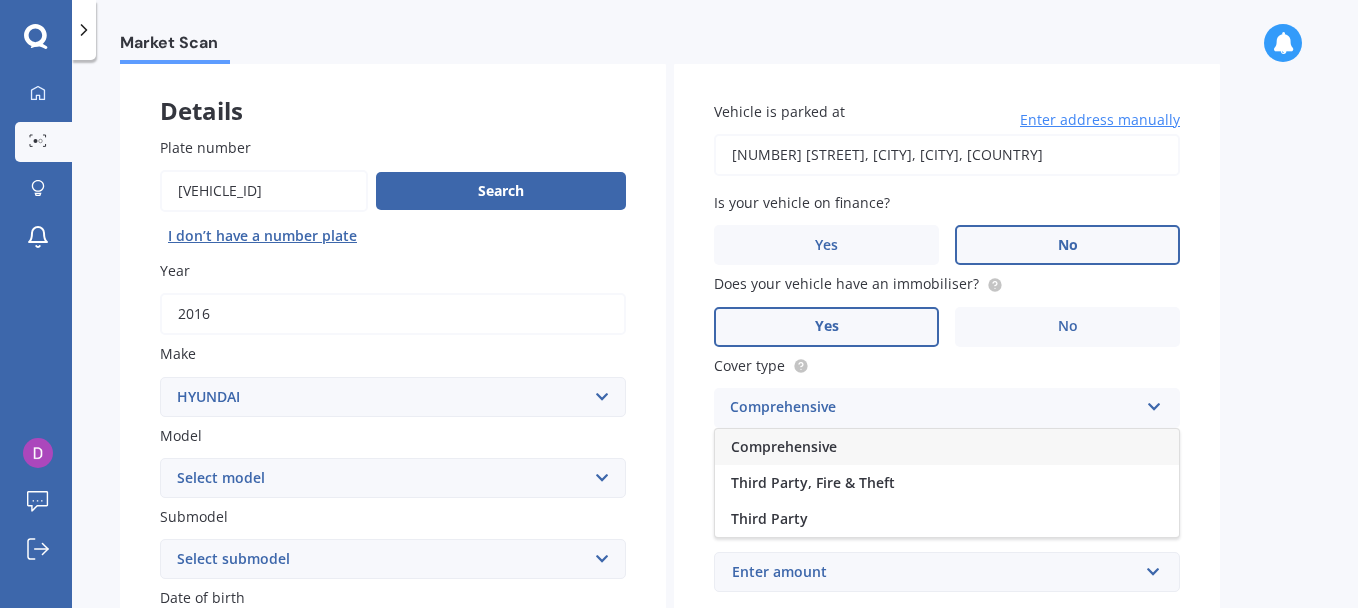 click on "Comprehensive" at bounding box center (947, 447) 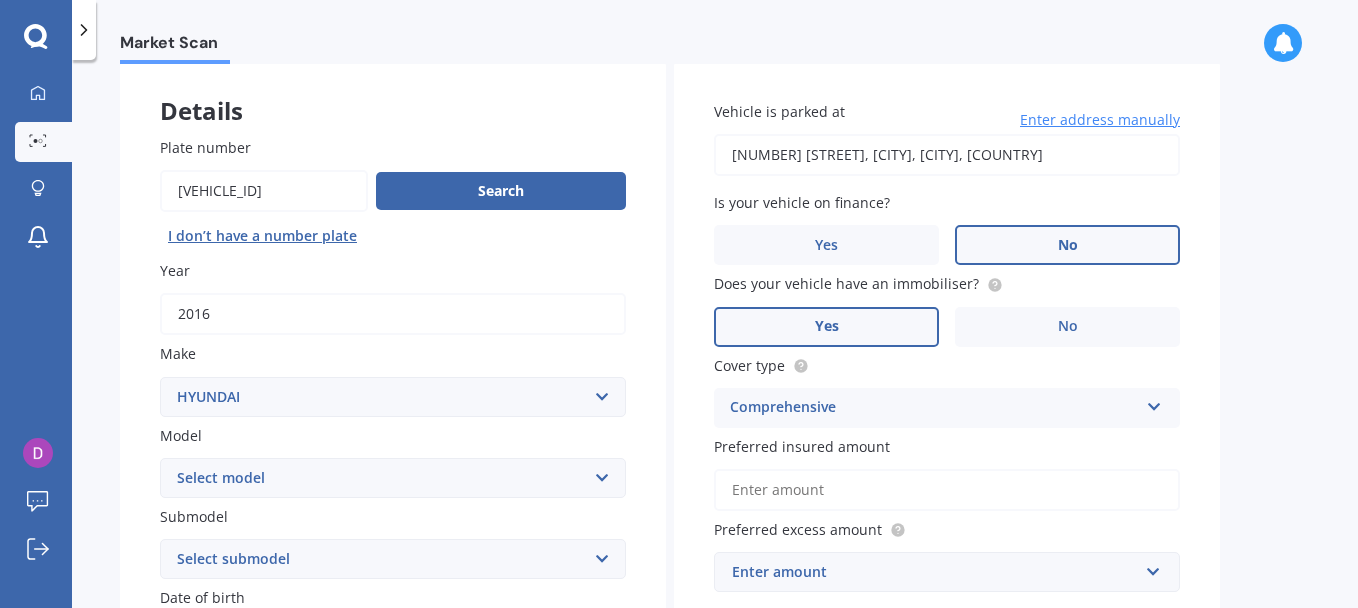 click on "Preferred insured amount" at bounding box center [947, 490] 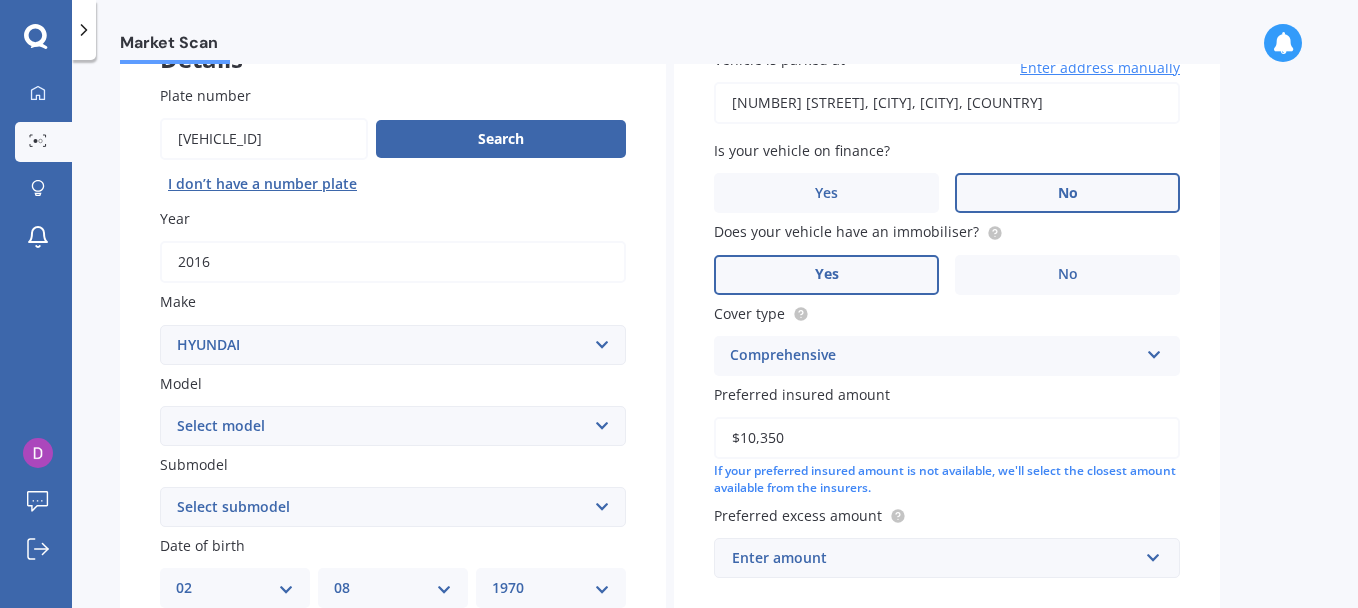 scroll, scrollTop: 200, scrollLeft: 0, axis: vertical 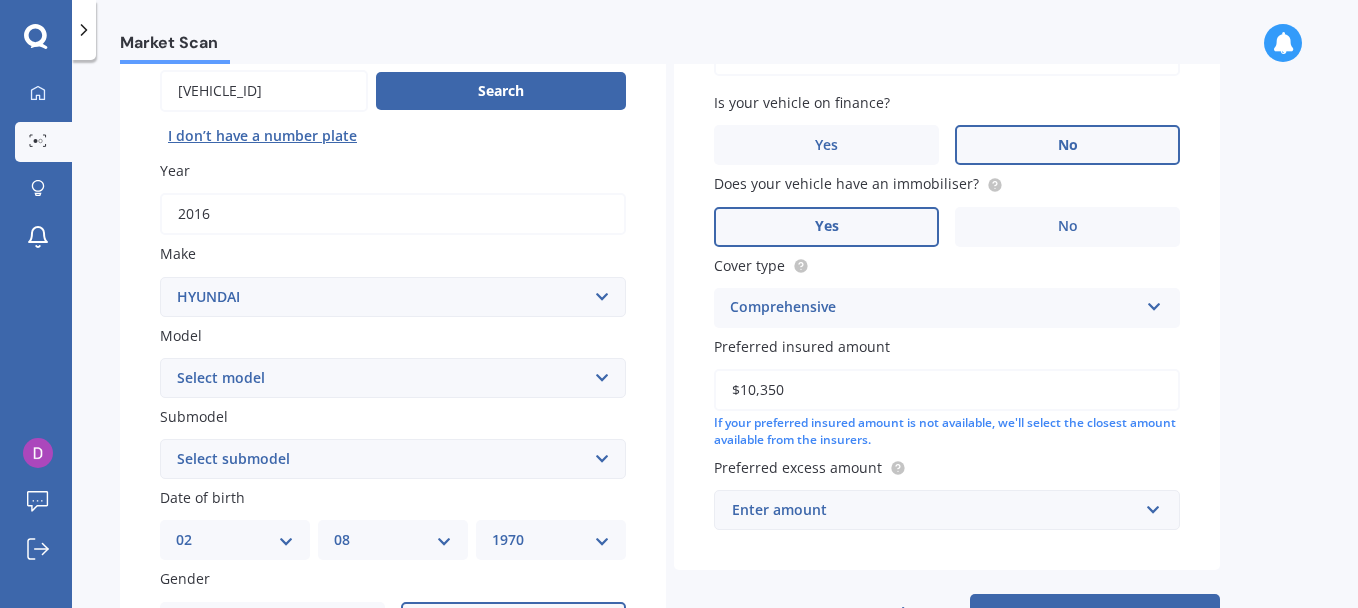 type on "$10,350" 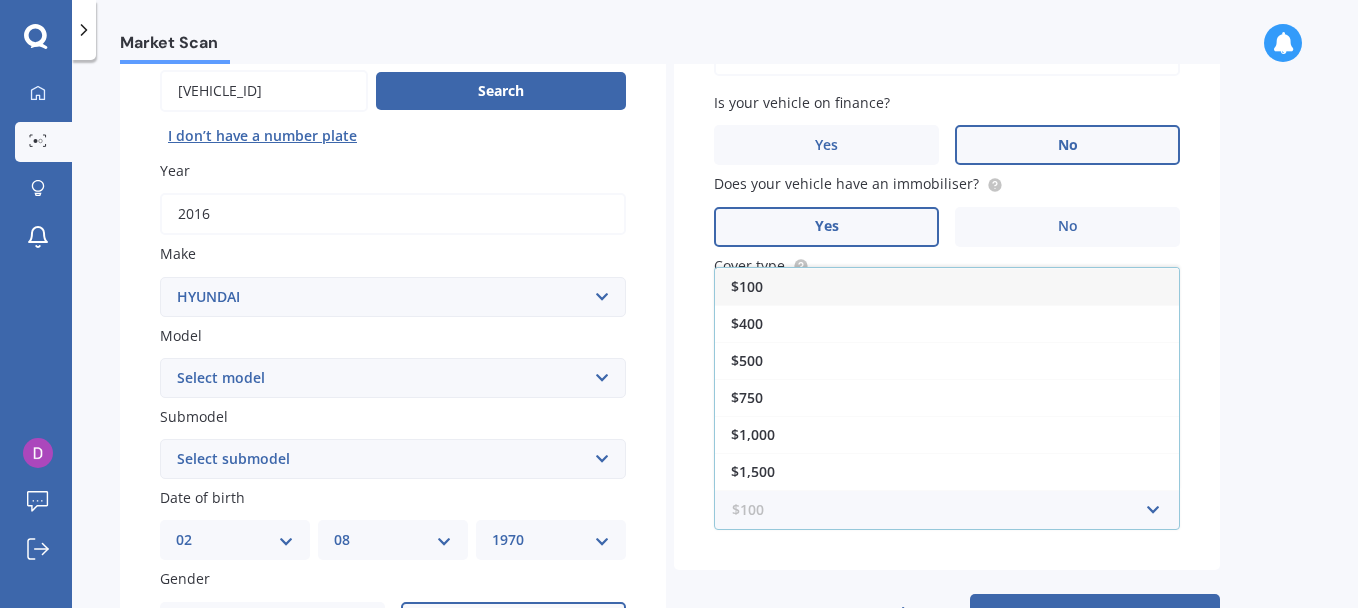 scroll, scrollTop: 36, scrollLeft: 0, axis: vertical 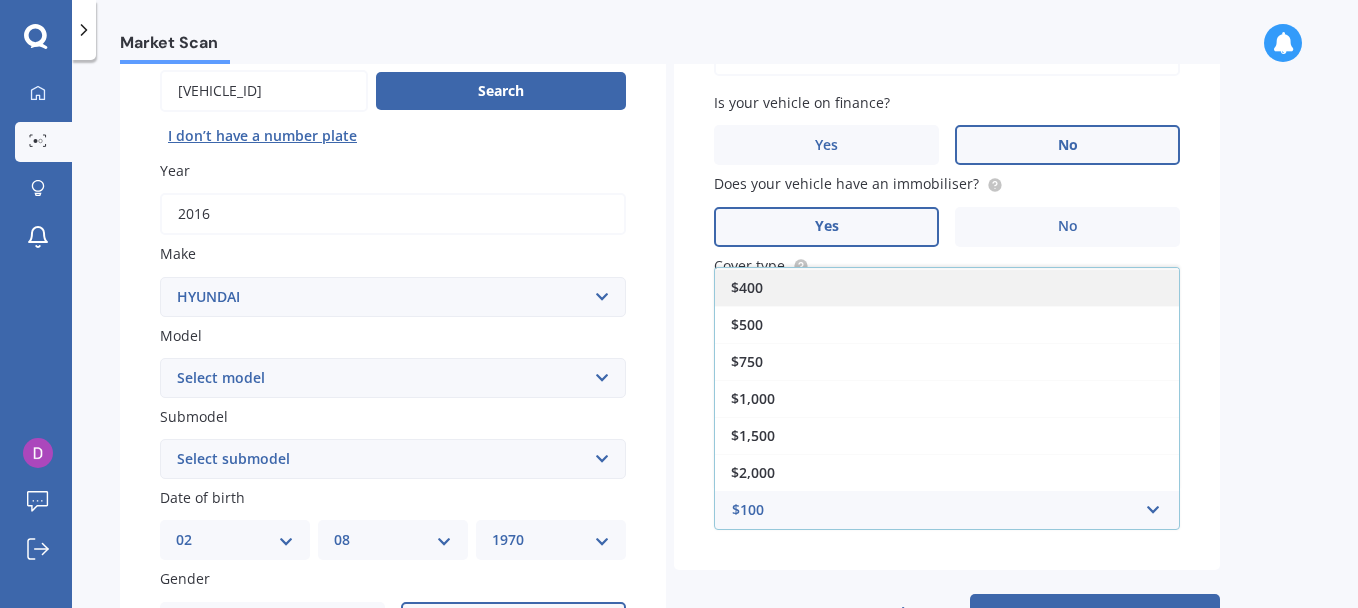 click on "$400" at bounding box center (747, 250) 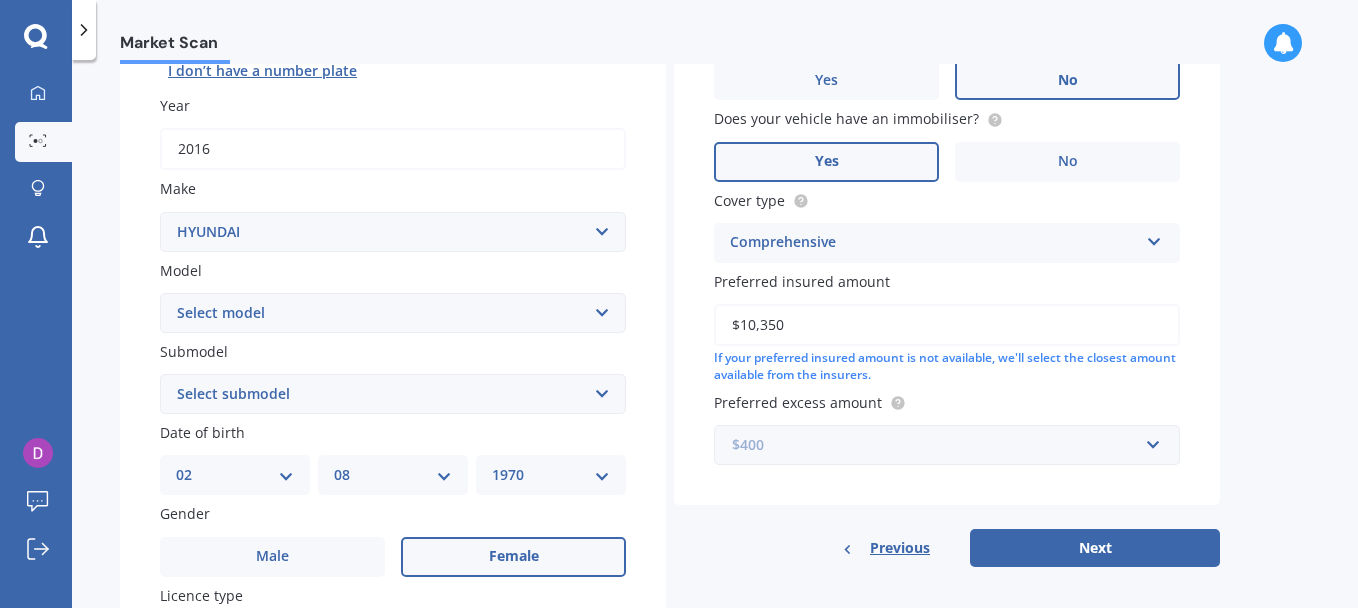 scroll, scrollTop: 300, scrollLeft: 0, axis: vertical 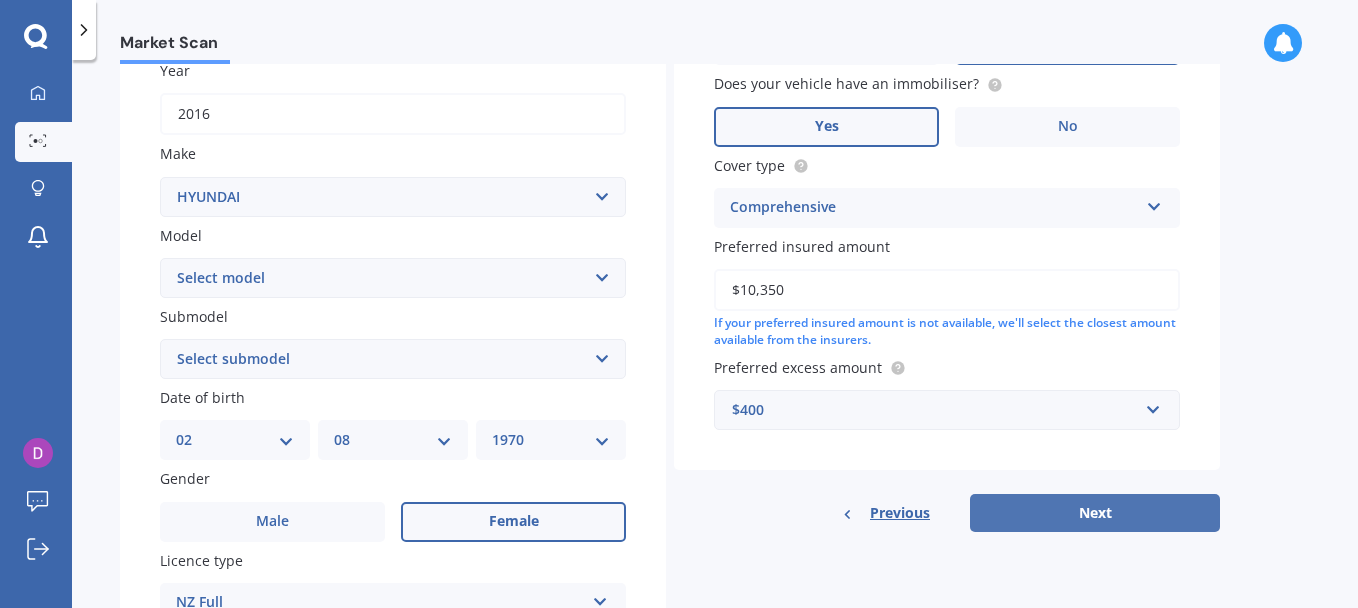 click on "Next" at bounding box center (1095, 513) 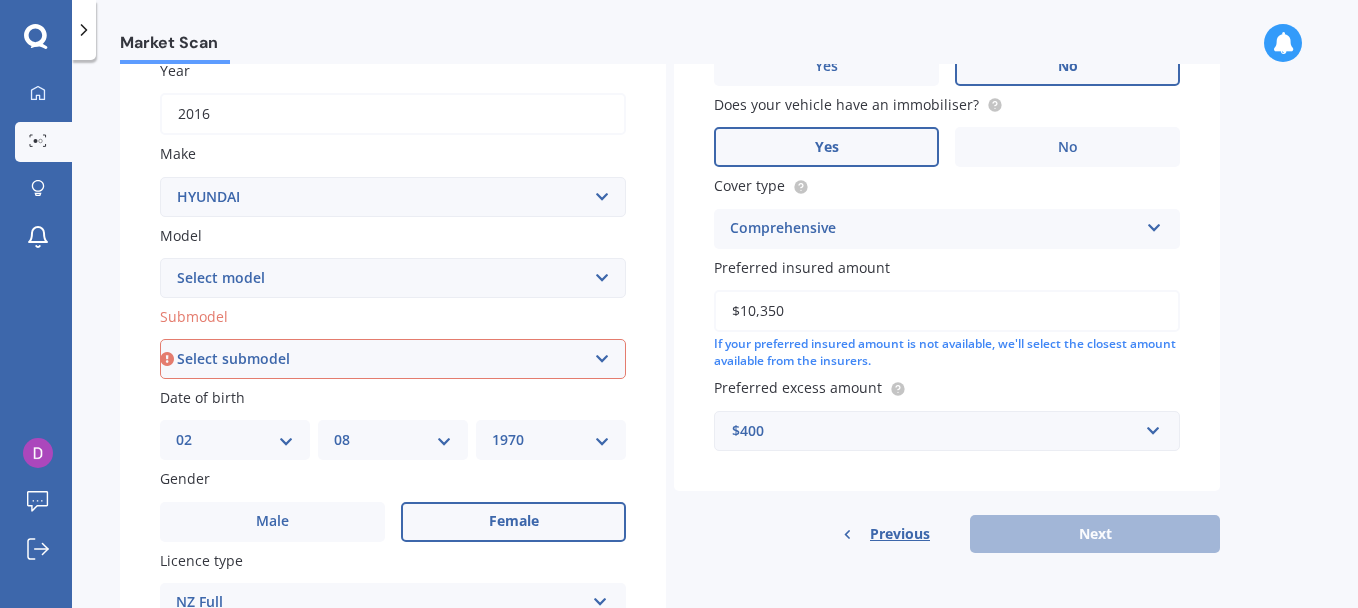 click on "Select submodel Diesel Turbo Hatchback Petrol Turbo Station Wagon 1.6A4" at bounding box center [393, 359] 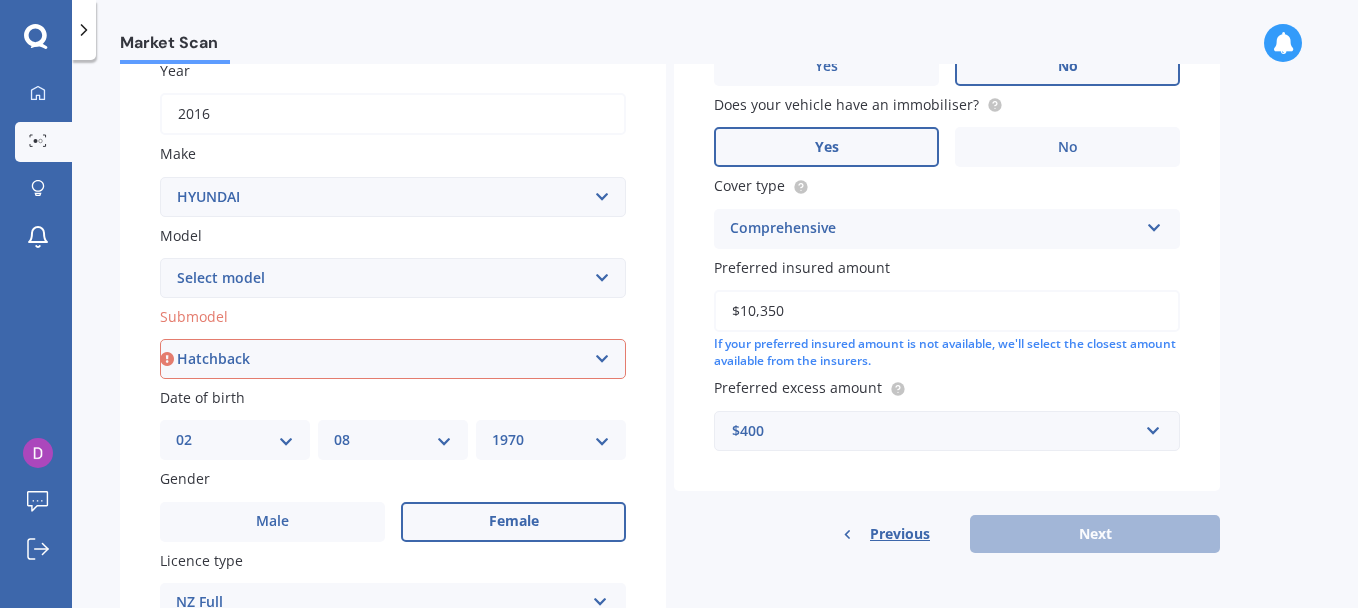 click on "Select submodel Diesel Turbo Hatchback Petrol Turbo Station Wagon 1.6A4" at bounding box center [393, 359] 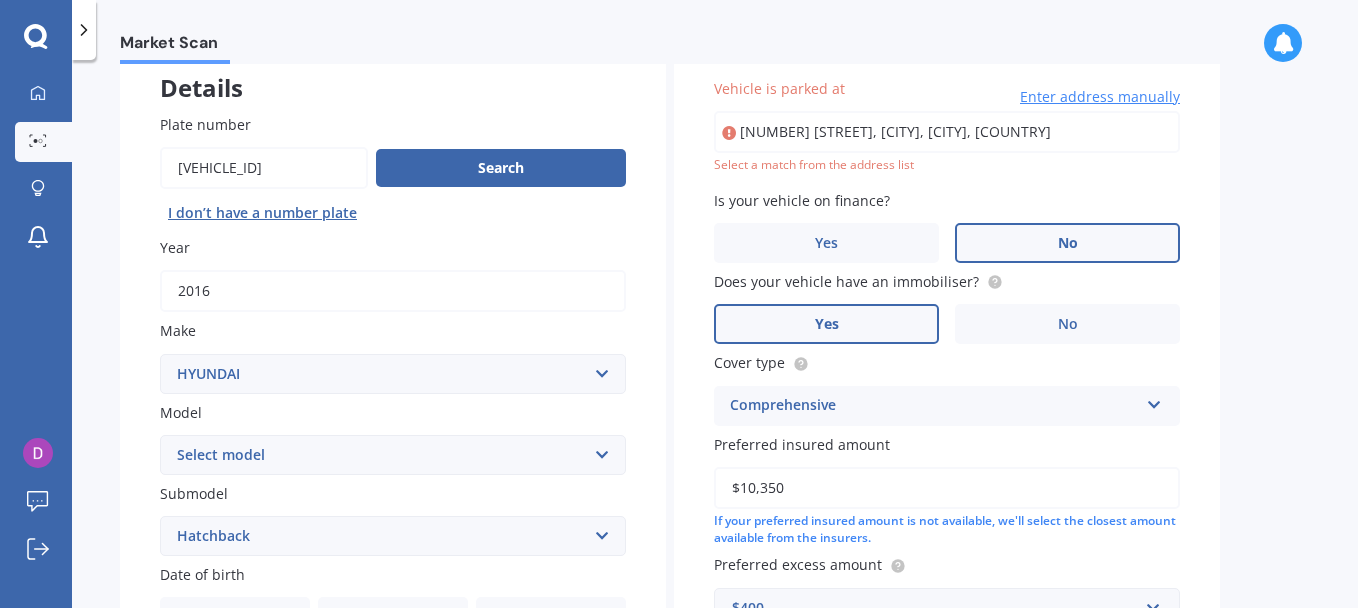 scroll, scrollTop: 0, scrollLeft: 0, axis: both 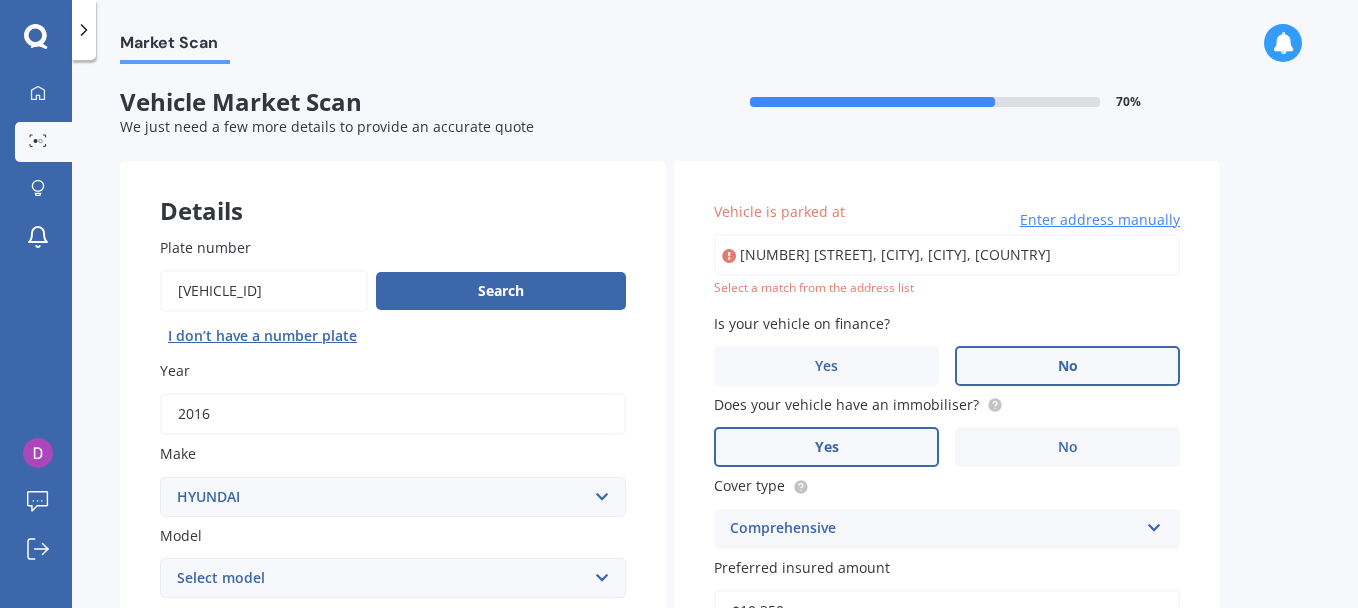 click on "[NUMBER] [STREET], [CITY], [CITY], [COUNTRY]" at bounding box center (947, 255) 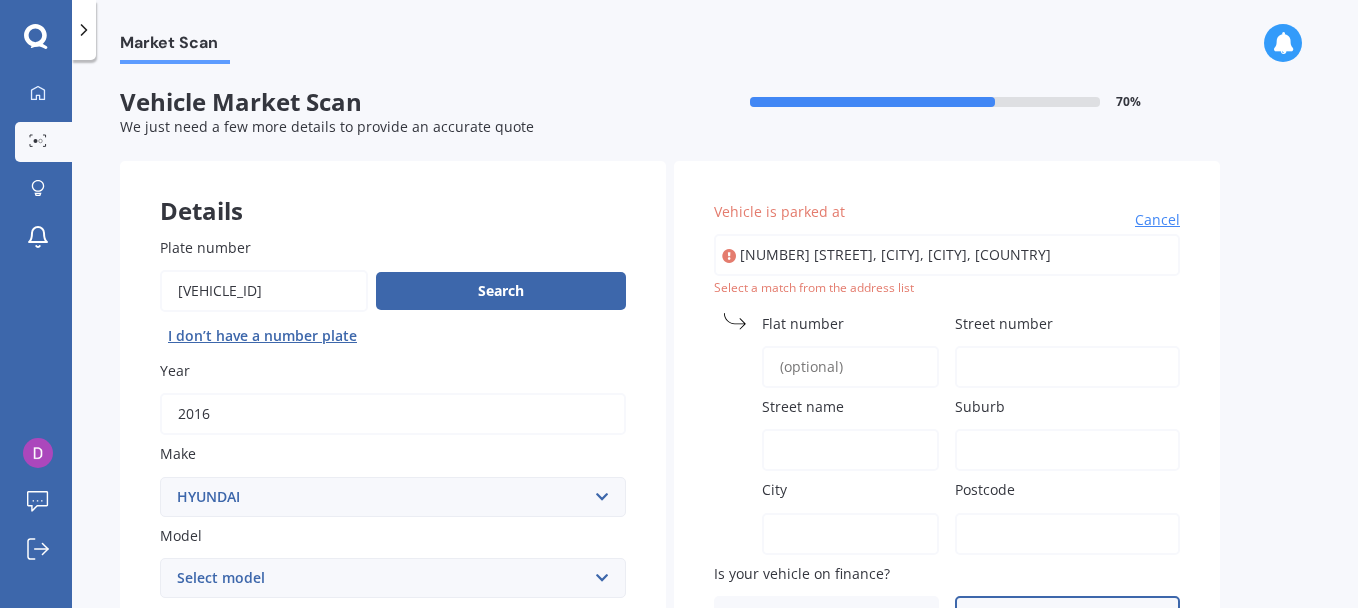 click on "[NUMBER] [STREET], [CITY], [CITY], [COUNTRY]" at bounding box center [947, 255] 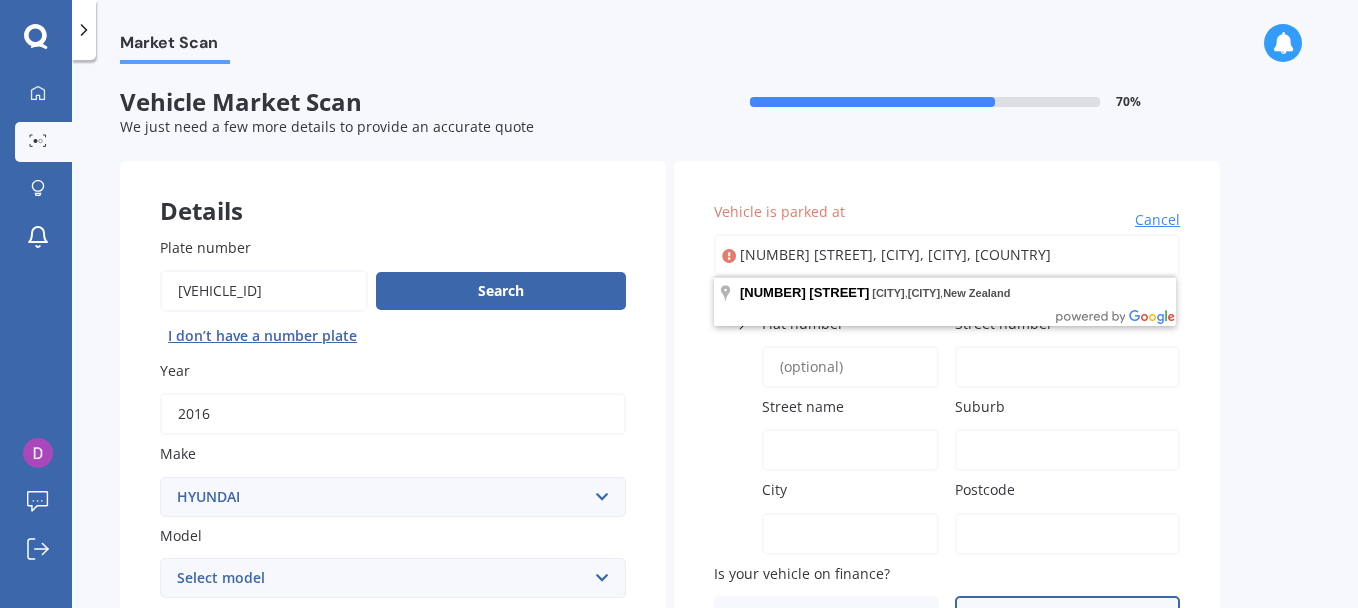 drag, startPoint x: 1109, startPoint y: 255, endPoint x: 712, endPoint y: 269, distance: 397.24677 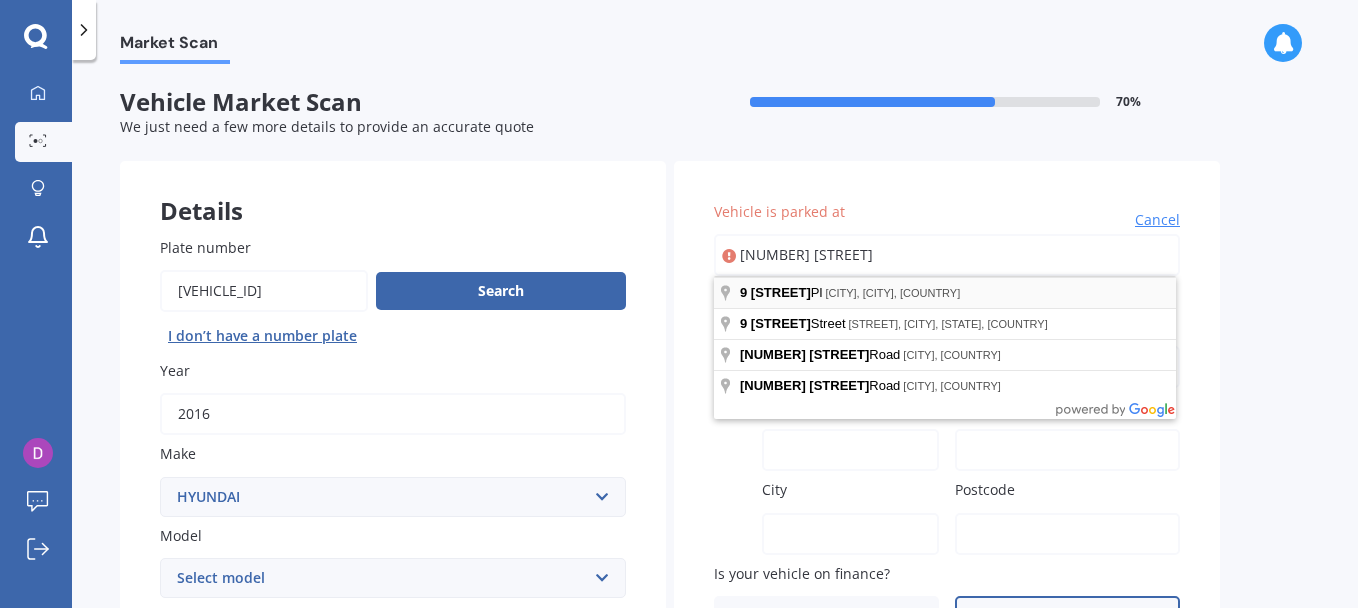 type on "[NUMBER] [STREET], [CITY], [CITY], [COUNTRY]" 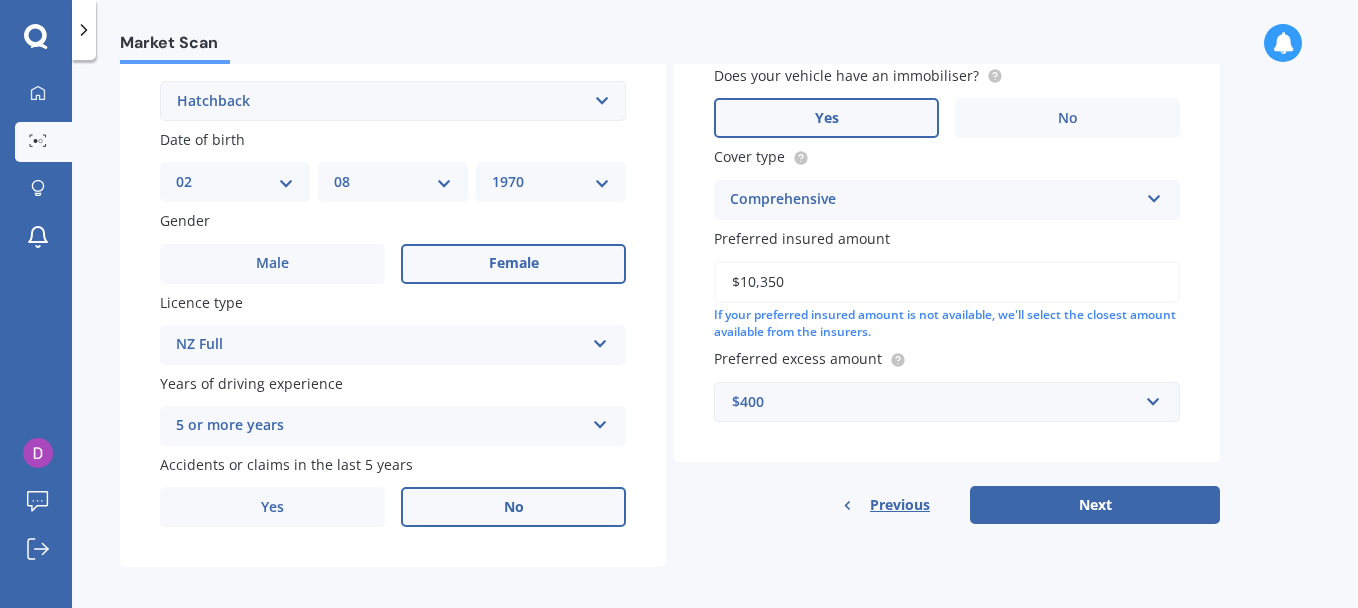 scroll, scrollTop: 569, scrollLeft: 0, axis: vertical 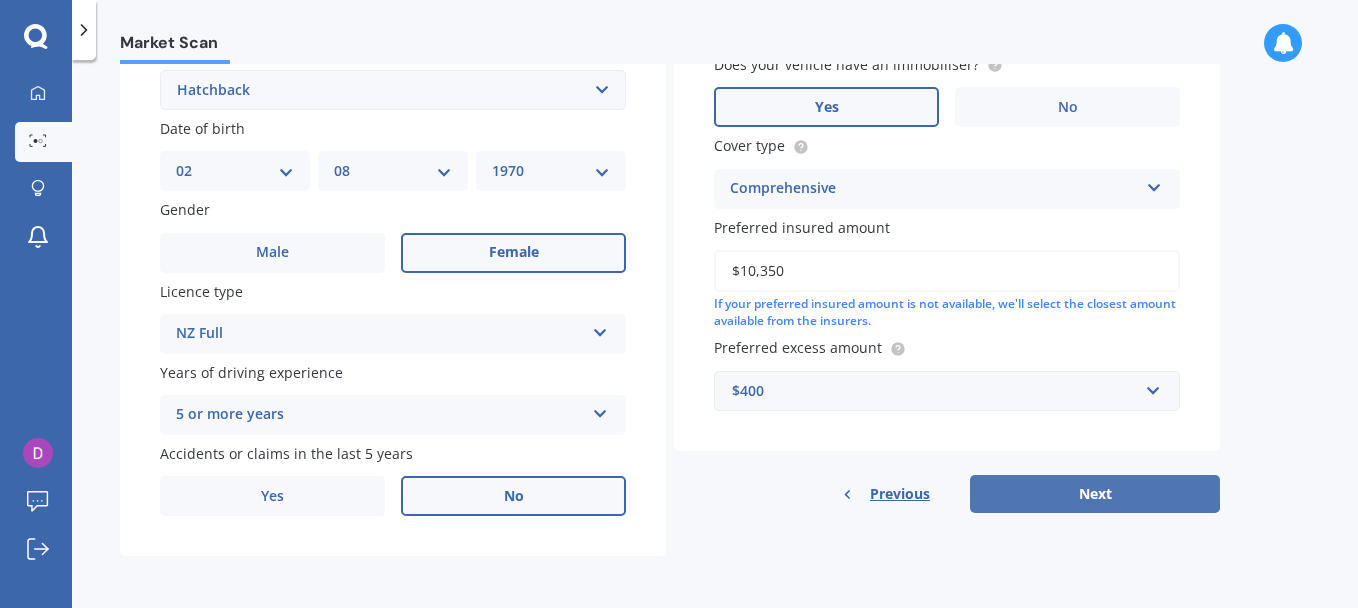 click on "Next" at bounding box center [1095, 494] 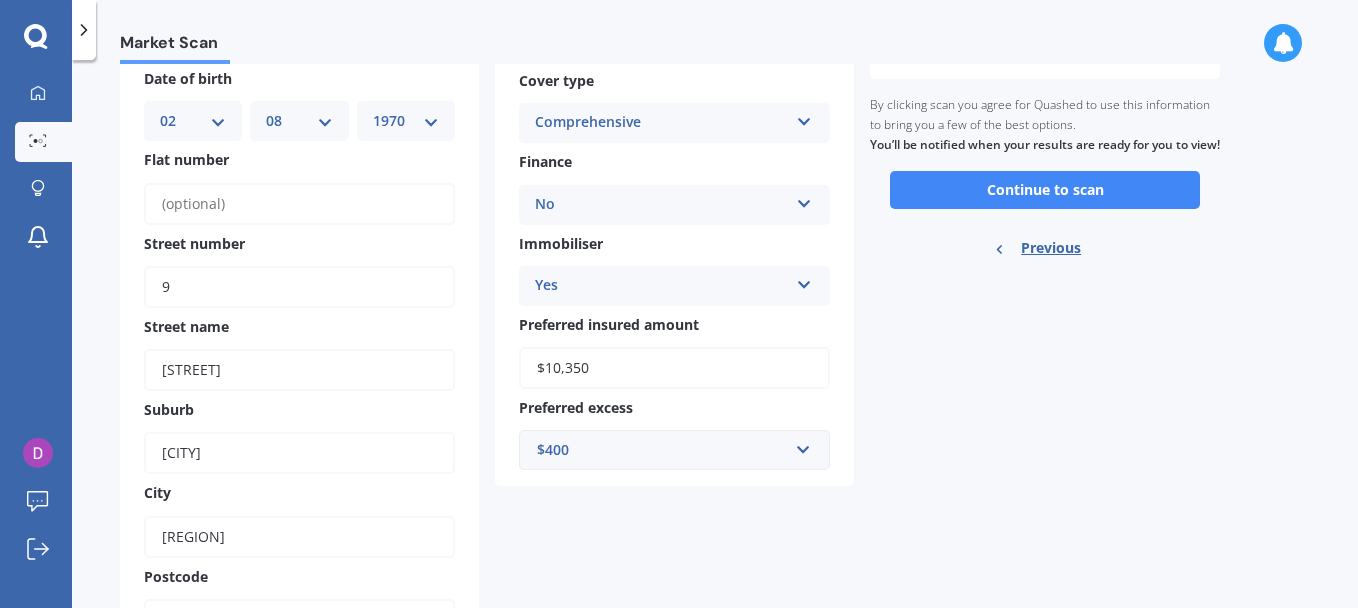 scroll, scrollTop: 35, scrollLeft: 0, axis: vertical 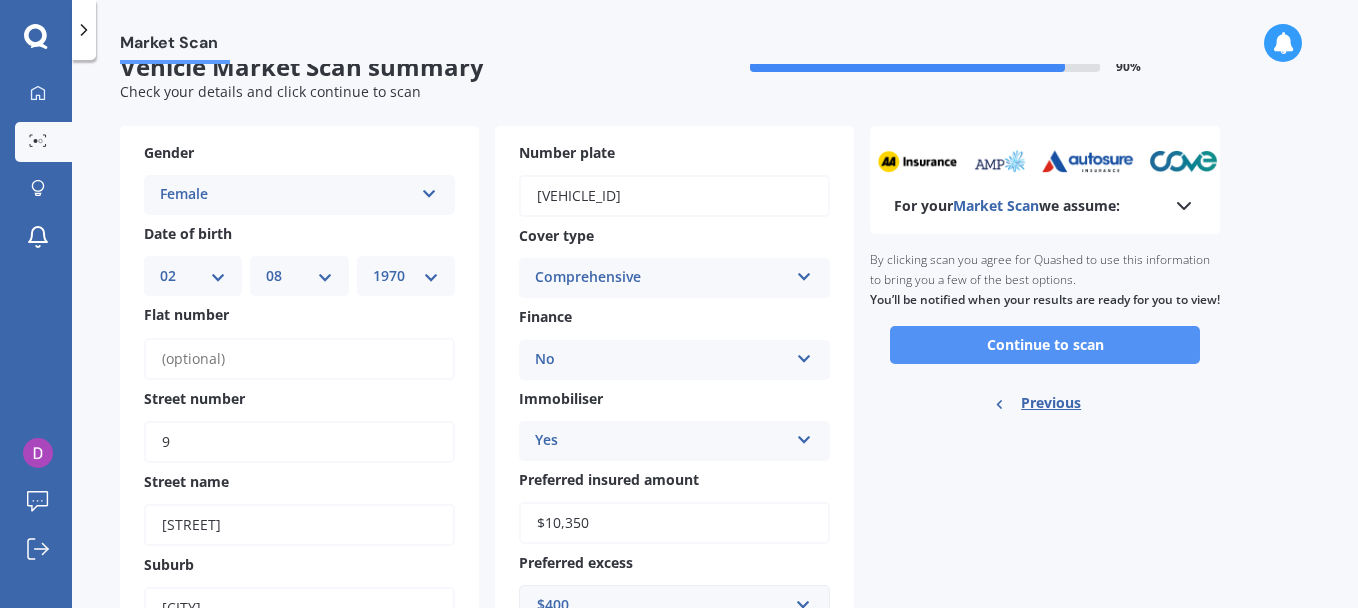 click on "Continue to scan" at bounding box center (1045, 345) 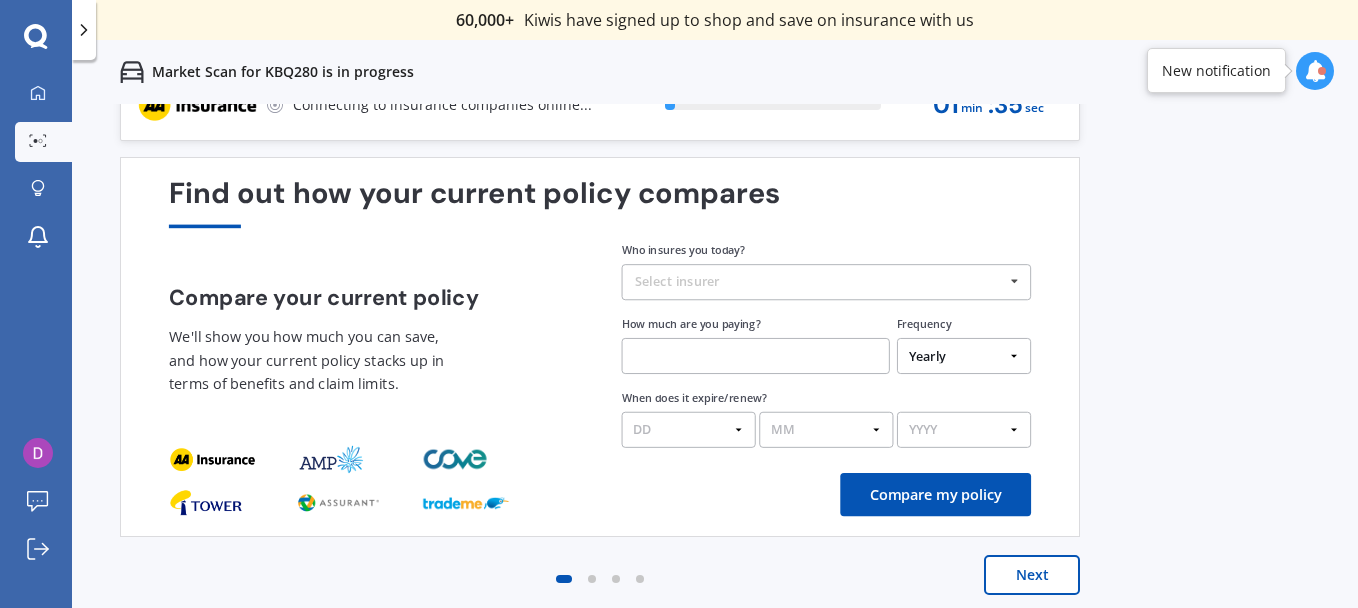 scroll, scrollTop: 0, scrollLeft: 0, axis: both 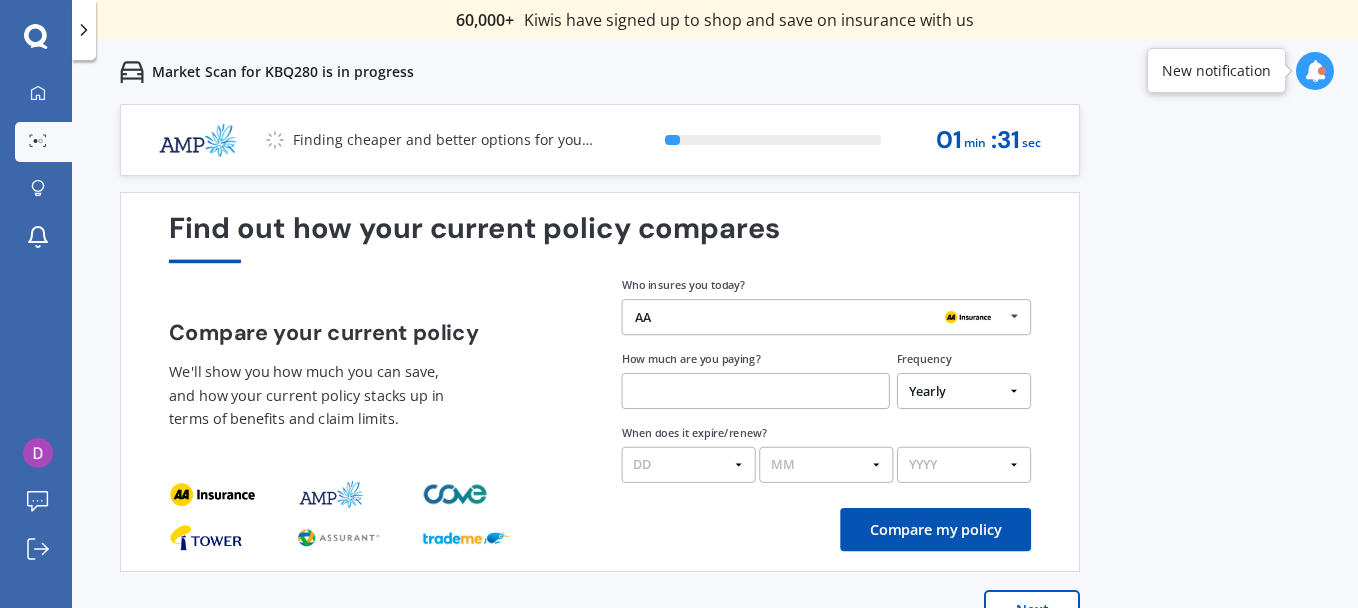 click at bounding box center (1014, 316) 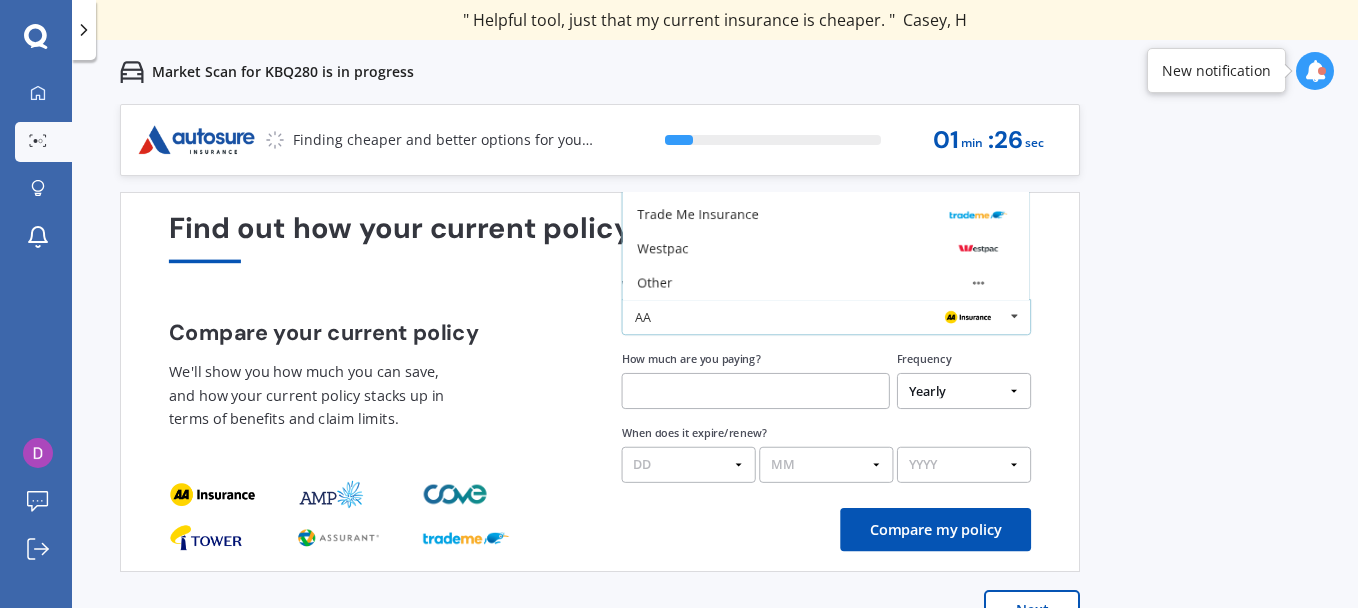 scroll, scrollTop: 97, scrollLeft: 0, axis: vertical 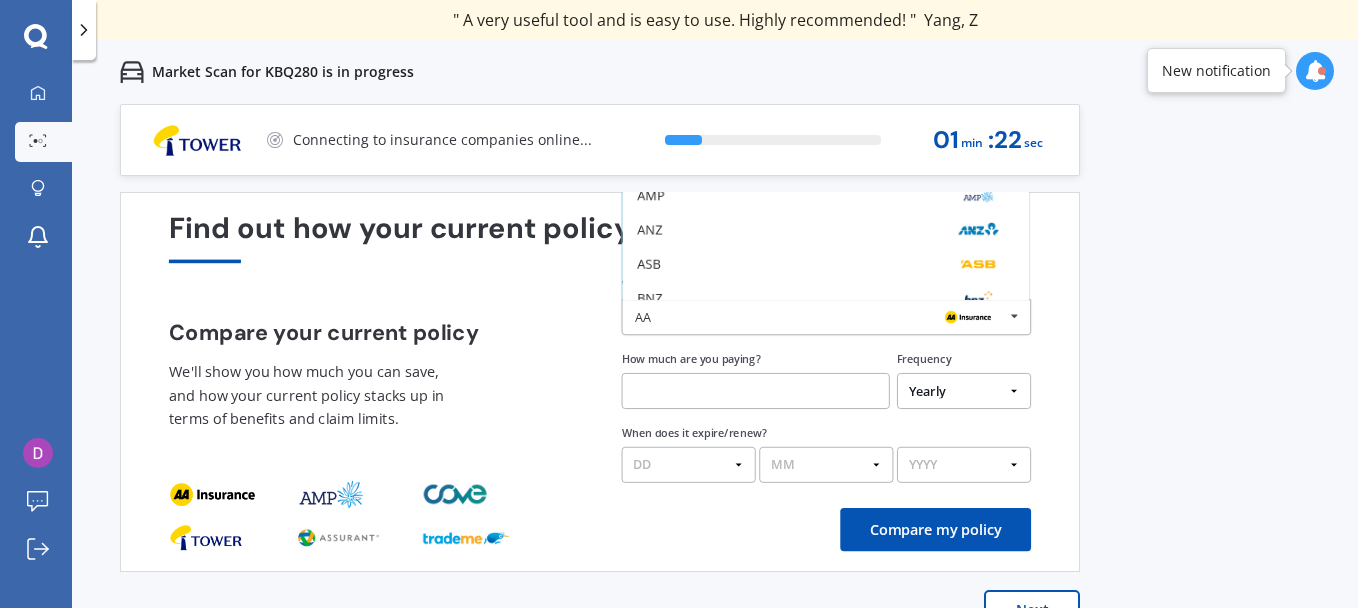 click on "Previous 60,000+ Kiwis have signed up to shop and save on insurance with us " Helpful tool, just that my current insurance is cheaper. " [FIRST], [INITIAL] " I have already recommended Quashed to many family and friends. This is fantastic. Thank you. " [FIRST], [INITIAL] " A very useful tool and is easy to use. Highly recommended! " [FIRST], [INITIAL] " Useful tool to check whether our current prices are competitive - which they are. " [FIRST], [INITIAL] " My current car insurance was half of the cheapest quoted here, so I'll stick with them. " [FIRST], [INITIAL] " Gave exactly the same results. " [FIRST], [INITIAL] " It's pretty accurate. Good service. " [FIRST], [INITIAL] " That was very helpful as it provided all the details required to make the necessary decision. " [FIRST], [INITIAL] " I've already recommended to a number of people. " [FIRST], [INITIAL] " Good to know my existing cover is so good! " [FIRST], [INITIAL] " Excellent site! I saved $[NUMBER] off my existing policy. " [FIRST], [INITIAL] " Great stuff team! first time using it, and it was very clear and concise. " [FIRST], [INITIAL]   Next 17 % 01 min :  22 sec" at bounding box center (715, 378) 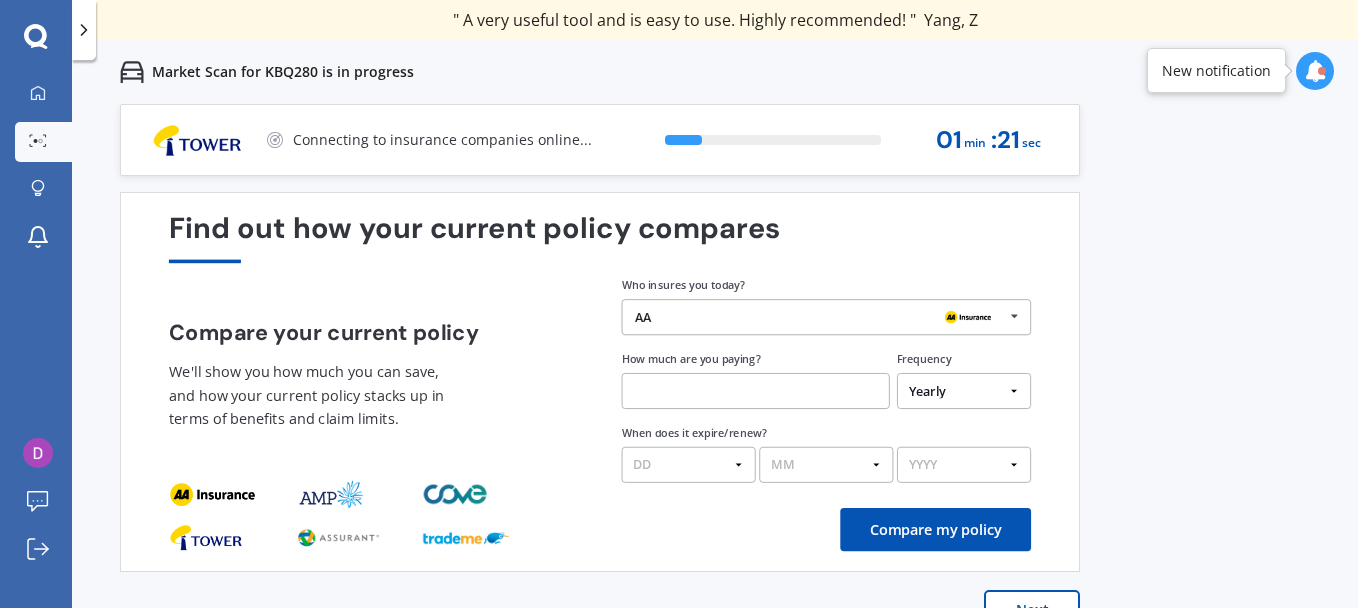 click on "AA" at bounding box center (819, 317) 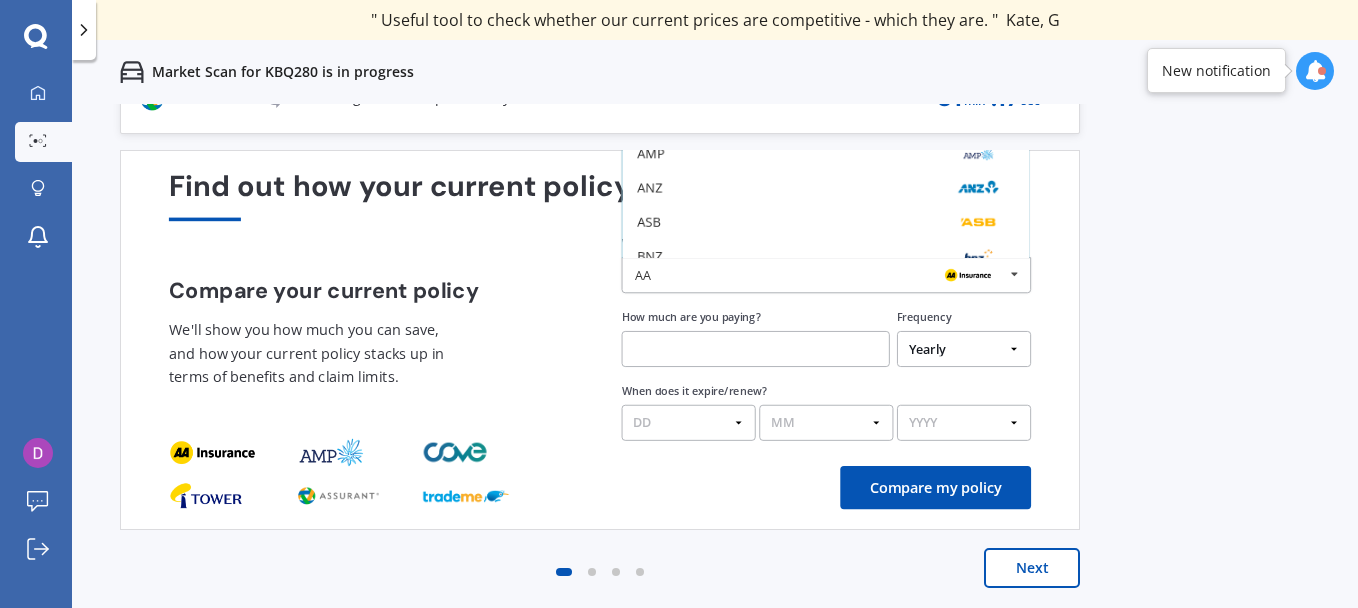 scroll, scrollTop: 0, scrollLeft: 0, axis: both 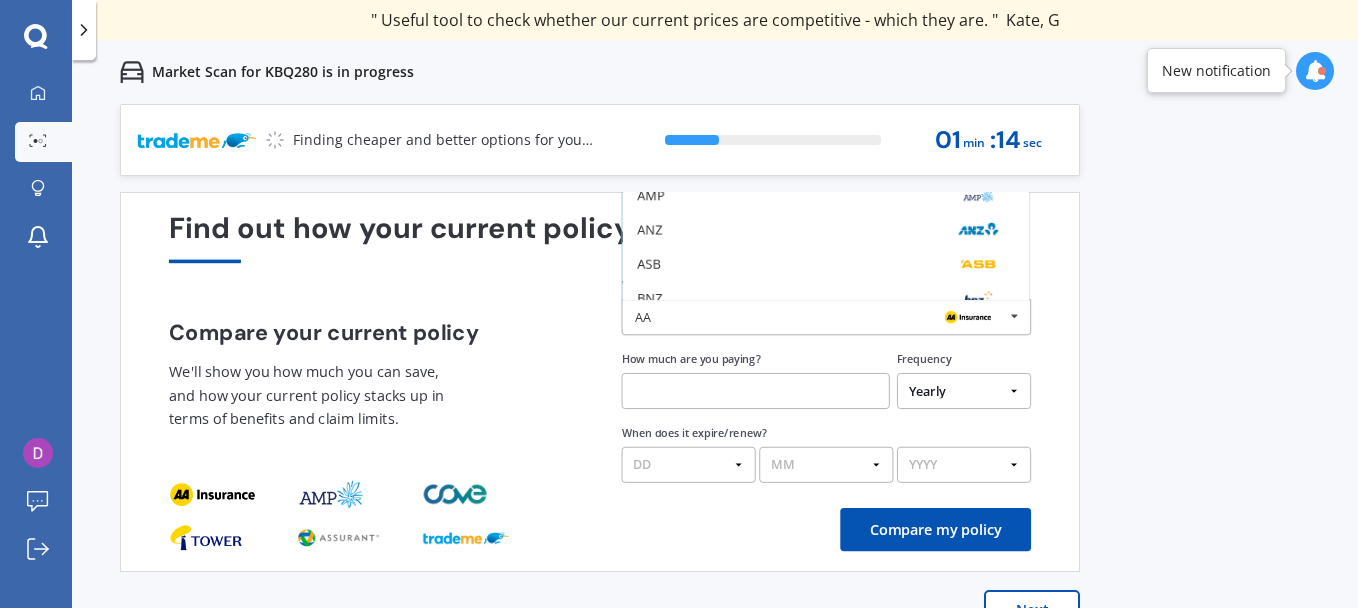 click on "Previous 60,000+ Kiwis have signed up to shop and save on insurance with us " Helpful tool, just that my current insurance is cheaper. " [FIRST], [INITIAL] " I have already recommended Quashed to many family and friends. This is fantastic. Thank you. " [FIRST], [INITIAL] " A very useful tool and is easy to use. Highly recommended! " [FIRST], [INITIAL] " Useful tool to check whether our current prices are competitive - which they are. " [FIRST], [INITIAL] " My current car insurance was half of the cheapest quoted here, so I'll stick with them. " [FIRST], [INITIAL] " Gave exactly the same results. " [FIRST], [INITIAL] " It's pretty accurate. Good service. " [FIRST], [INITIAL] " That was very helpful as it provided all the details required to make the necessary decision. " [FIRST], [INITIAL] " I've already recommended to a number of people. " [FIRST], [INITIAL] " Good to know my existing cover is so good! " [FIRST], [INITIAL] " Excellent site! I saved $[NUMBER] off my existing policy. " [FIRST], [INITIAL] " Great stuff team! first time using it, and it was very clear and concise. " [FIRST], [INITIAL]   Next 25 % 01 min :  14 sec" at bounding box center (715, 378) 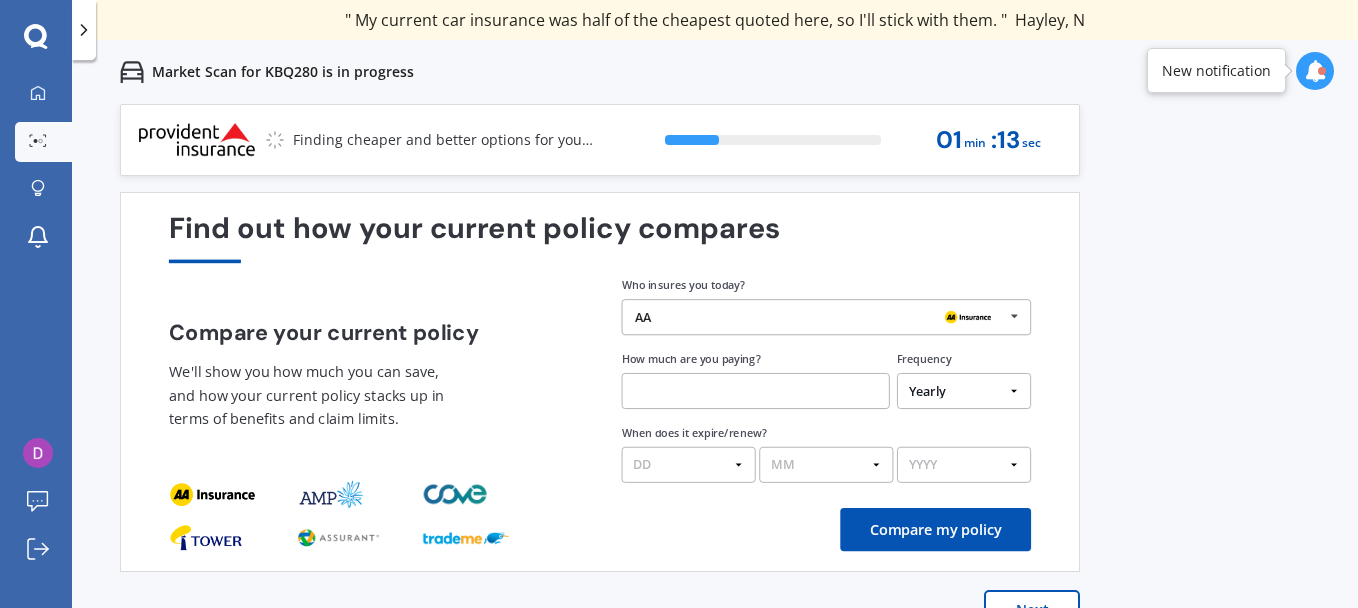 click on "AA" at bounding box center [819, 317] 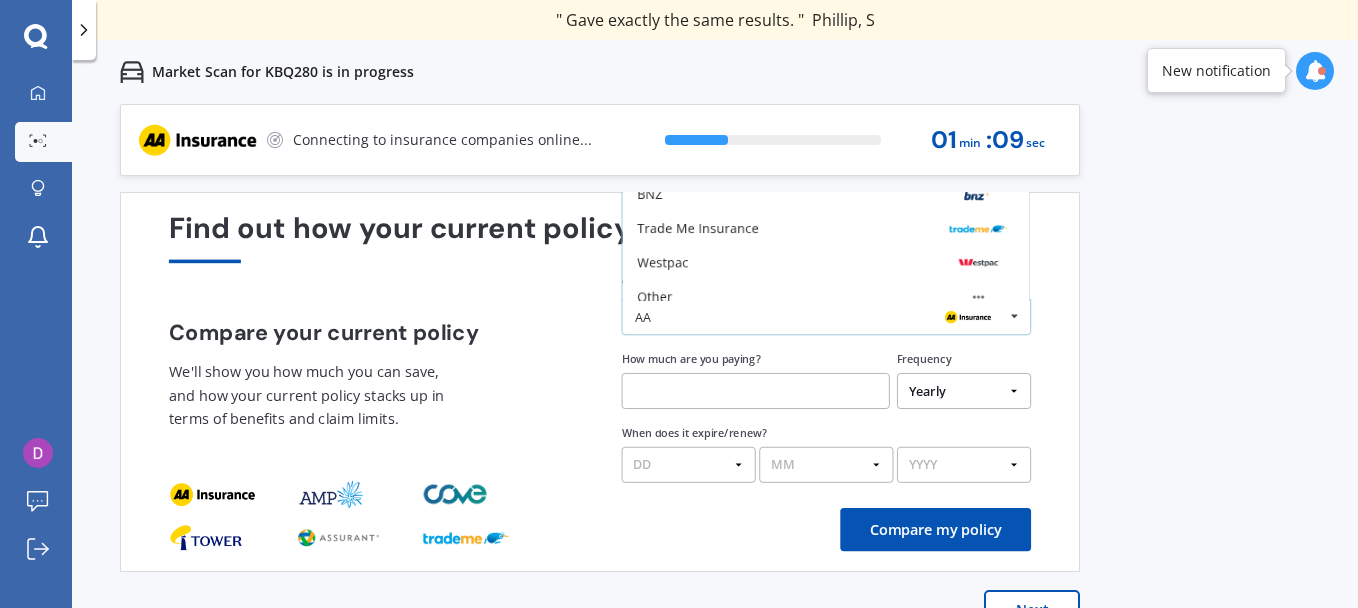 scroll, scrollTop: 131, scrollLeft: 0, axis: vertical 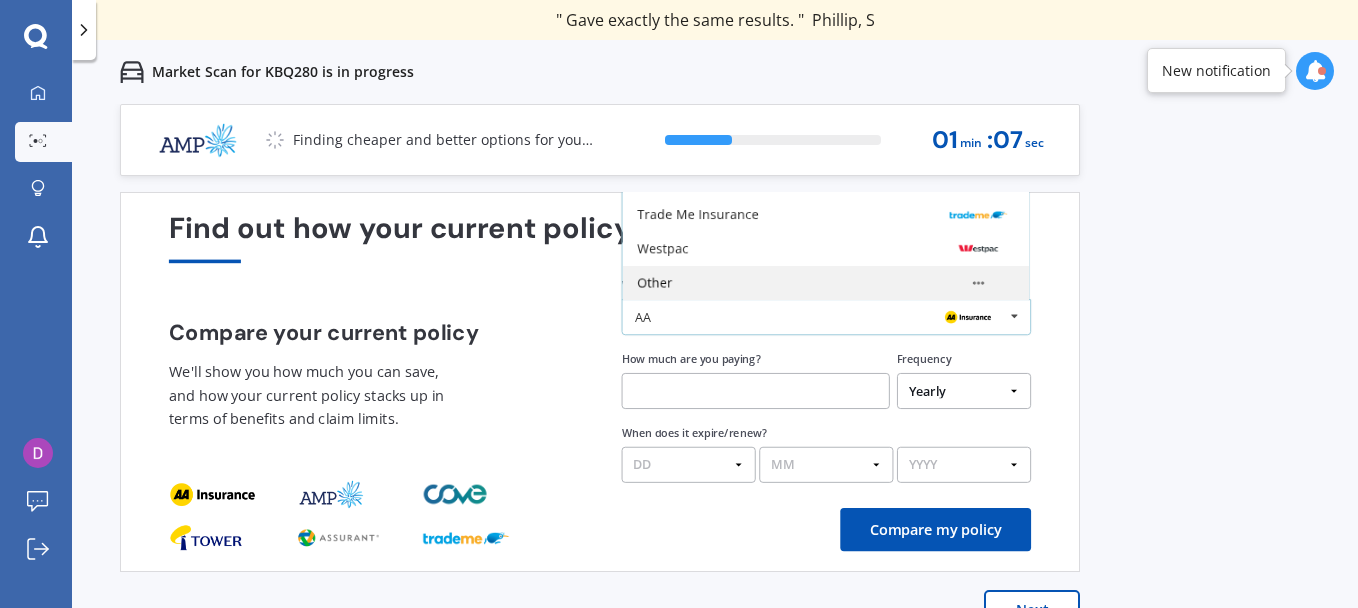 click on "Other" at bounding box center (826, 283) 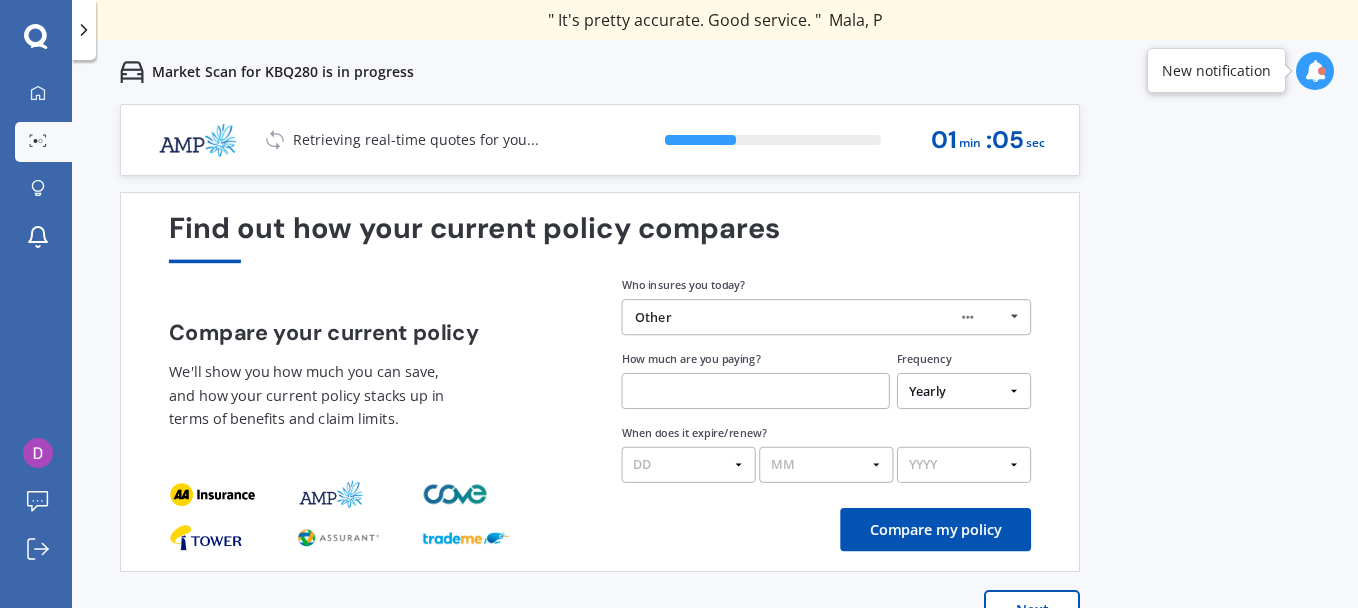 click at bounding box center (756, 391) 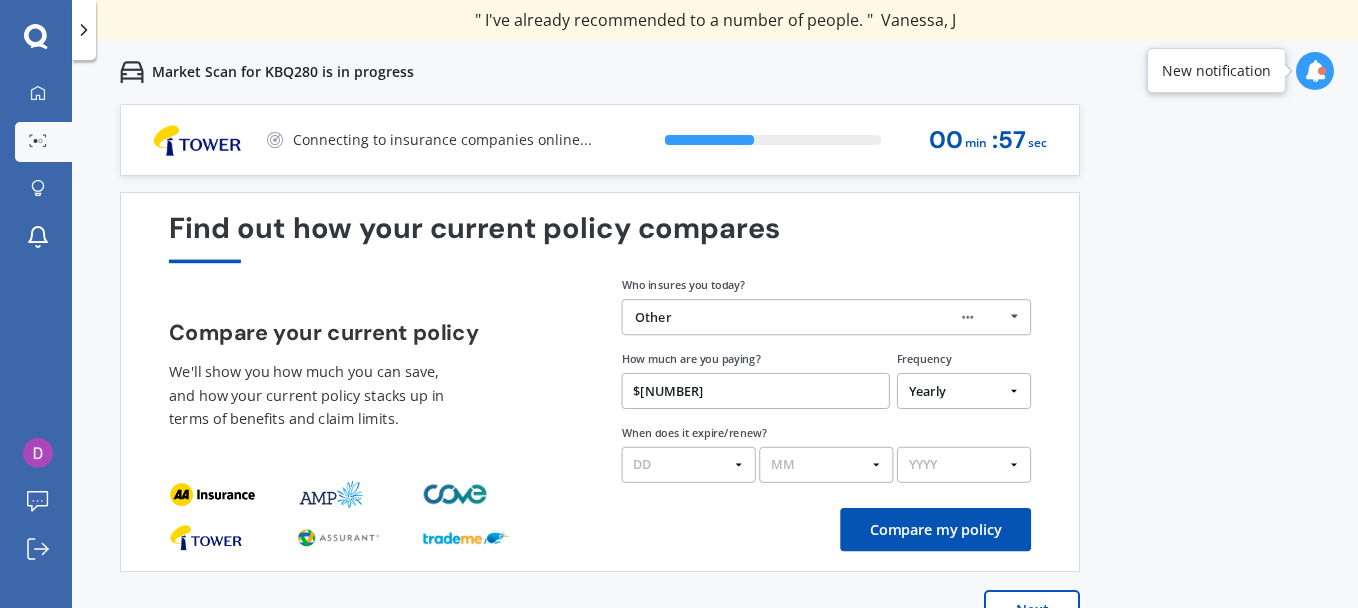 type on "$[NUMBER]" 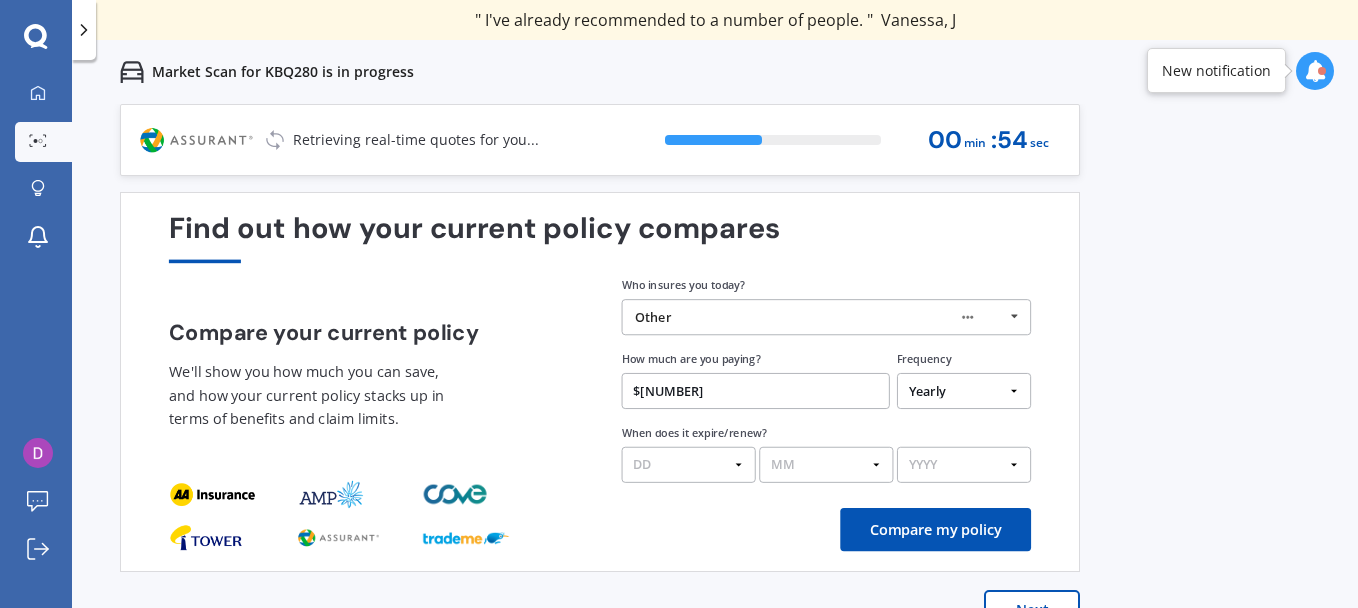 select on "Fortnightly" 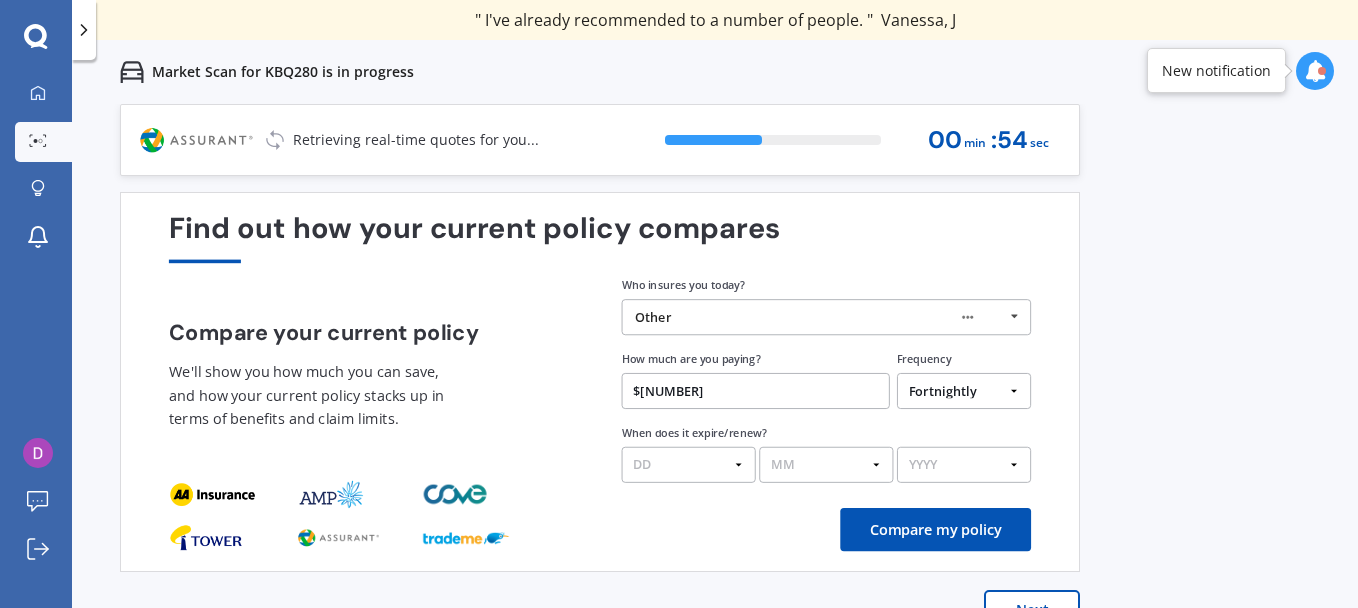 click on "Yearly Six-Monthly Quarterly Monthly Fortnightly Weekly One-Off" at bounding box center (964, 391) 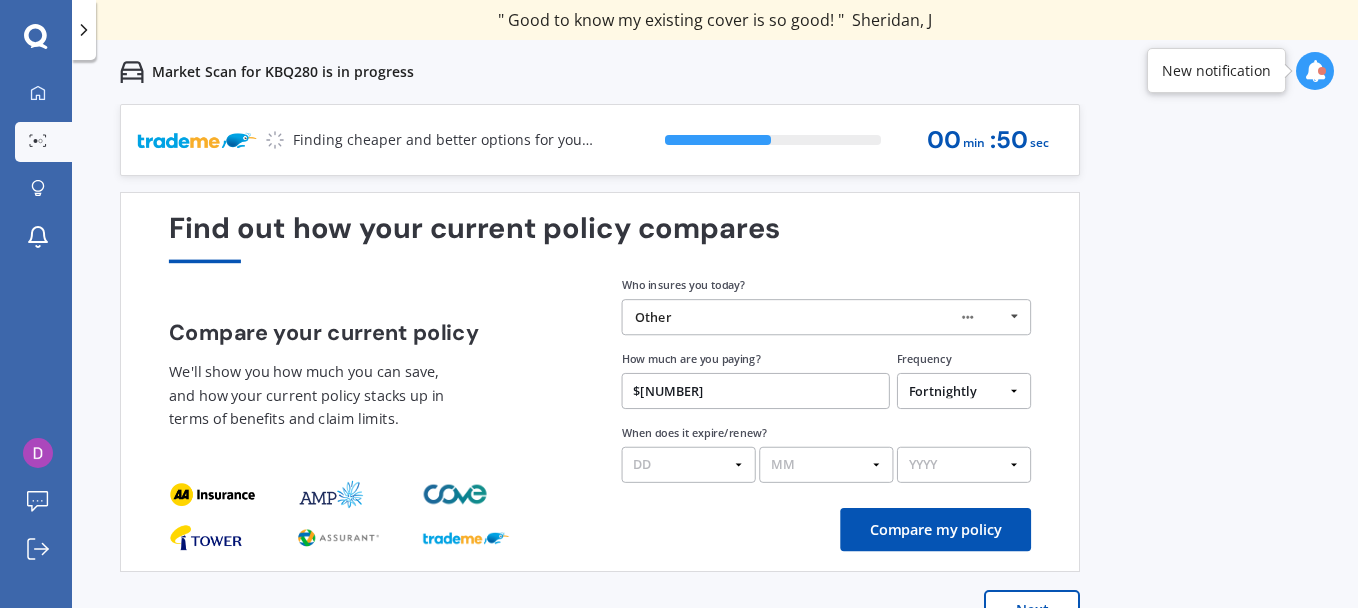 scroll, scrollTop: 42, scrollLeft: 0, axis: vertical 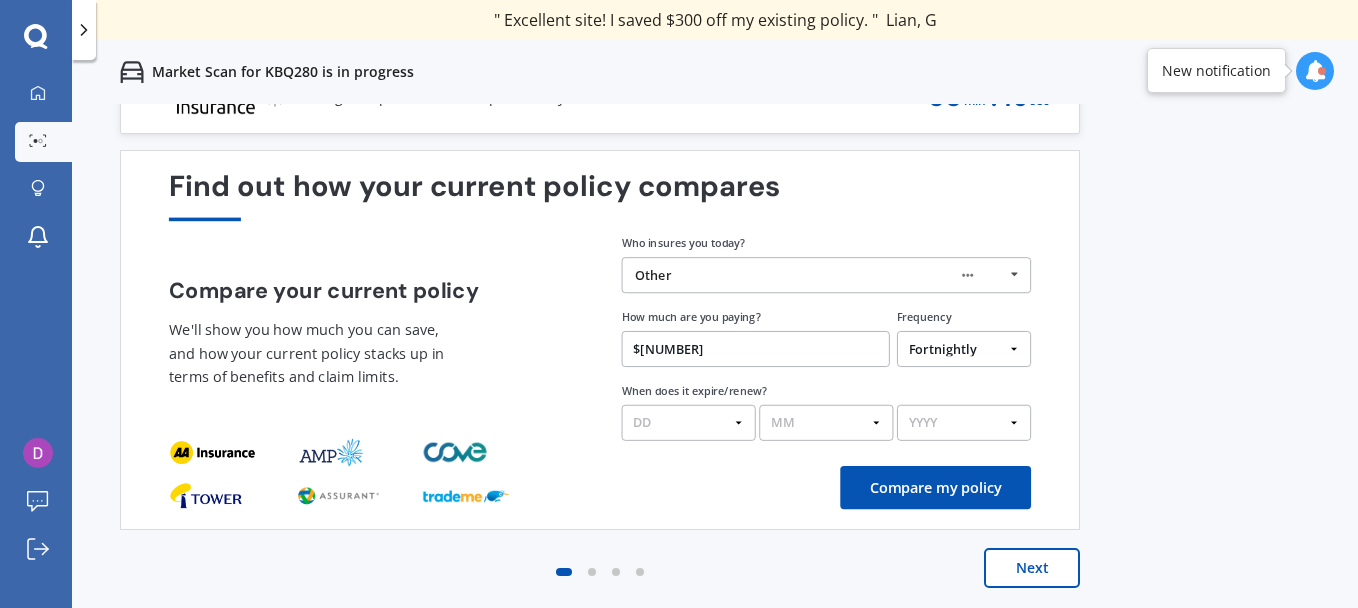 click on "DD 01 02 03 04 05 06 07 08 09 10 11 12 13 14 15 16 17 18 19 20 21 22 23 24 25 26 27 28 29 30 31" at bounding box center [689, 423] 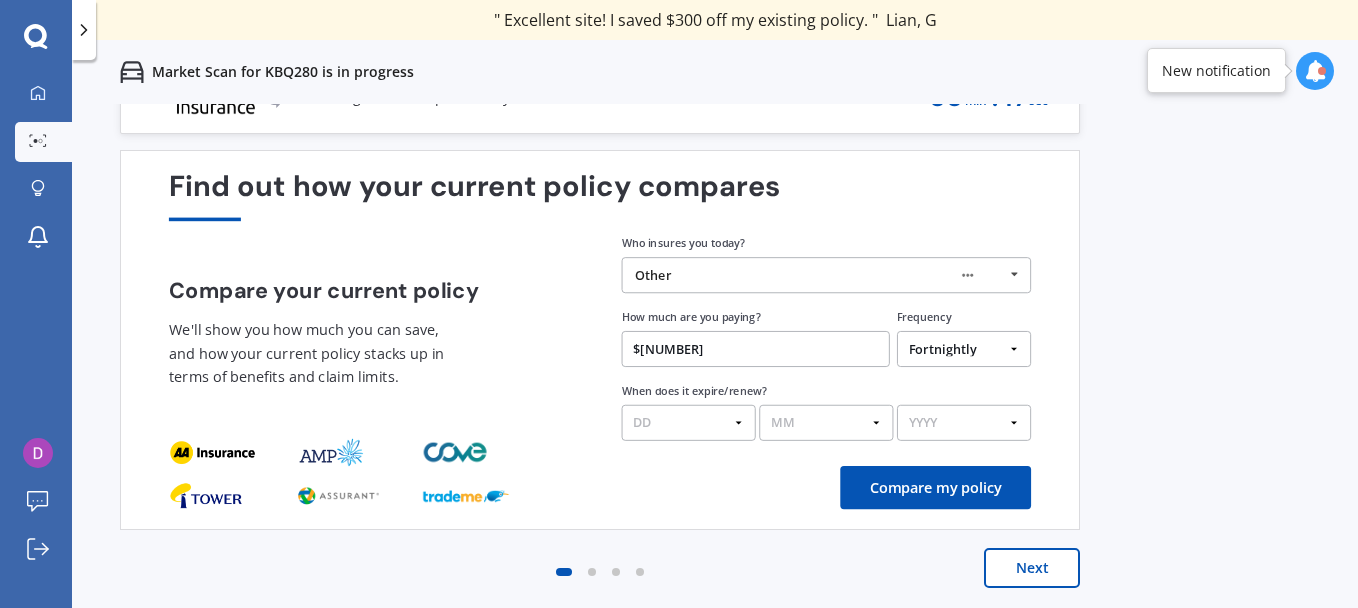 select on "04" 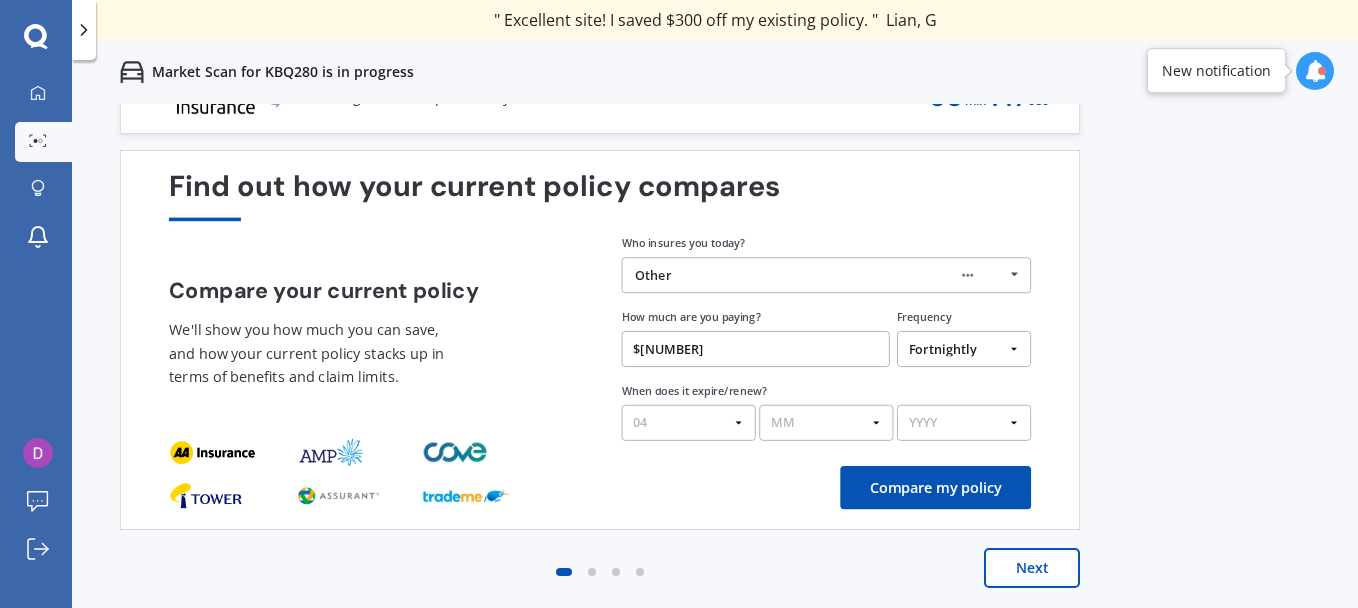 click on "DD 01 02 03 04 05 06 07 08 09 10 11 12 13 14 15 16 17 18 19 20 21 22 23 24 25 26 27 28 29 30 31" at bounding box center (689, 423) 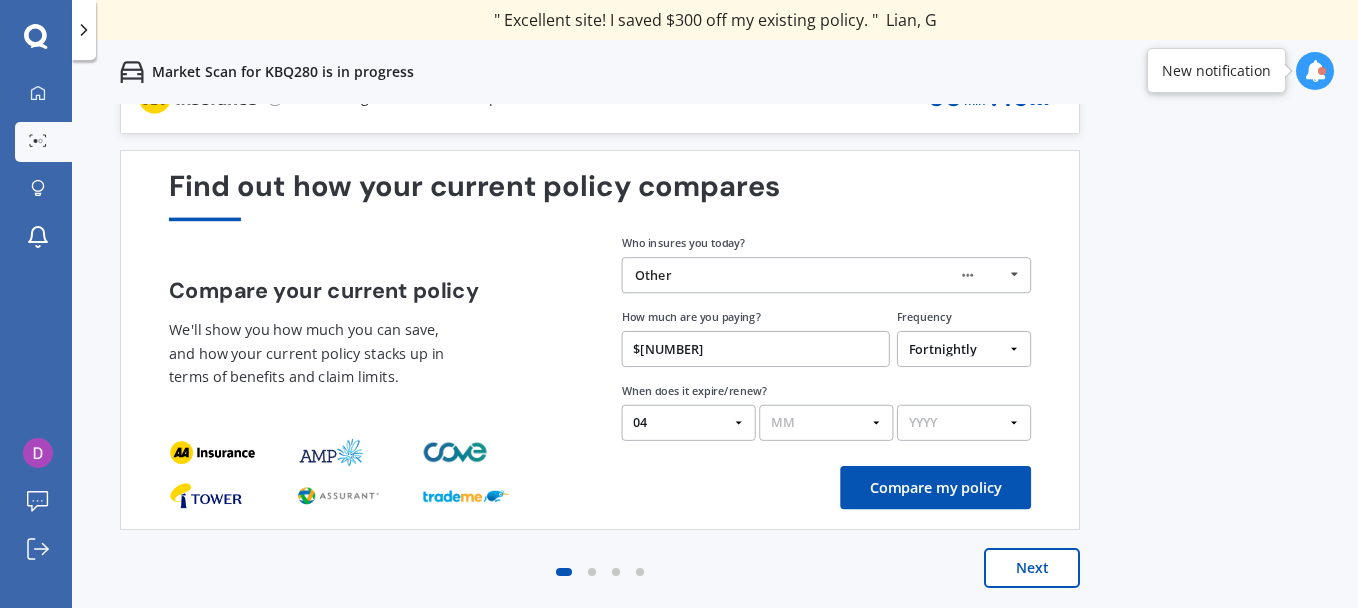 click on "MM 01 02 03 04 05 06 07 08 09 10 11 12" at bounding box center [826, 423] 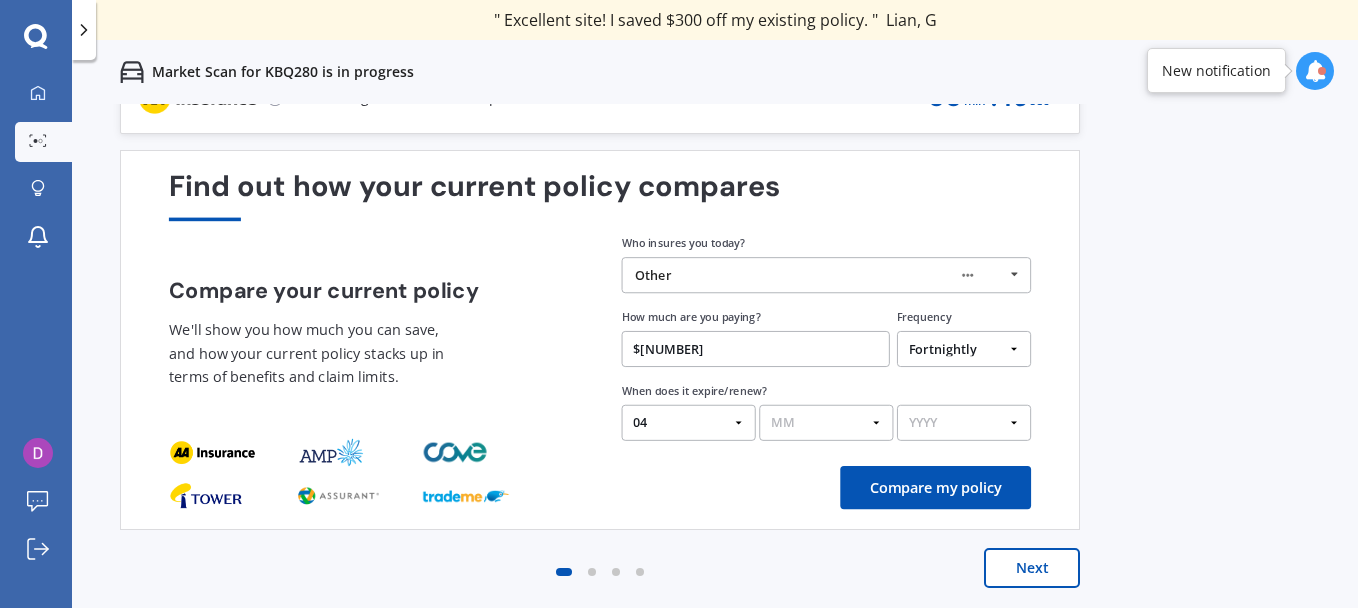 select on "08" 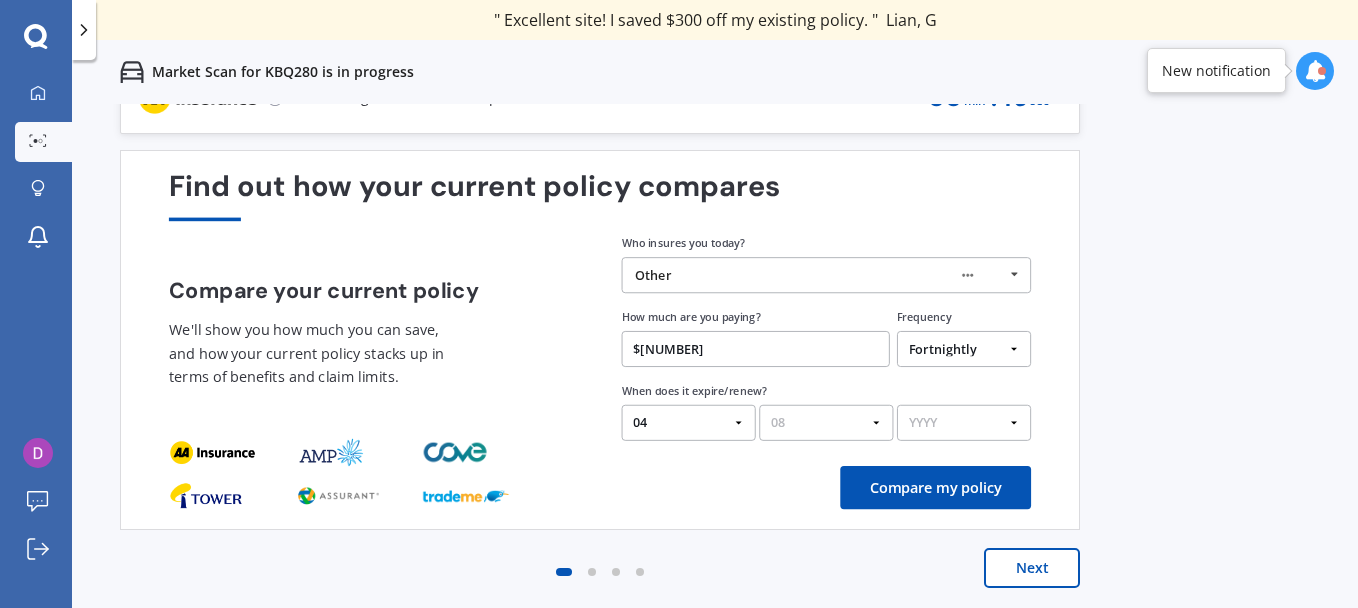 click on "MM 01 02 03 04 05 06 07 08 09 10 11 12" at bounding box center (826, 423) 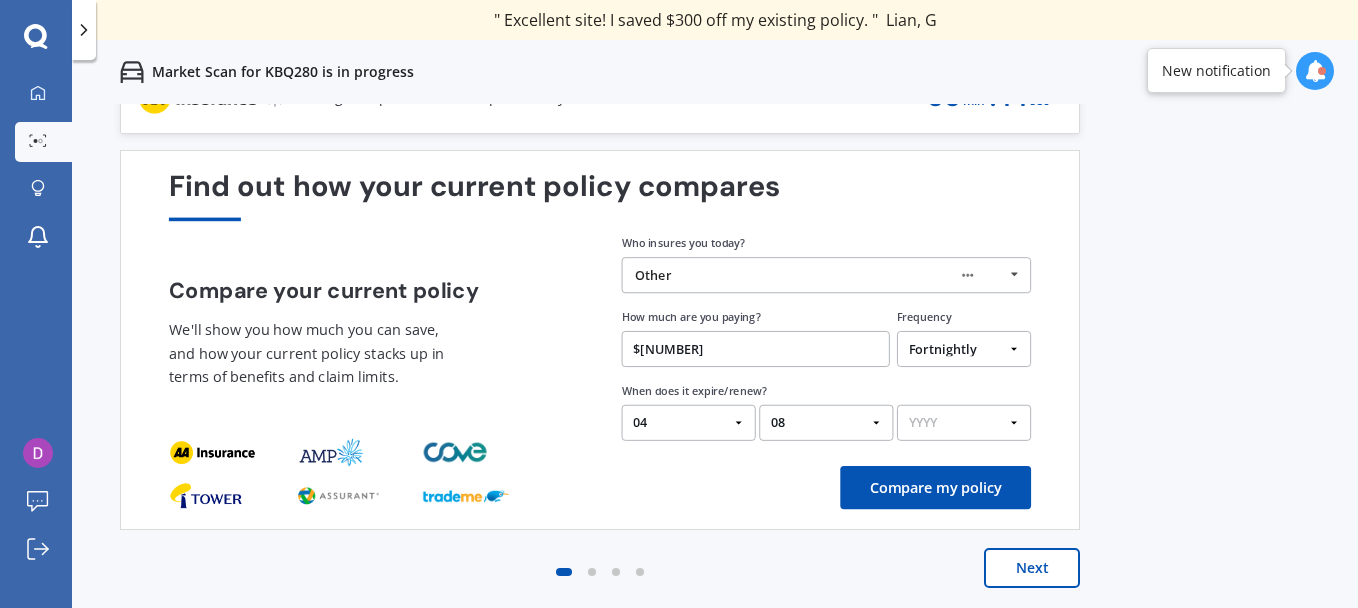 click on "YYYY 2026 2025 2024" at bounding box center (964, 423) 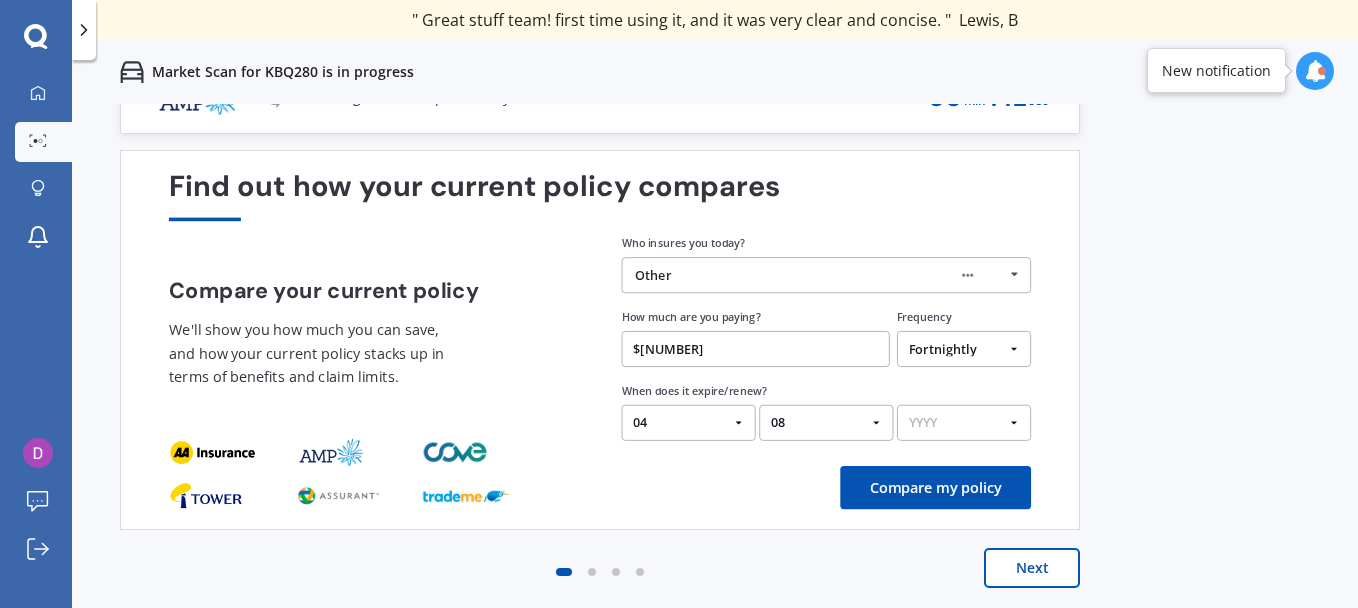 select on "2025" 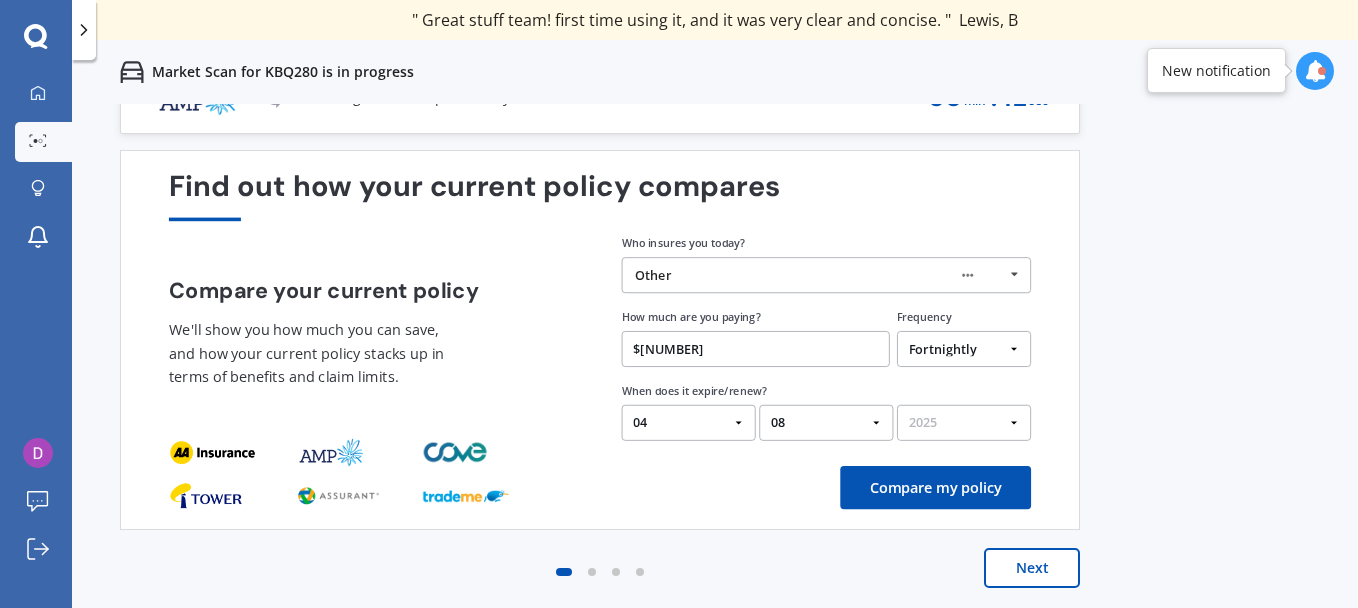 click on "YYYY 2026 2025 2024" at bounding box center [964, 423] 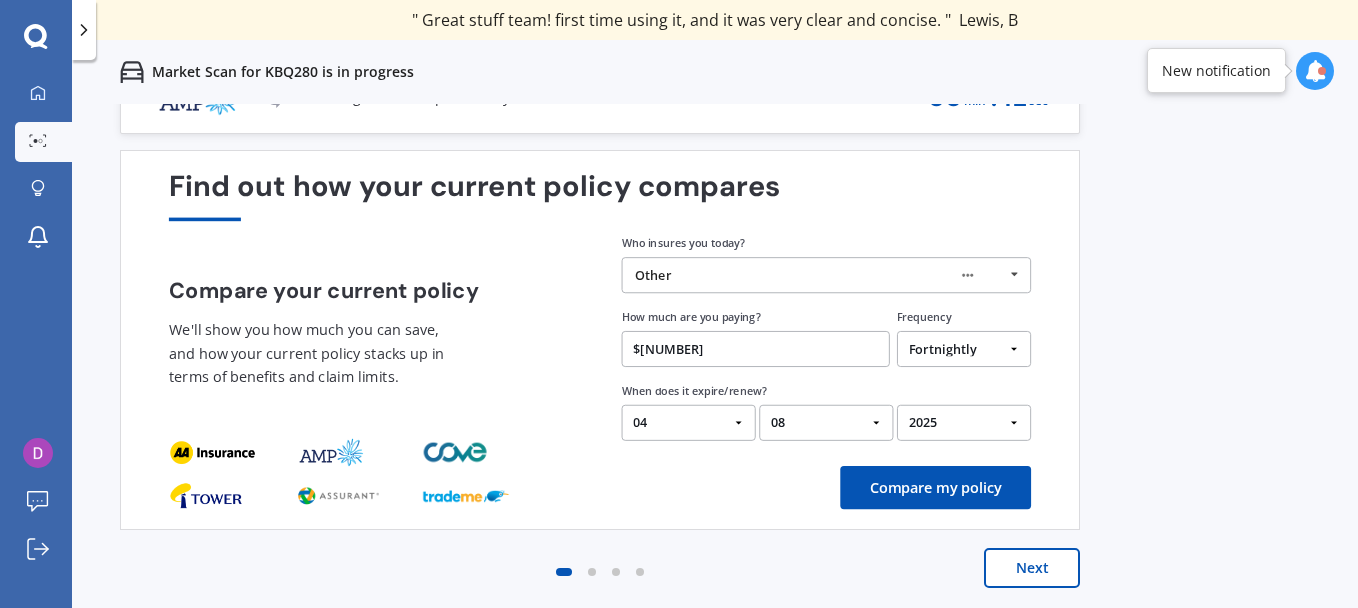 click on "Compare my policy" at bounding box center [935, 487] 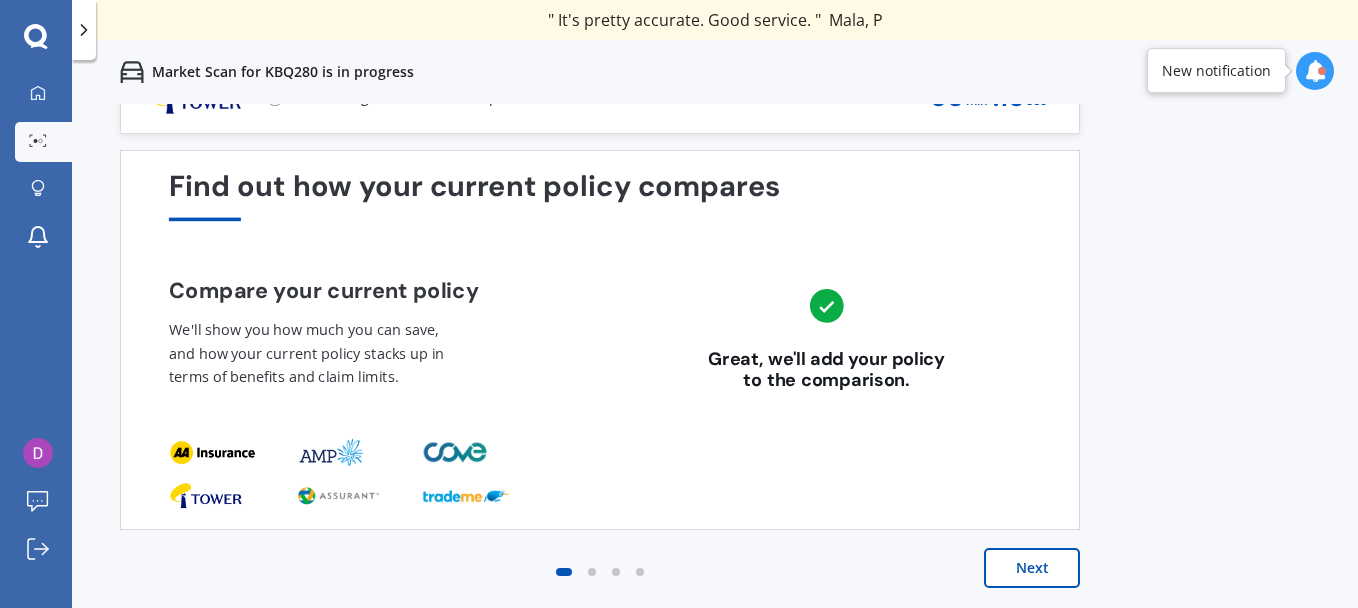 click on "Next" at bounding box center (1032, 568) 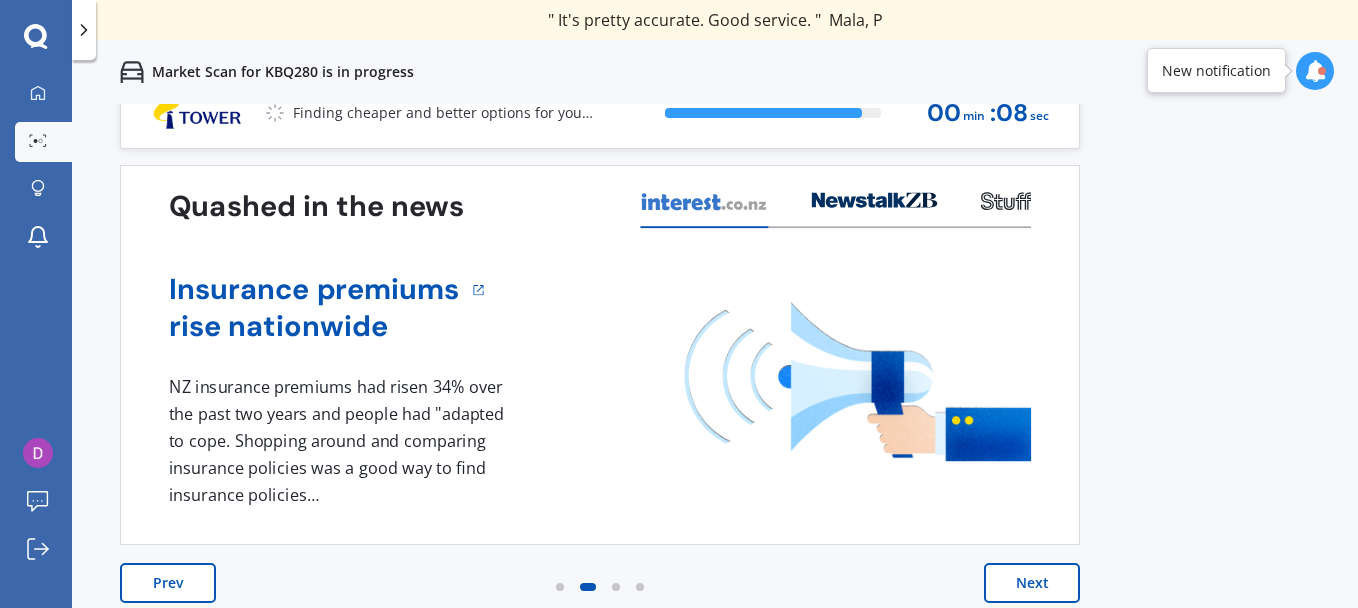 scroll, scrollTop: 42, scrollLeft: 0, axis: vertical 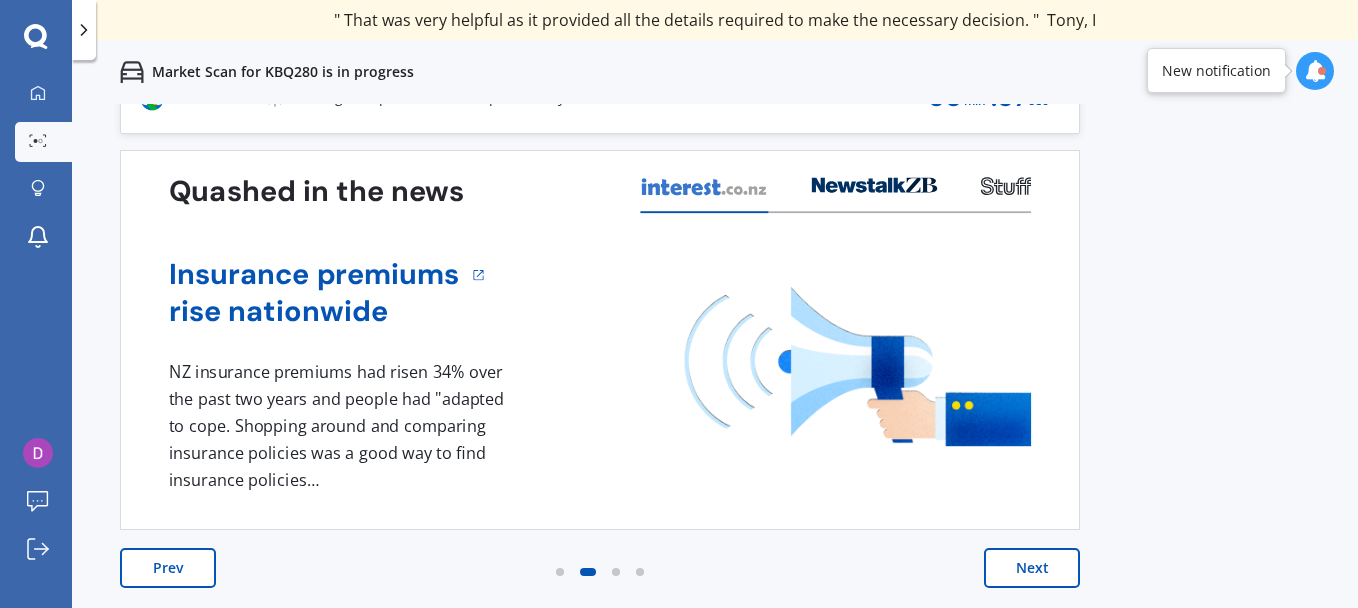 click on "Prev" at bounding box center [168, 568] 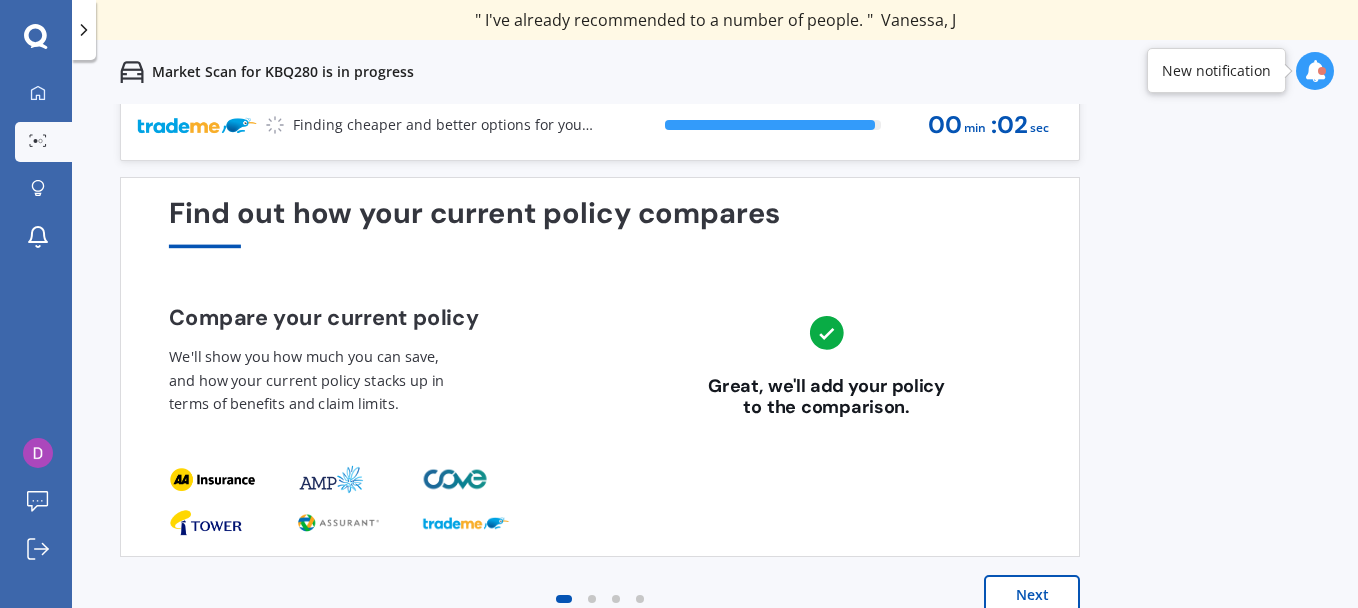 scroll, scrollTop: 0, scrollLeft: 0, axis: both 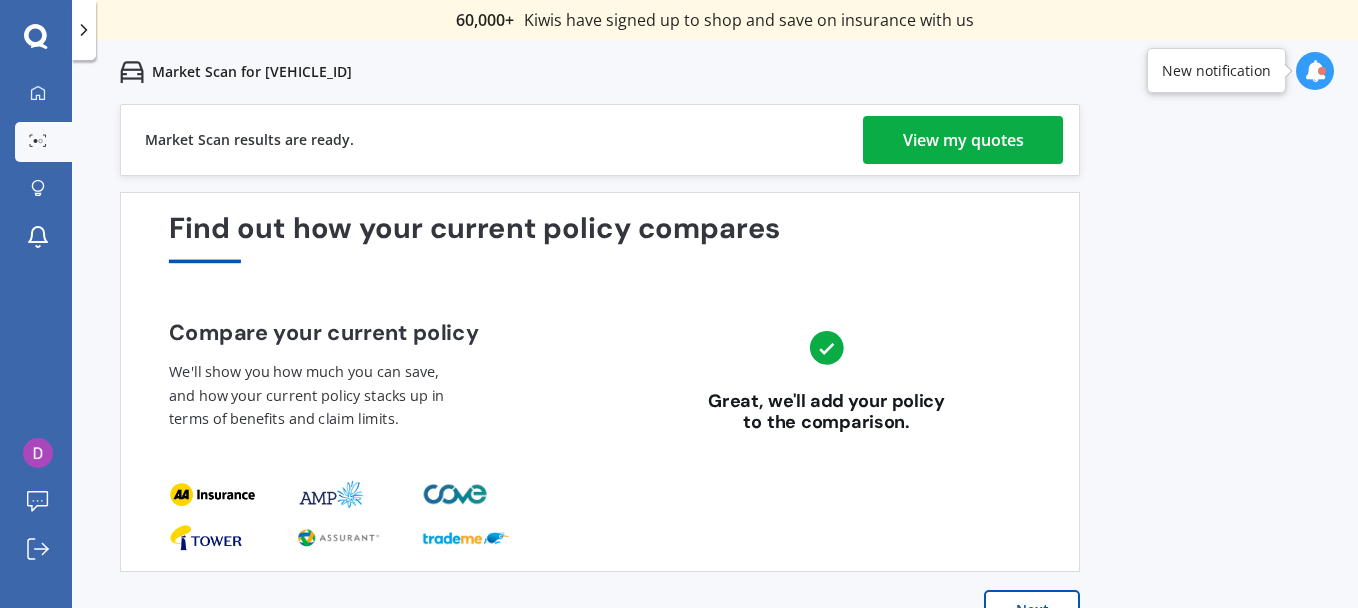 click on "View my quotes" at bounding box center (963, 140) 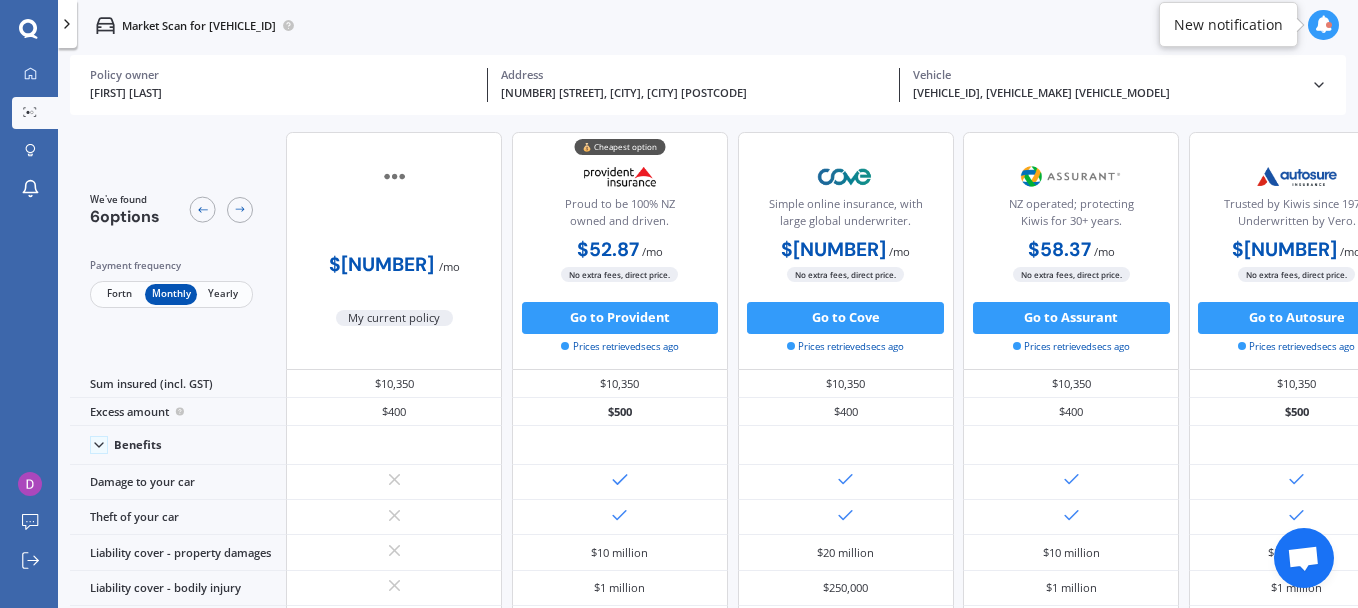click on "Fortn" at bounding box center (119, 294) 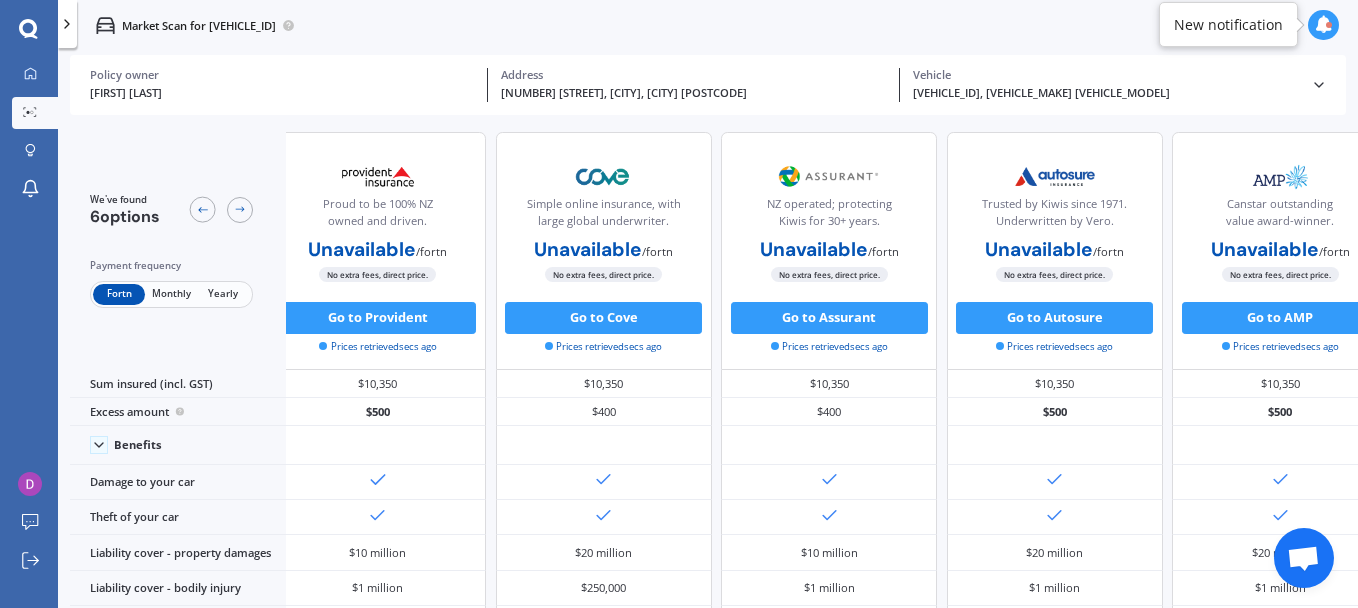 scroll, scrollTop: 0, scrollLeft: 350, axis: horizontal 